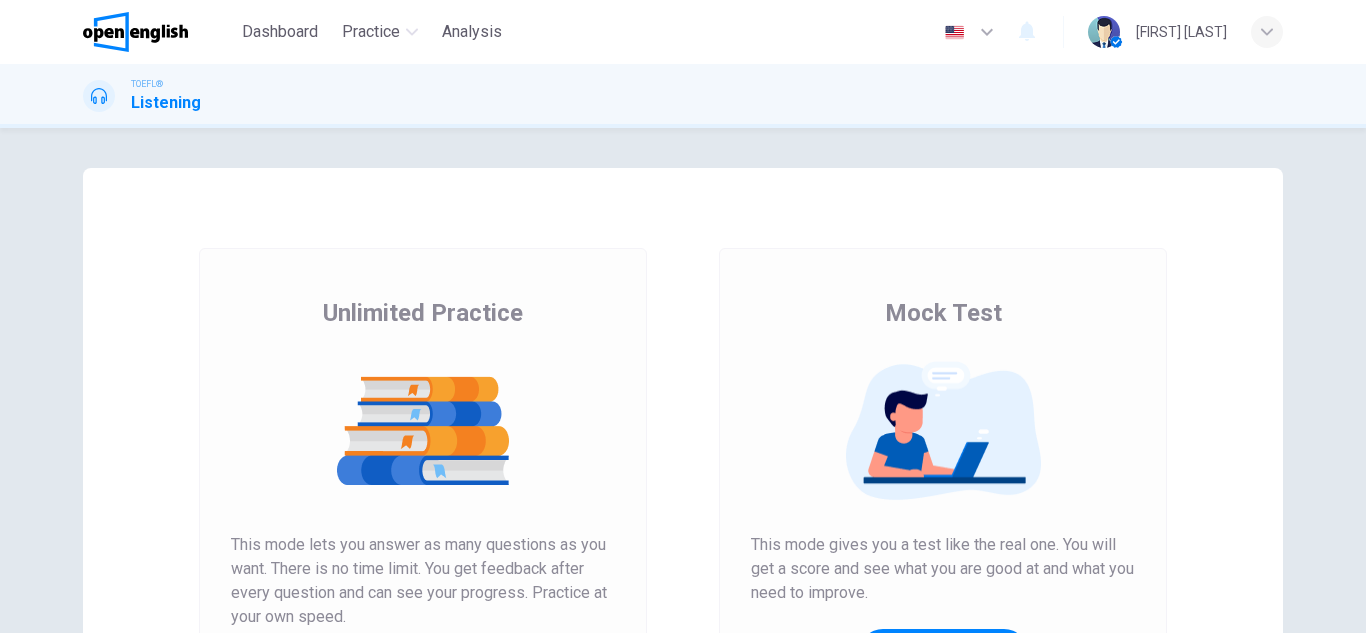 scroll, scrollTop: 0, scrollLeft: 0, axis: both 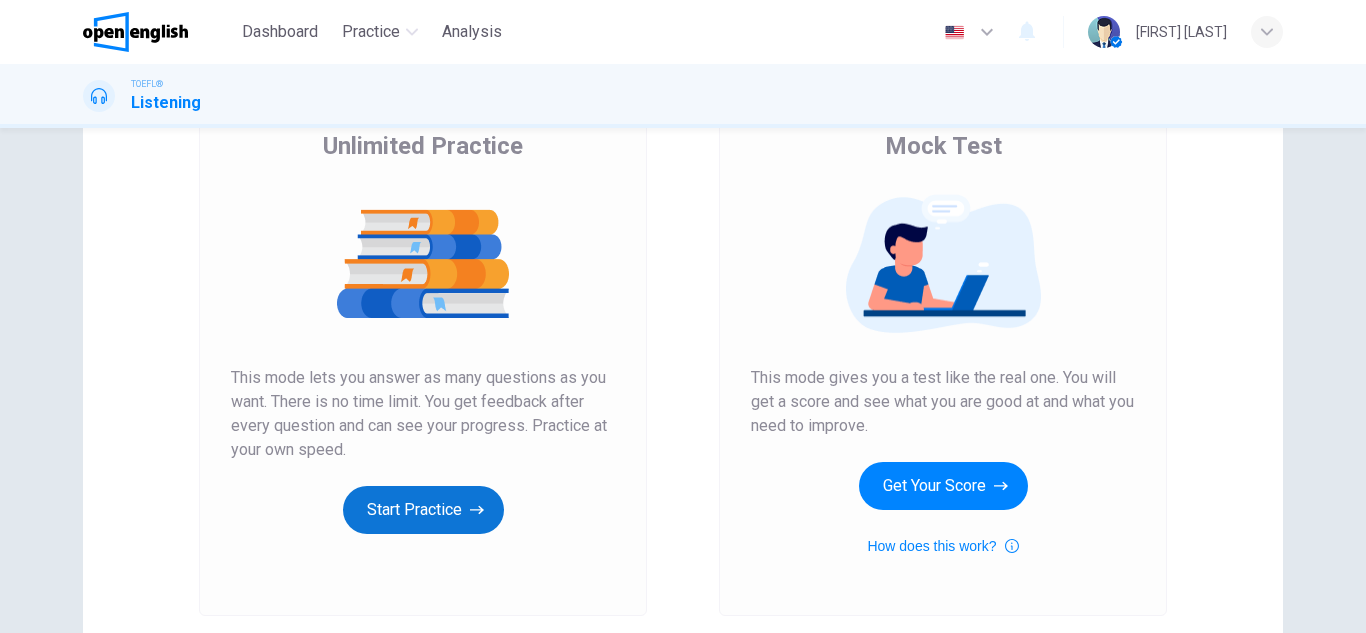 click on "Start Practice" at bounding box center [423, 510] 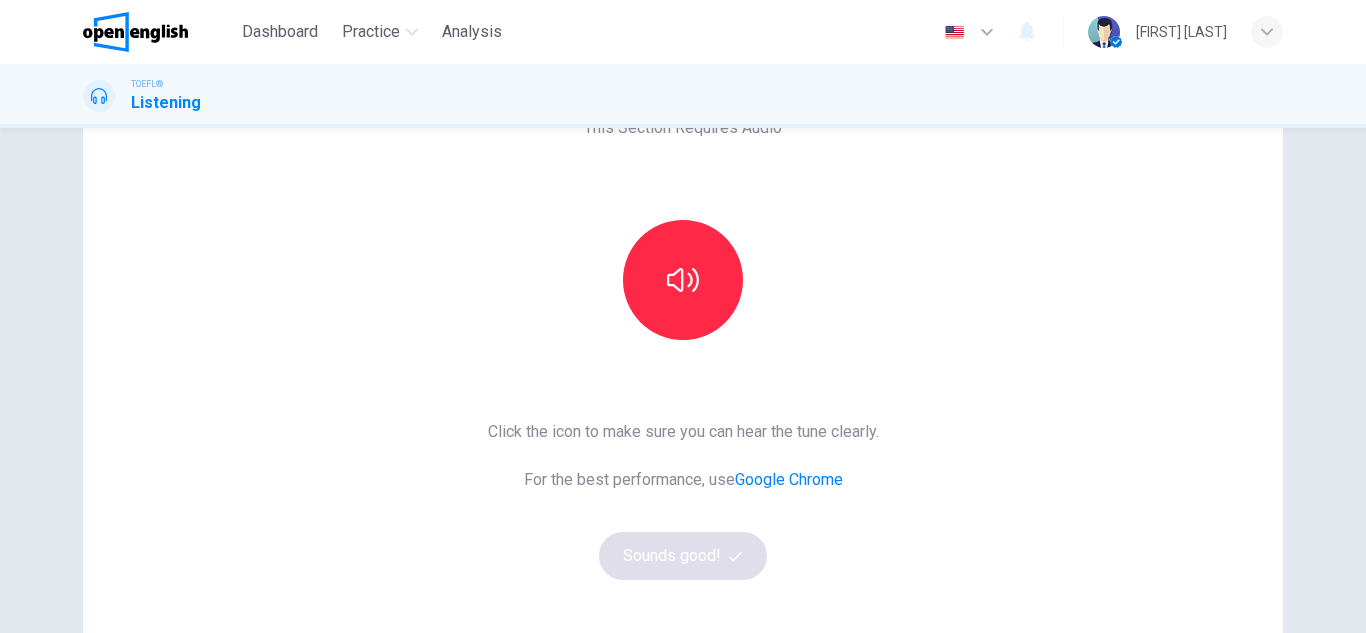 scroll, scrollTop: 133, scrollLeft: 0, axis: vertical 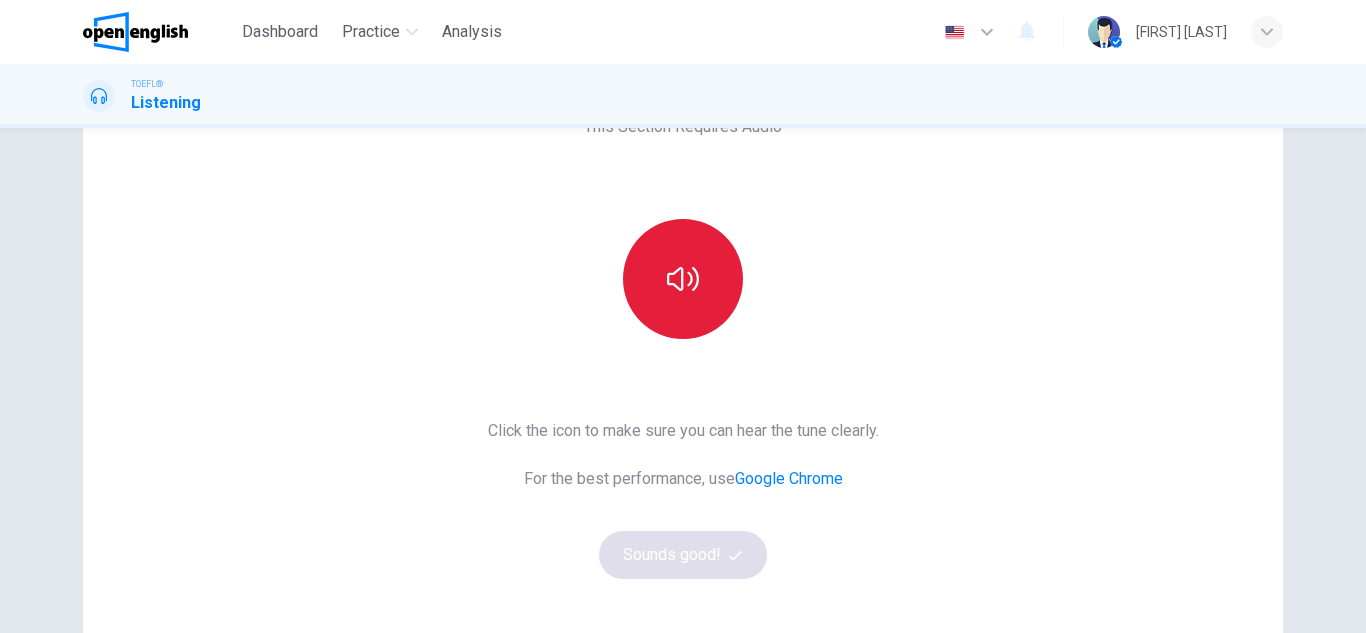 click at bounding box center [683, 279] 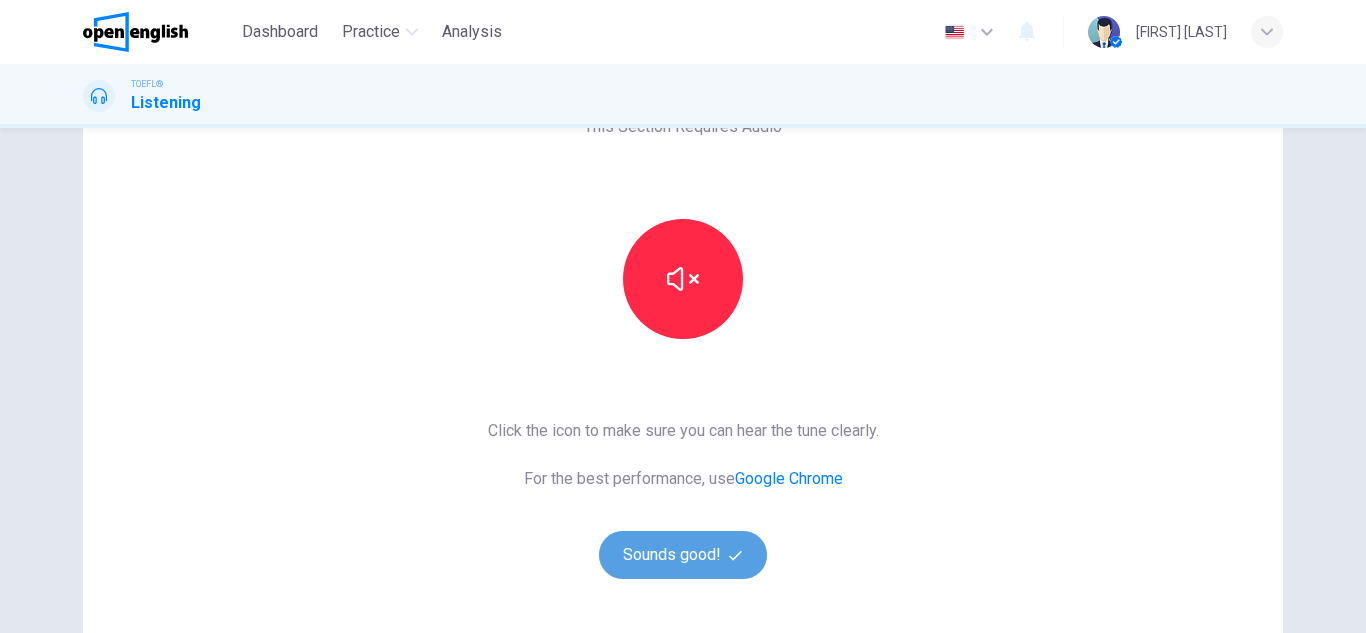 click on "Sounds good!" at bounding box center (683, 555) 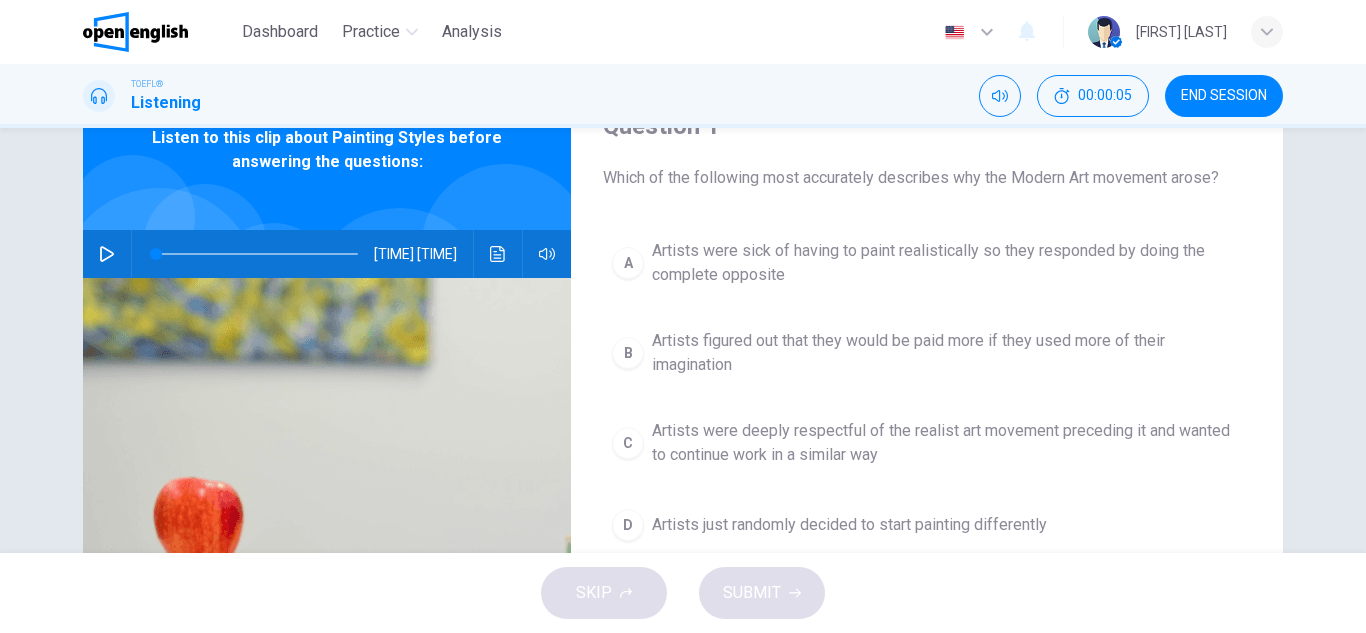 scroll, scrollTop: 0, scrollLeft: 0, axis: both 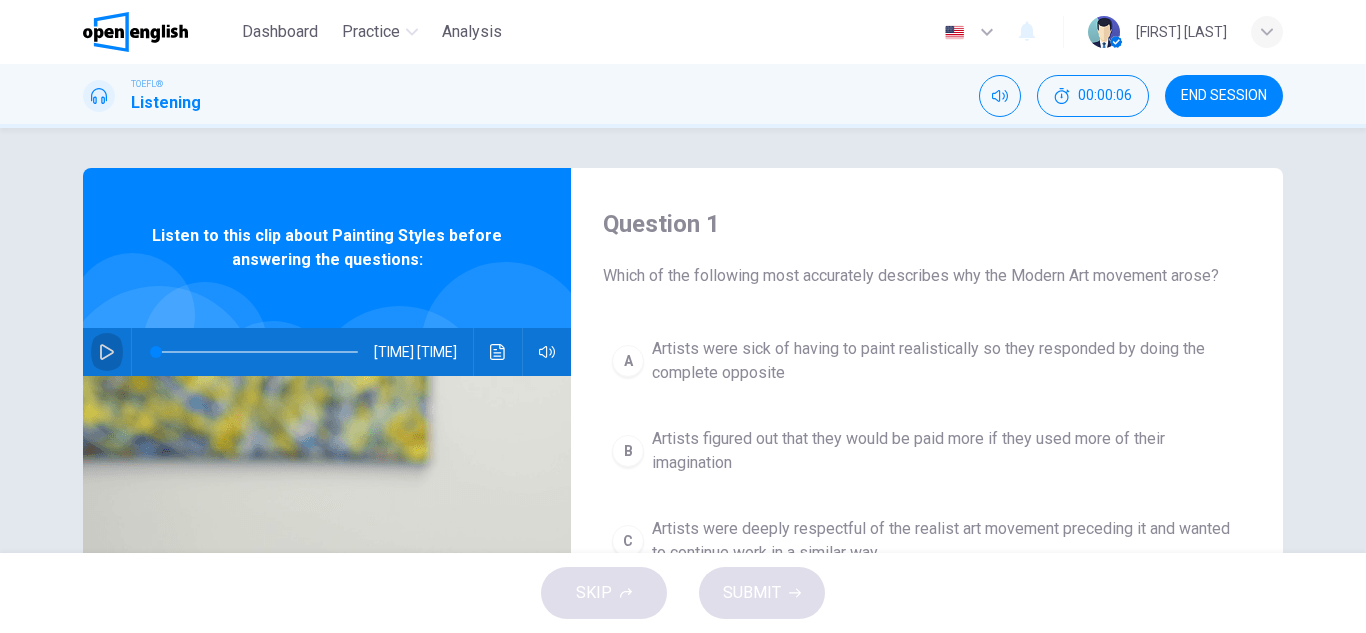 click at bounding box center [107, 352] 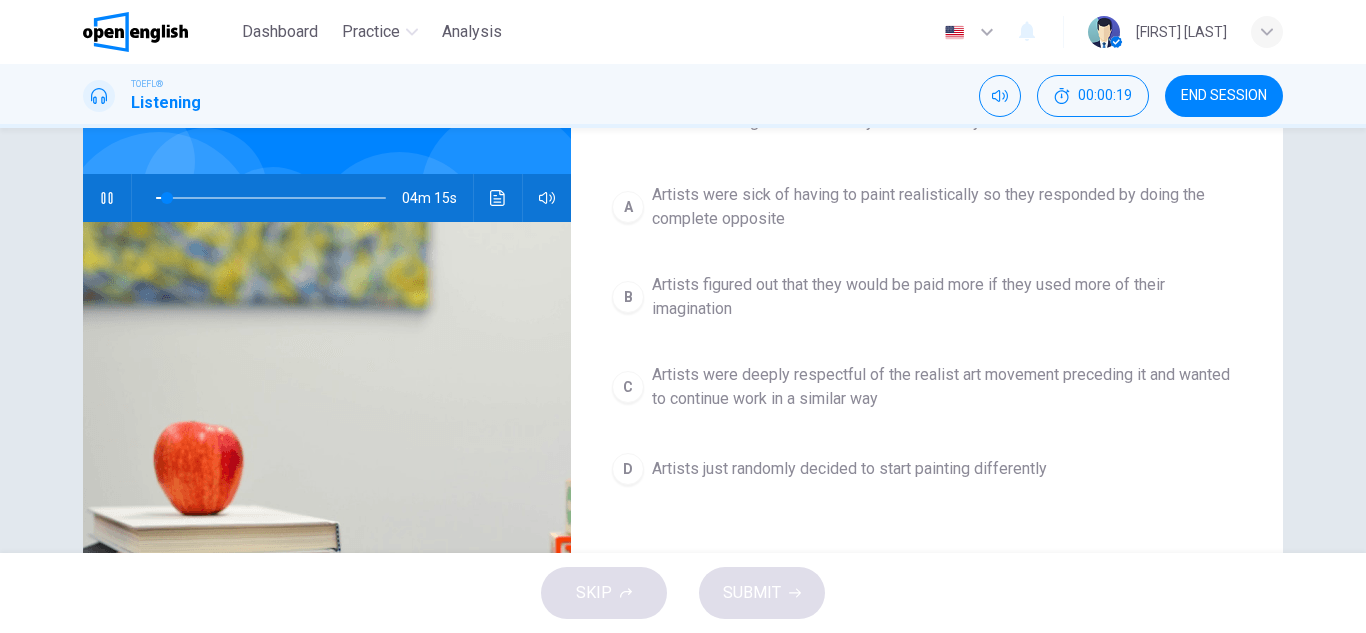 scroll, scrollTop: 167, scrollLeft: 0, axis: vertical 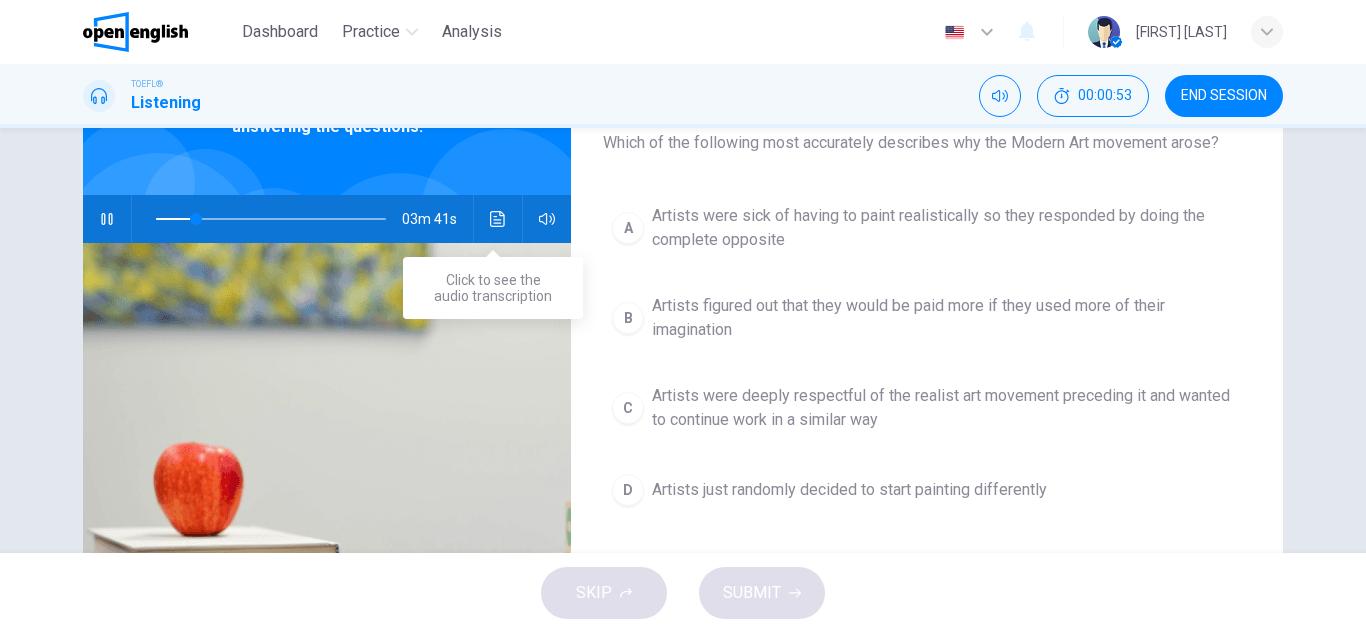 click at bounding box center (498, 219) 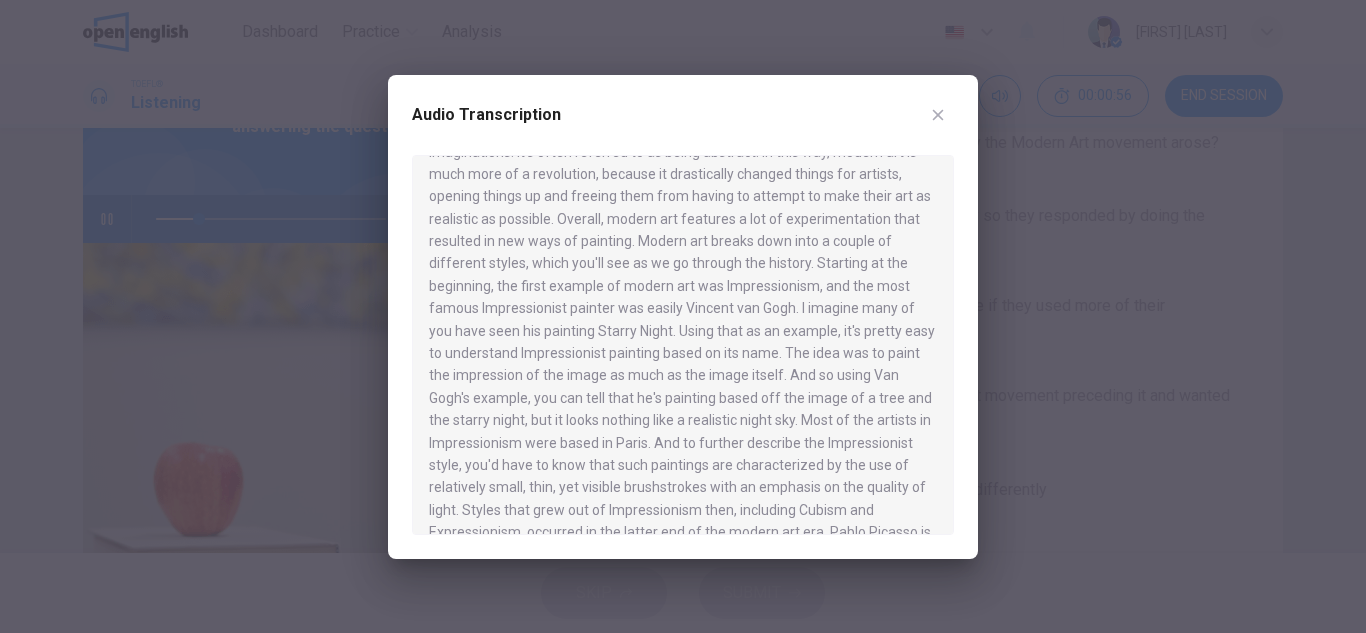 scroll, scrollTop: 467, scrollLeft: 0, axis: vertical 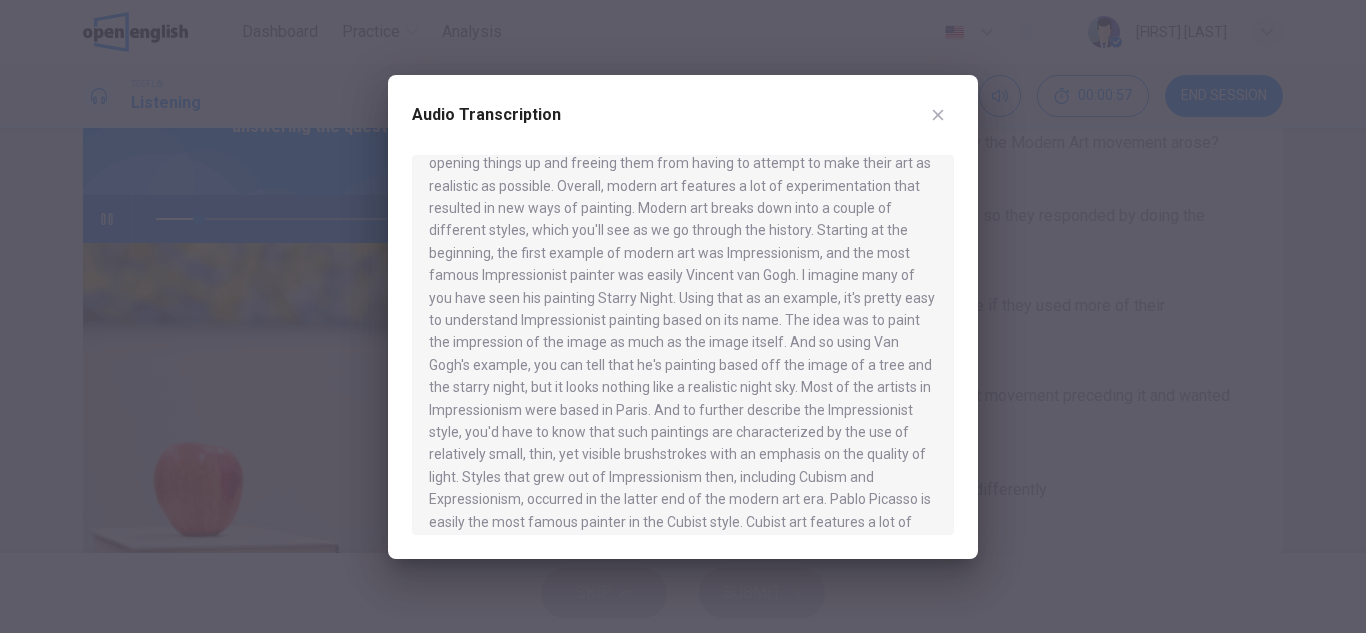 click at bounding box center [938, 115] 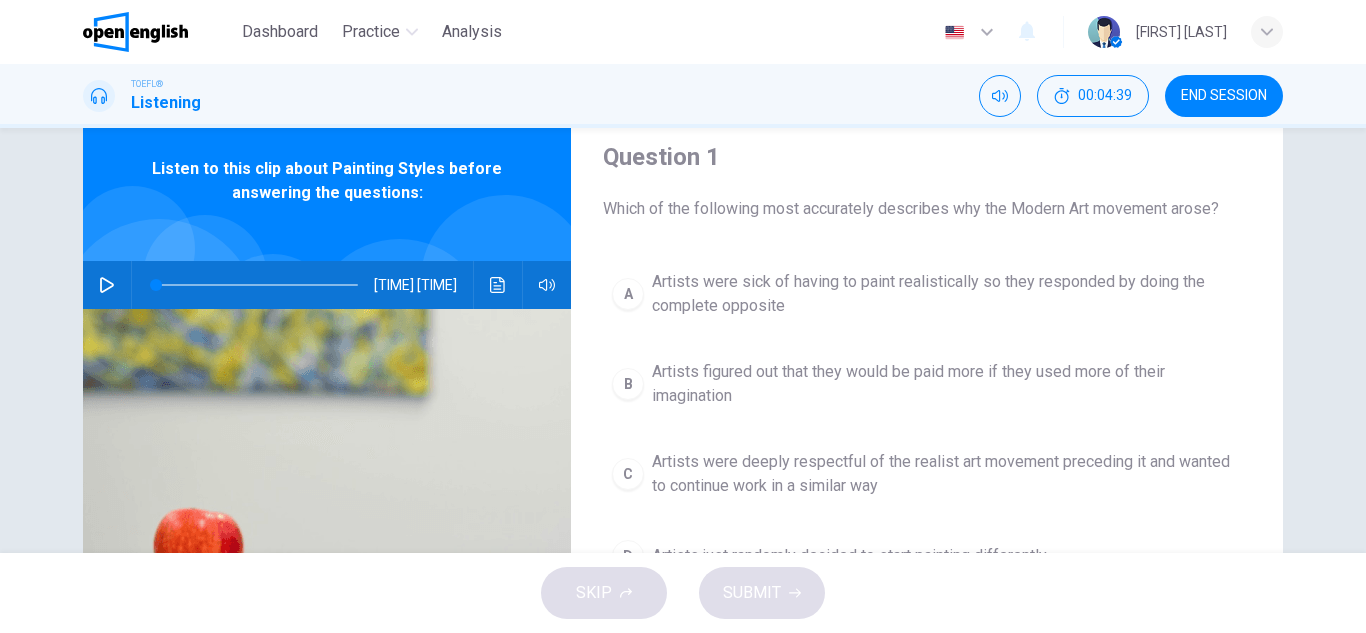 scroll, scrollTop: 167, scrollLeft: 0, axis: vertical 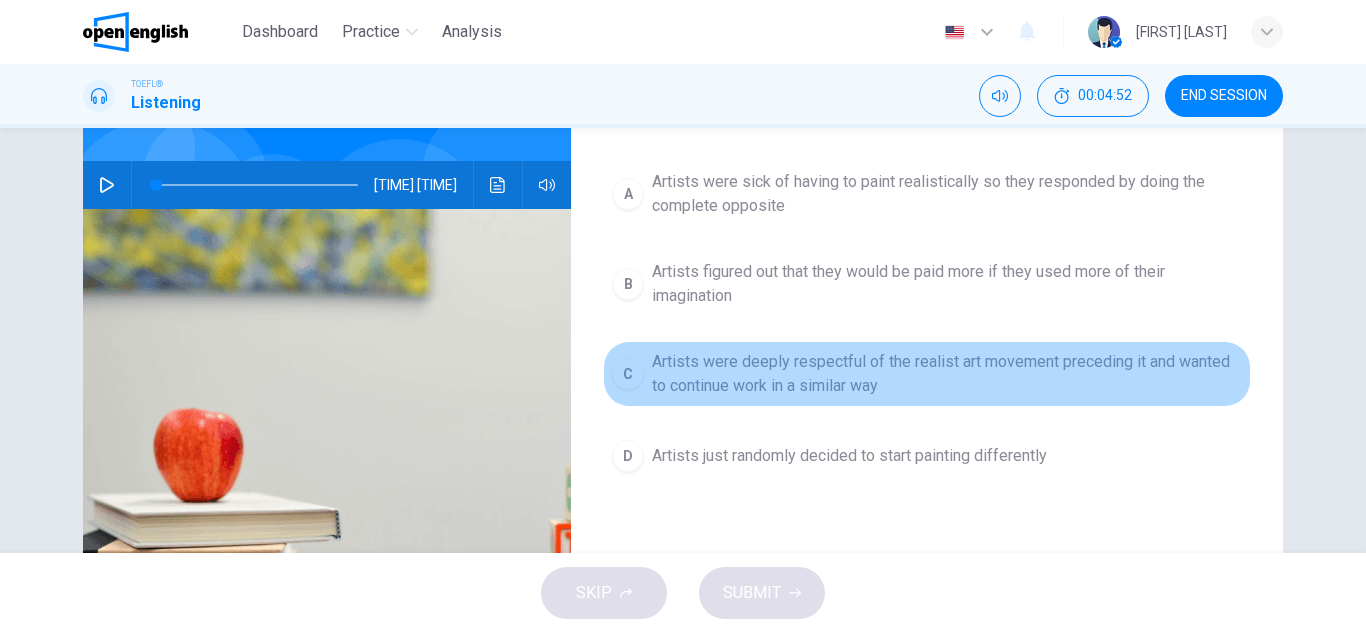 click on "C" at bounding box center [628, 194] 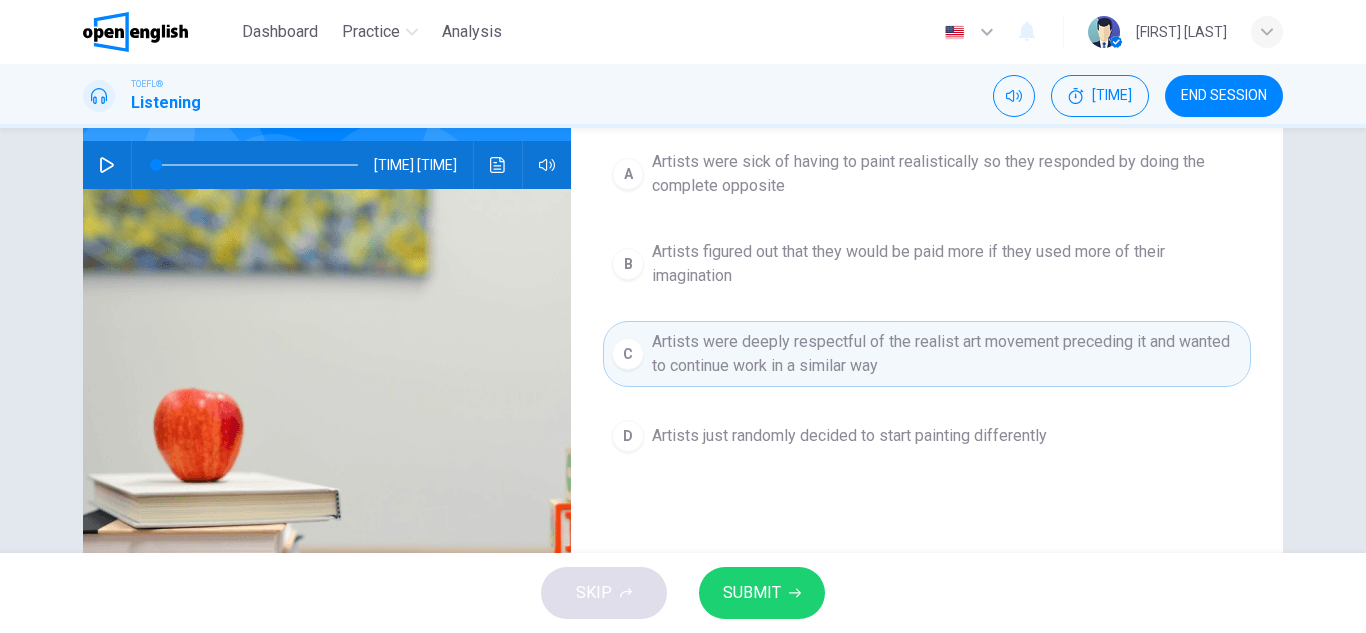 scroll, scrollTop: 233, scrollLeft: 0, axis: vertical 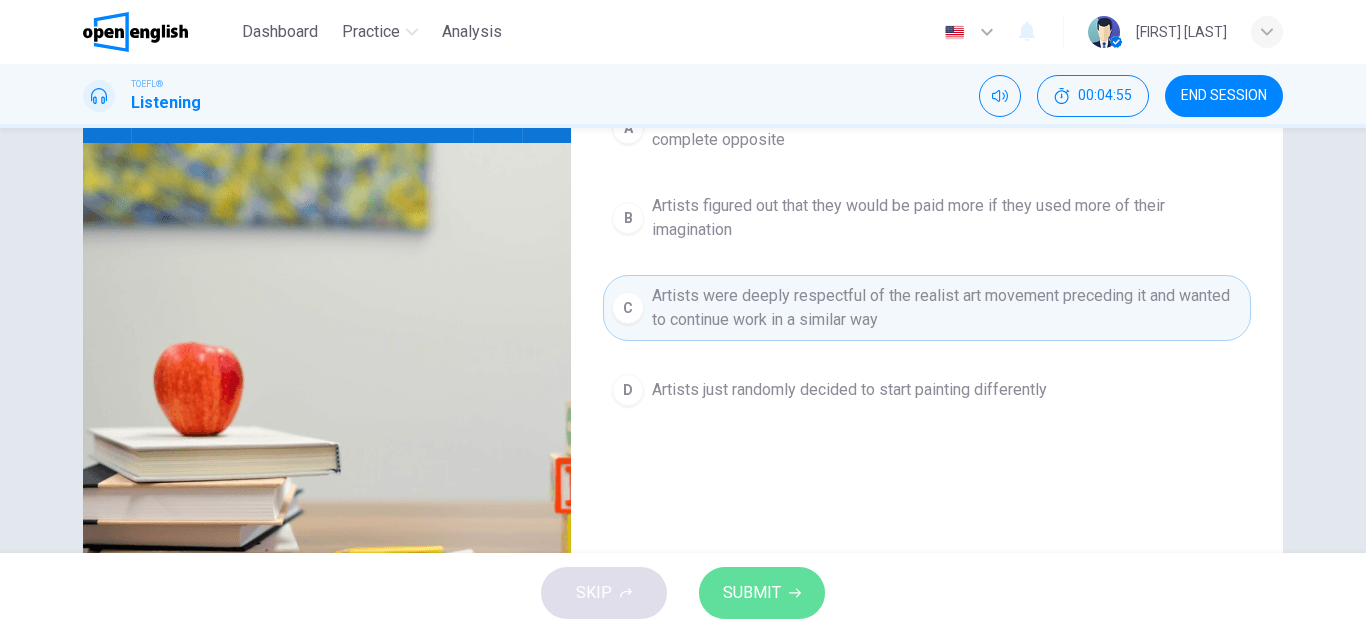 click on "SUBMIT" at bounding box center [752, 593] 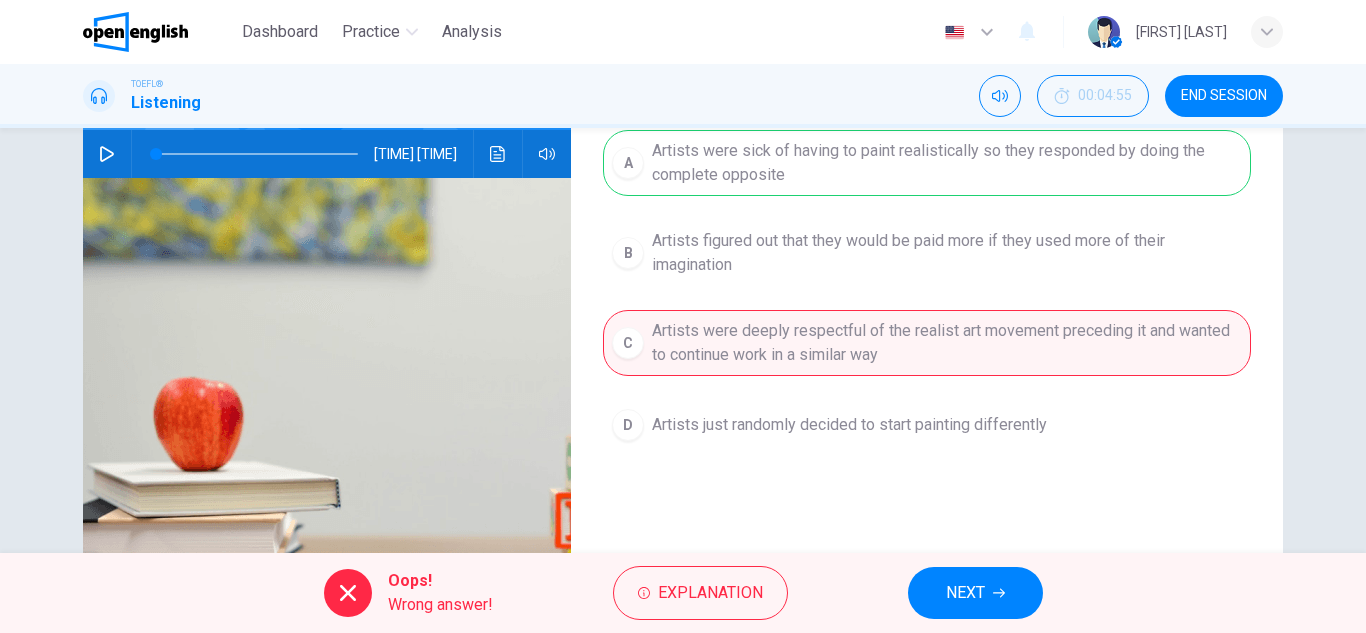 scroll, scrollTop: 167, scrollLeft: 0, axis: vertical 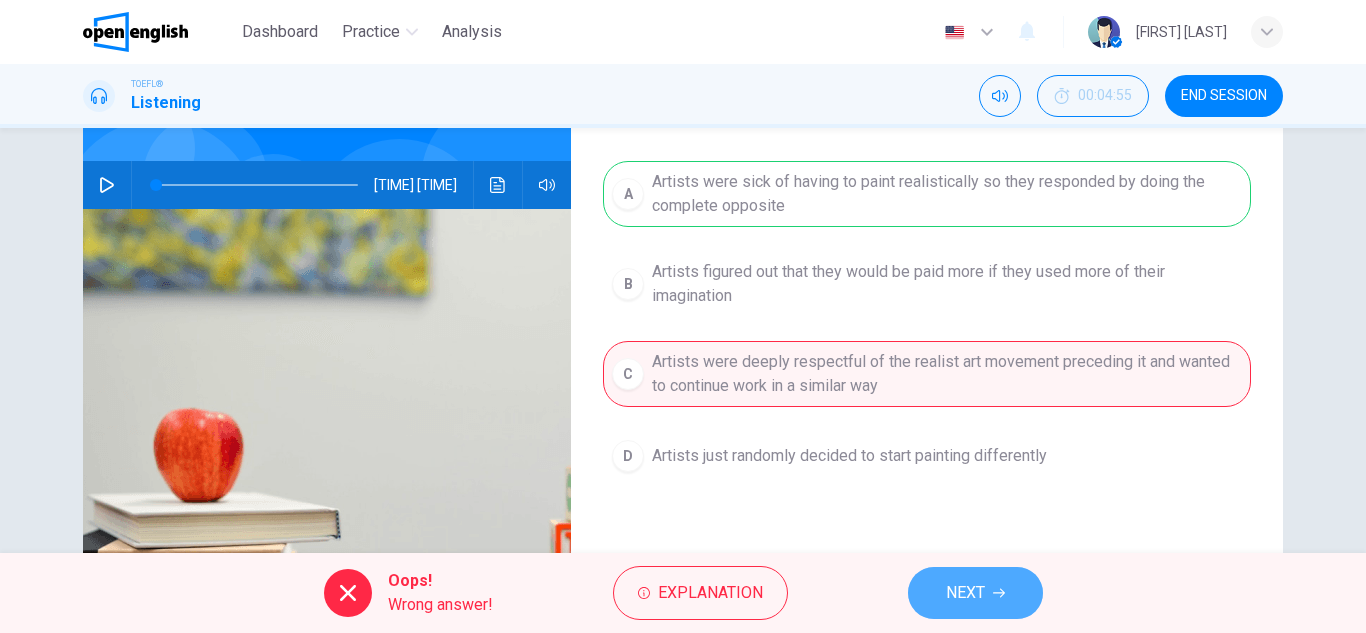 click on "NEXT" at bounding box center (965, 593) 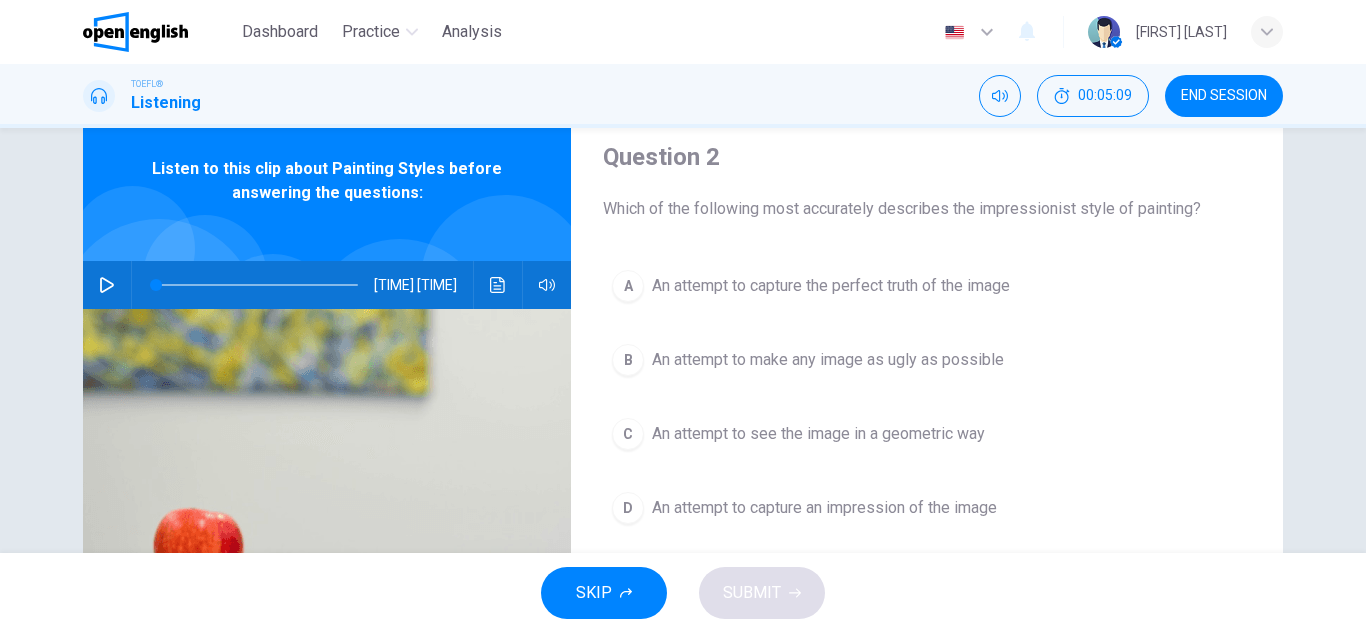 scroll, scrollTop: 100, scrollLeft: 0, axis: vertical 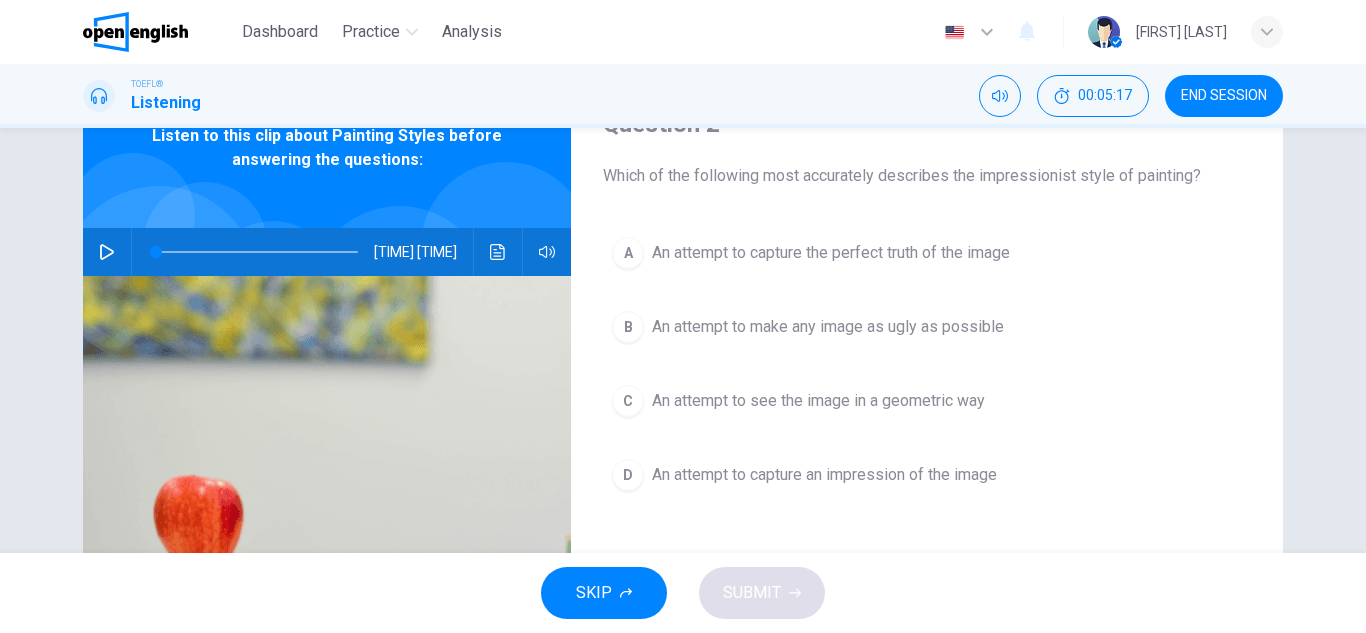 click on "D" at bounding box center (628, 253) 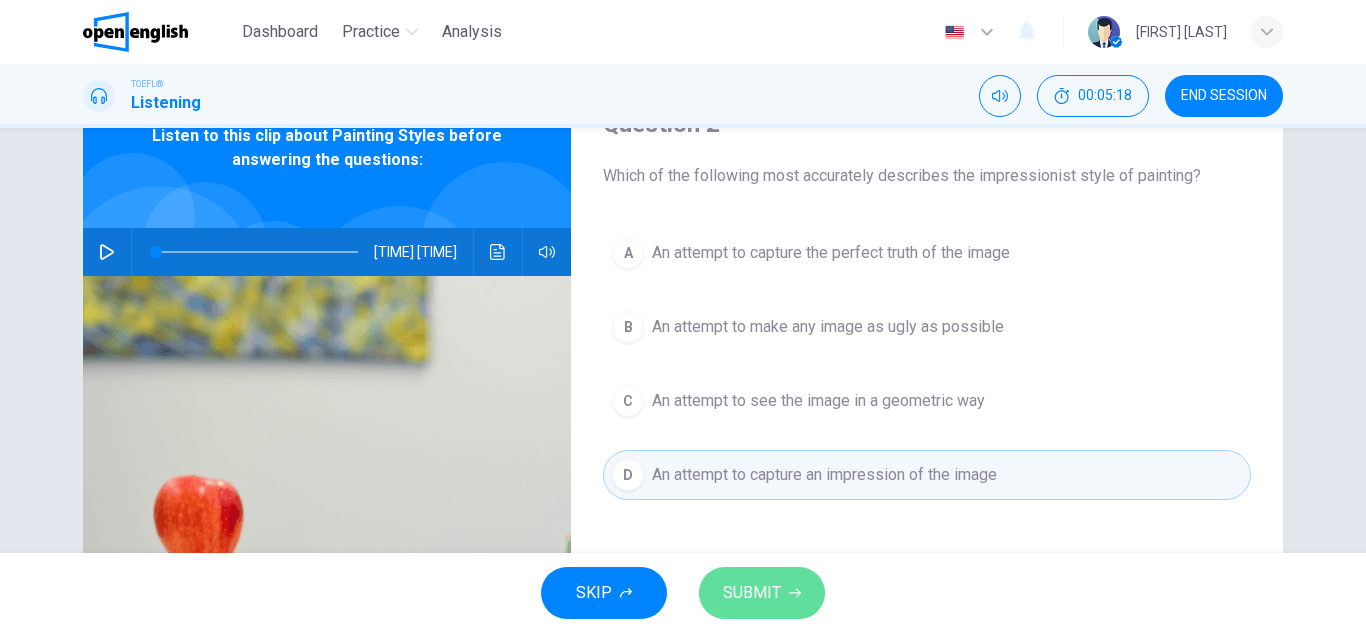 click on "SUBMIT" at bounding box center (752, 593) 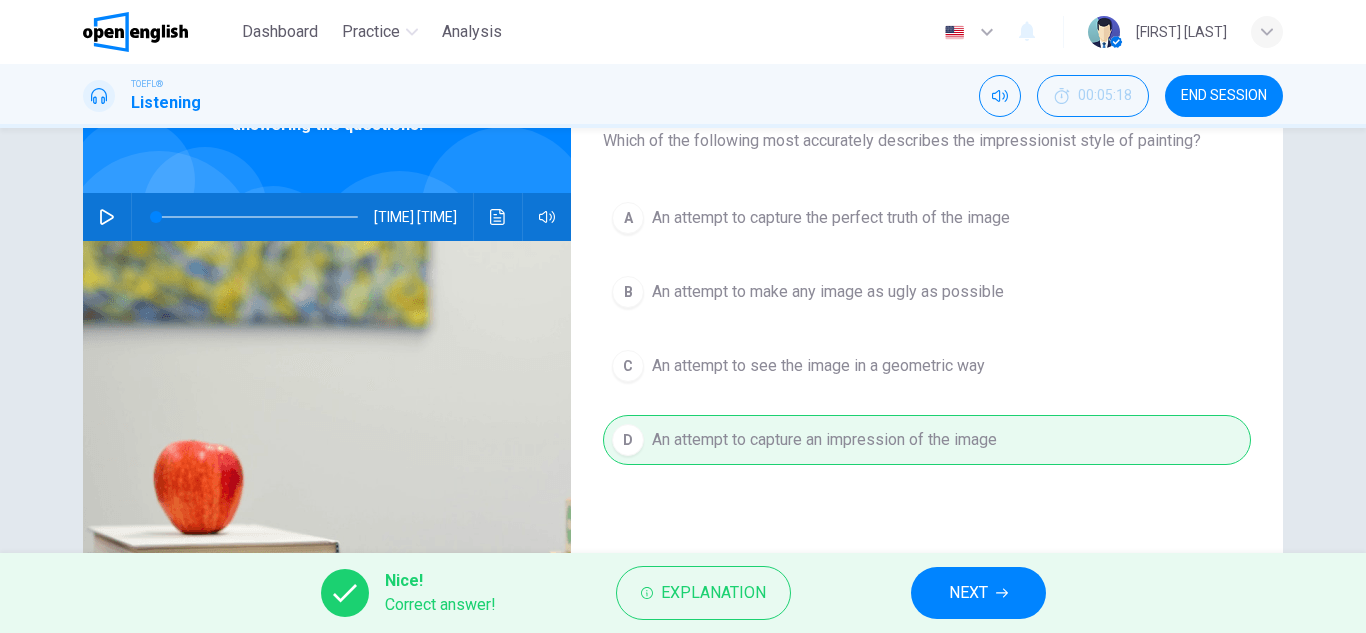 scroll, scrollTop: 167, scrollLeft: 0, axis: vertical 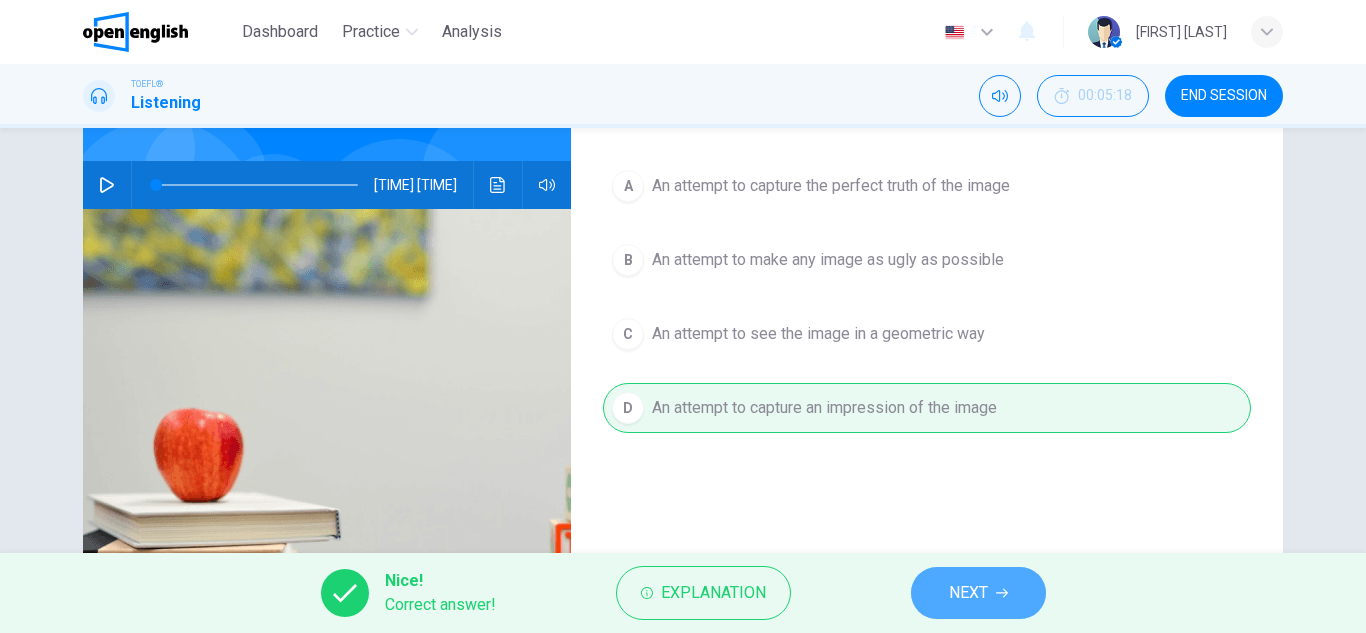 click on "NEXT" at bounding box center [968, 593] 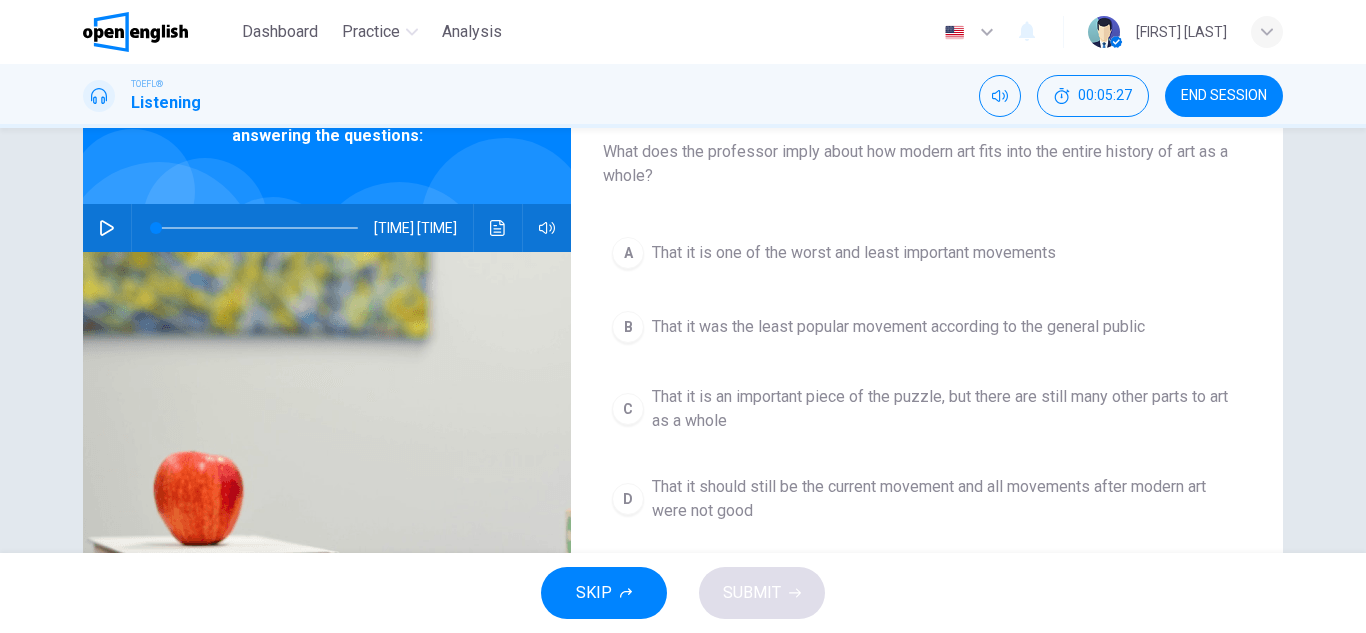 scroll, scrollTop: 157, scrollLeft: 0, axis: vertical 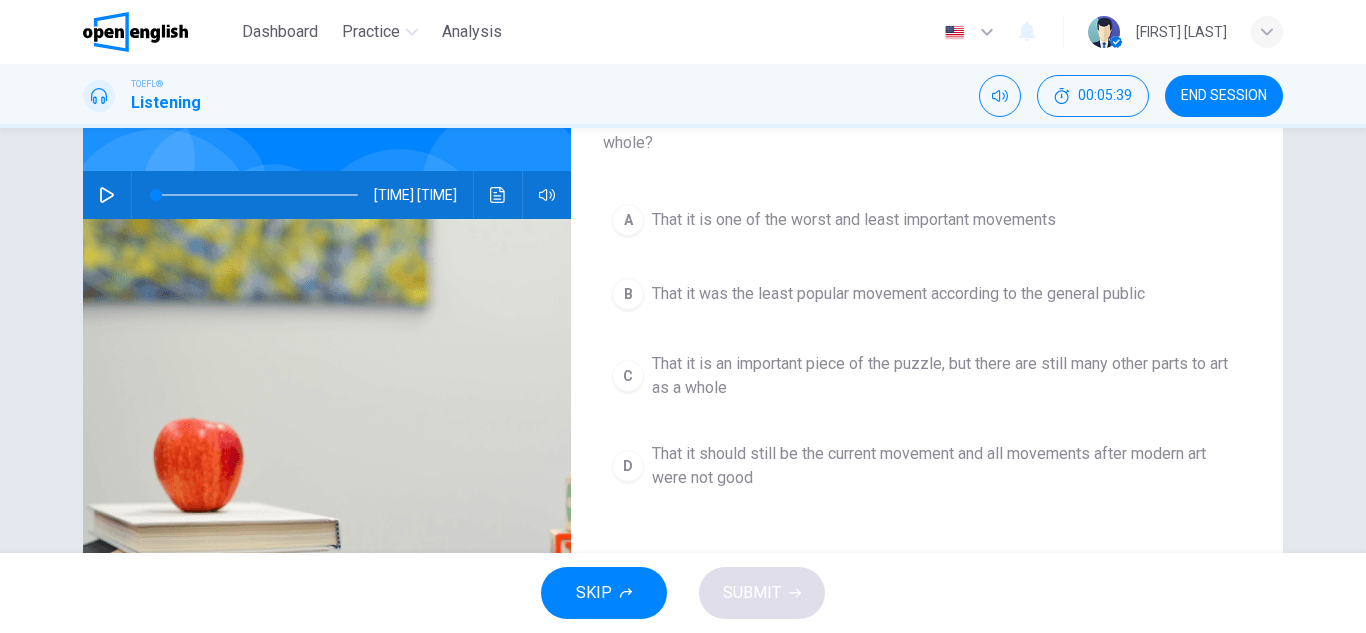 click on "D" at bounding box center (628, 220) 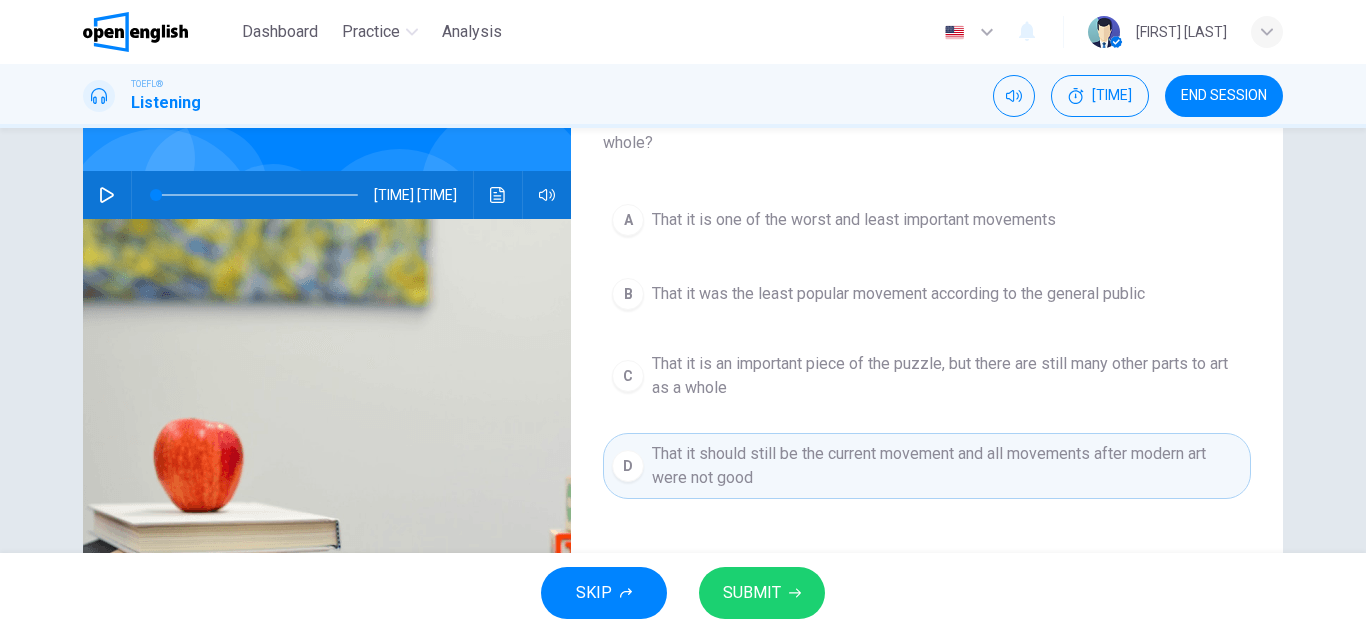 click on "A That it is one of the worst and least important movements" at bounding box center [927, 220] 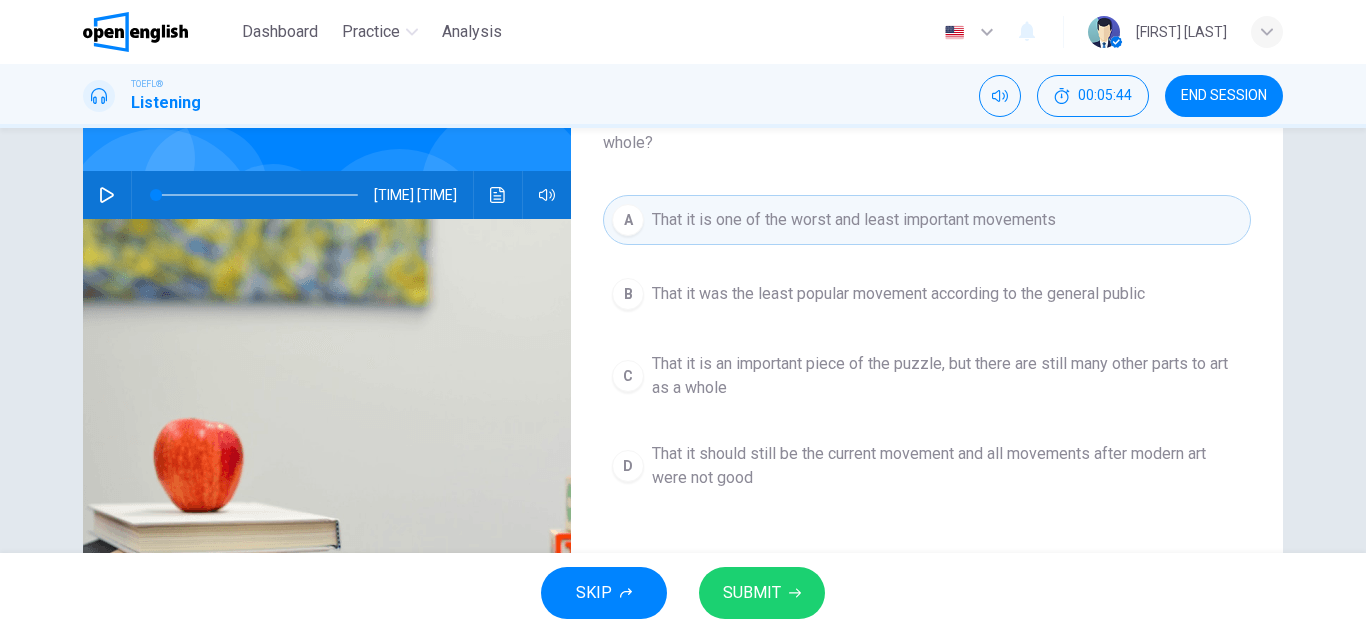 click on "That it was the least popular movement according to the general public" at bounding box center (898, 294) 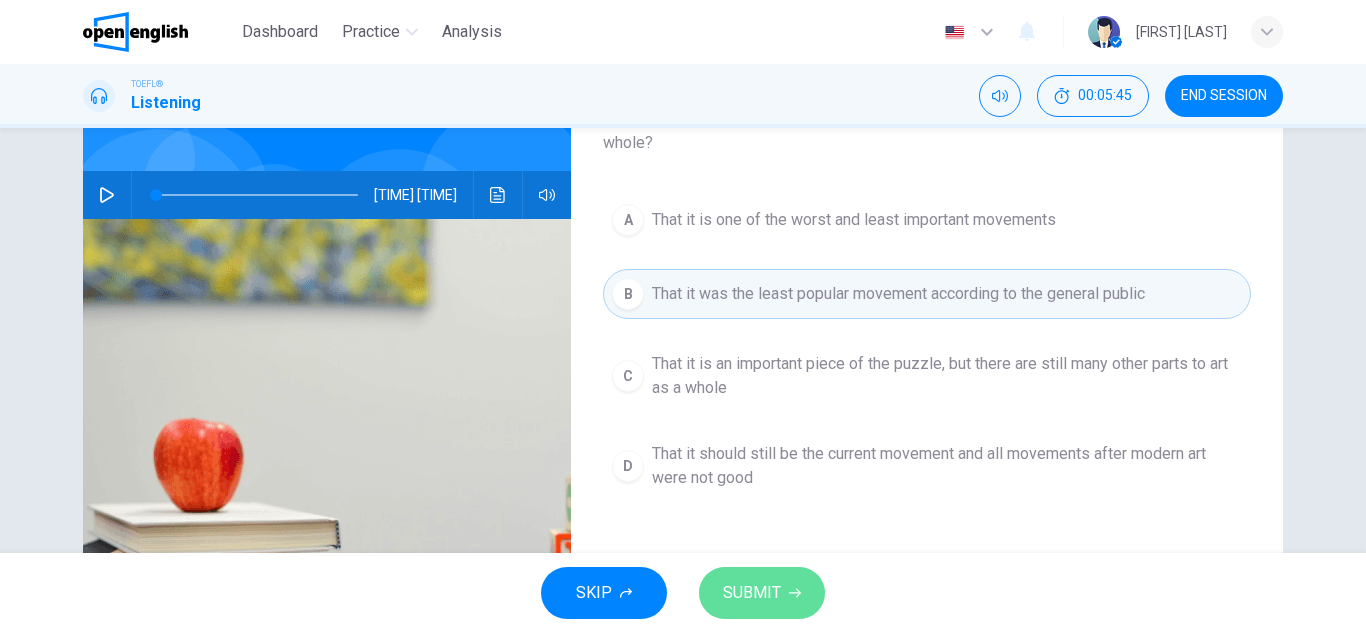 click on "SUBMIT" at bounding box center (752, 593) 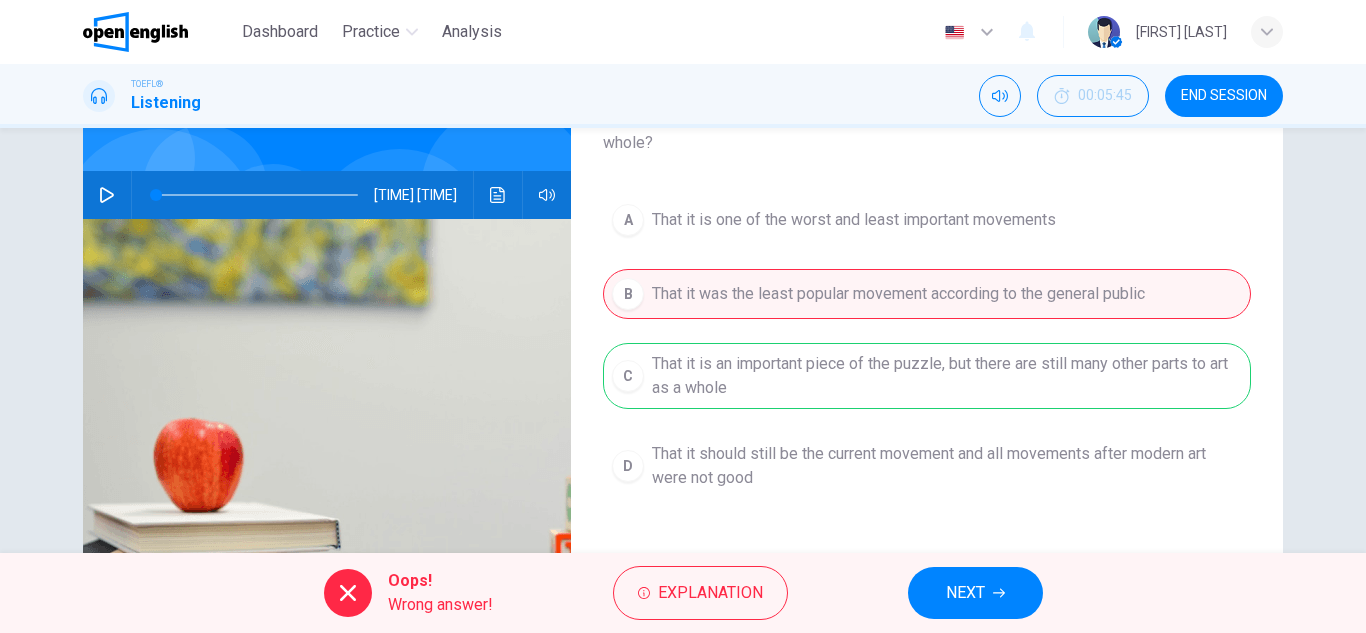 click on "NEXT" at bounding box center (975, 593) 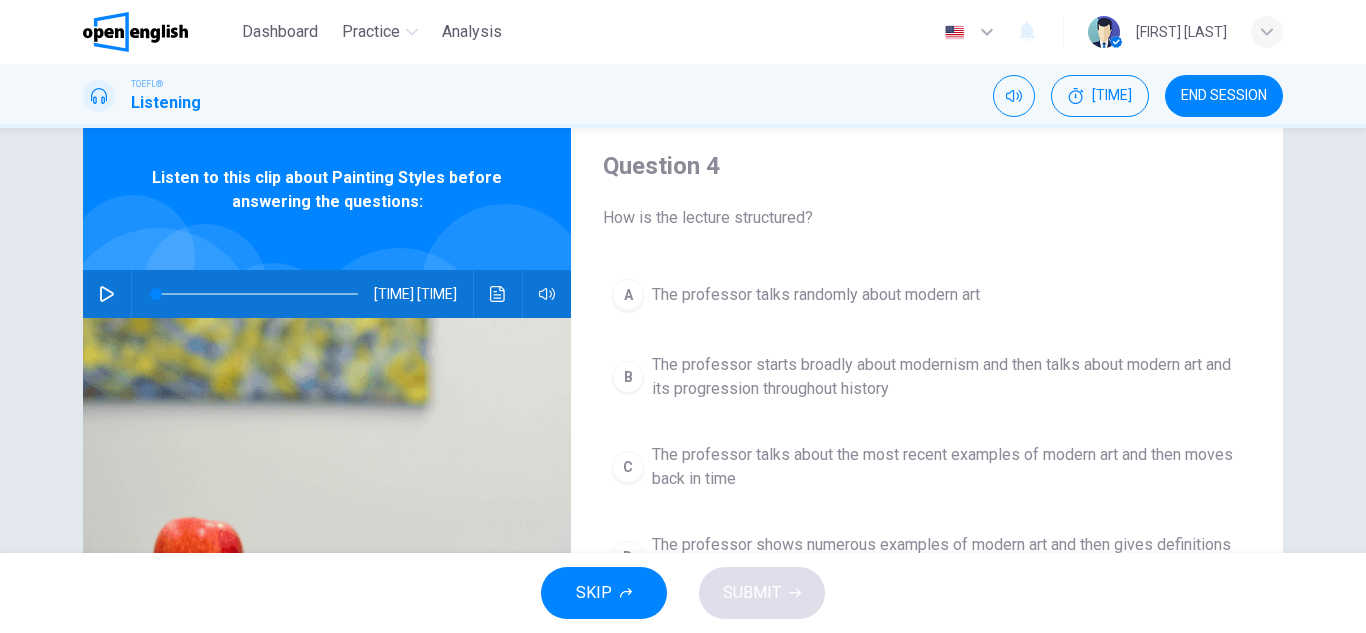 scroll, scrollTop: 124, scrollLeft: 0, axis: vertical 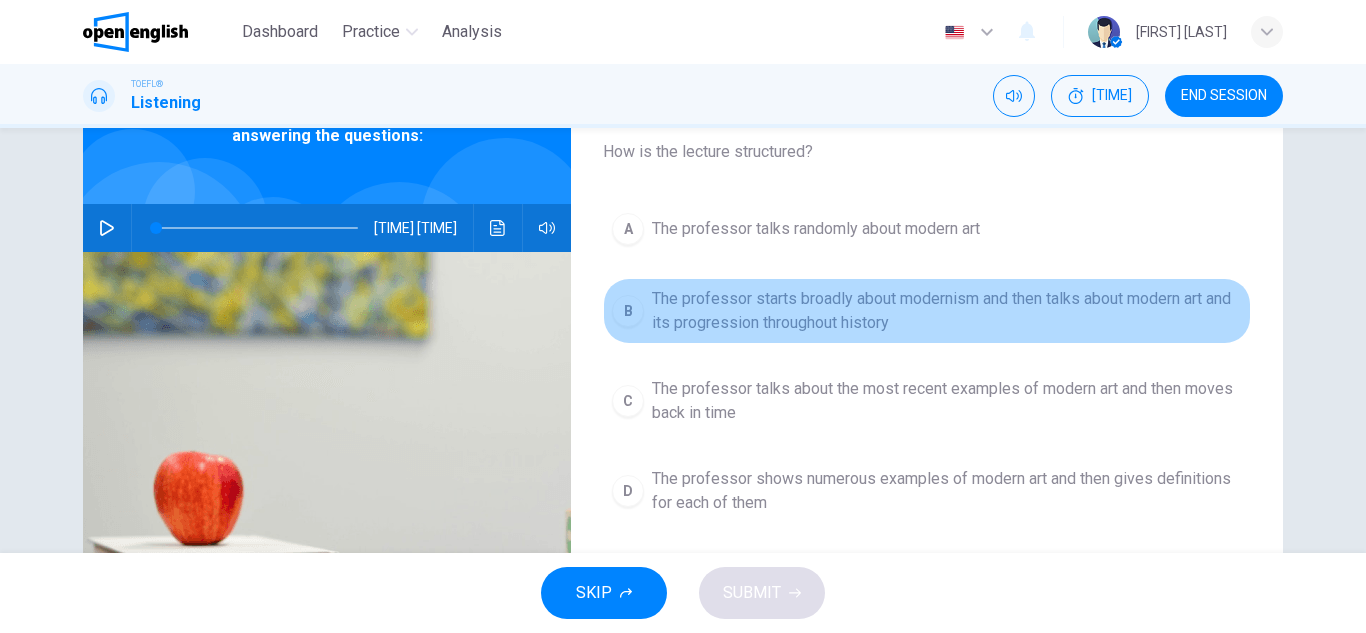 click on "The professor starts broadly about modernism and then talks about modern art and its progression throughout history" at bounding box center [816, 229] 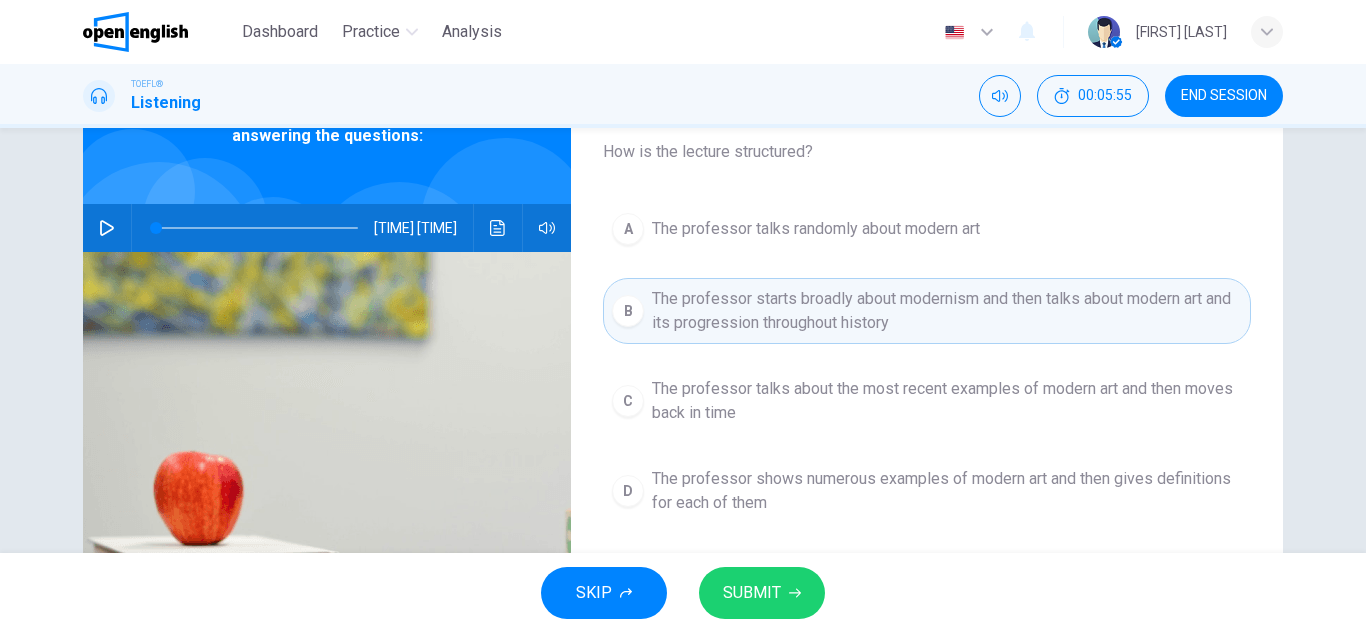 click on "SUBMIT" at bounding box center [752, 593] 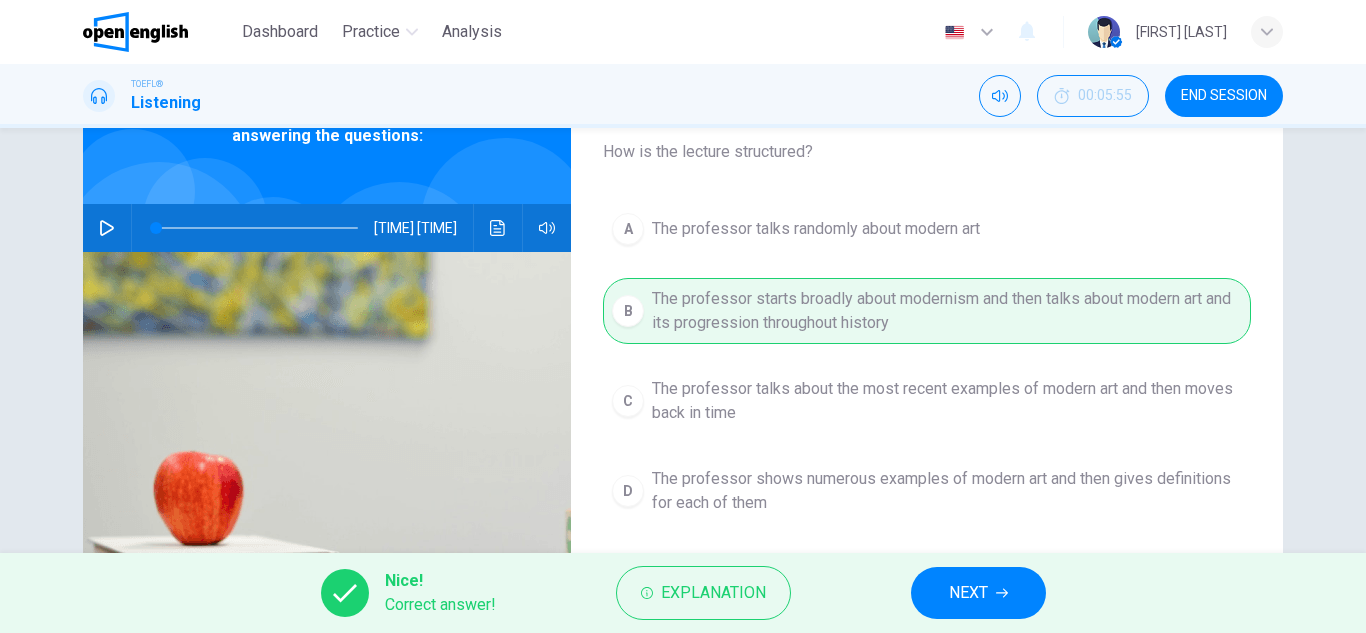 click on "NEXT" at bounding box center [968, 593] 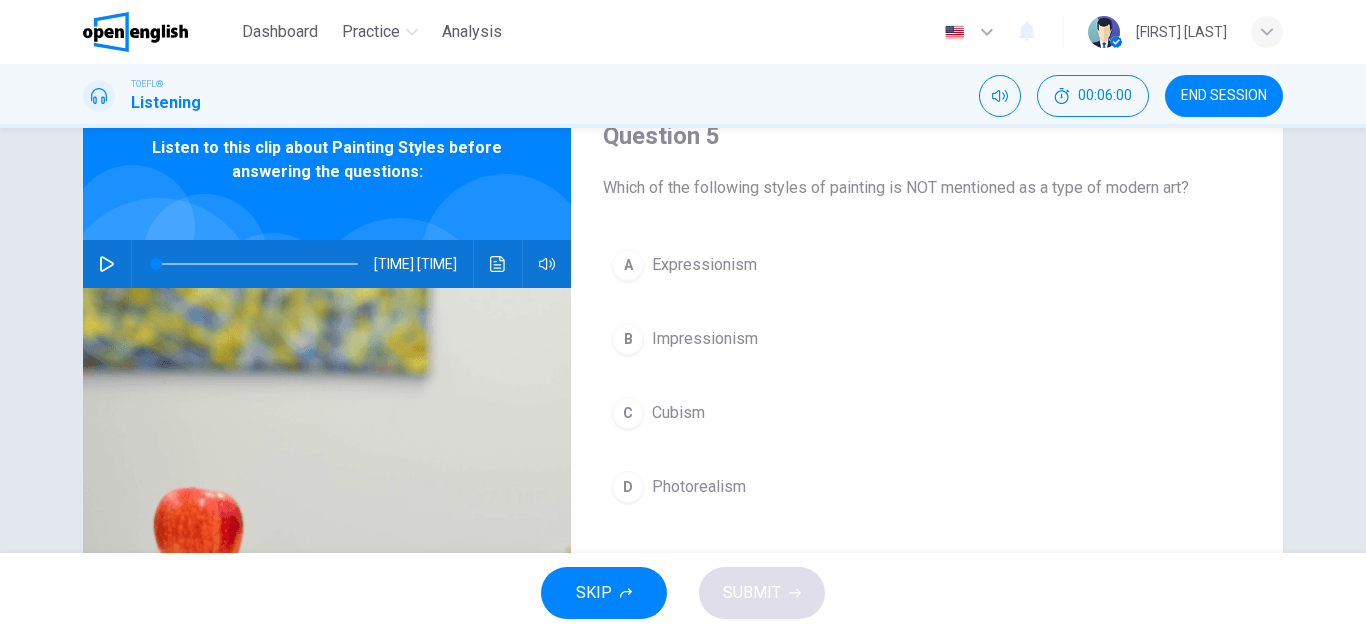 scroll, scrollTop: 91, scrollLeft: 0, axis: vertical 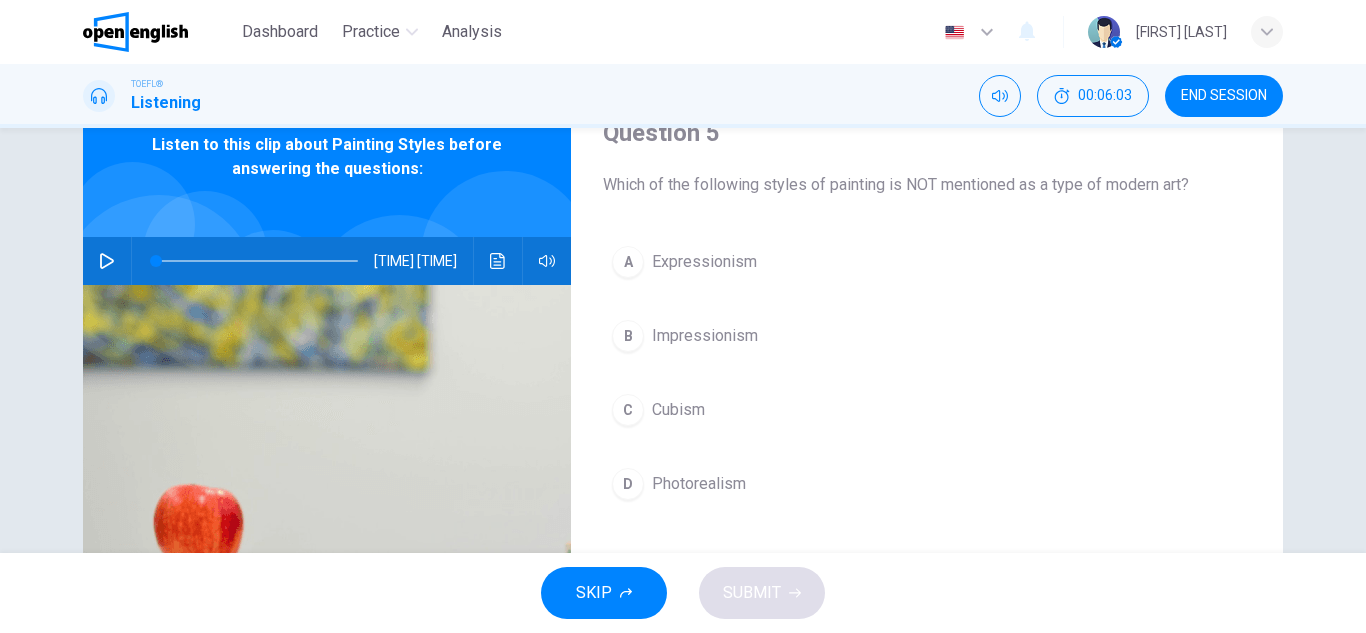 click on "D Photorealism" at bounding box center (927, 484) 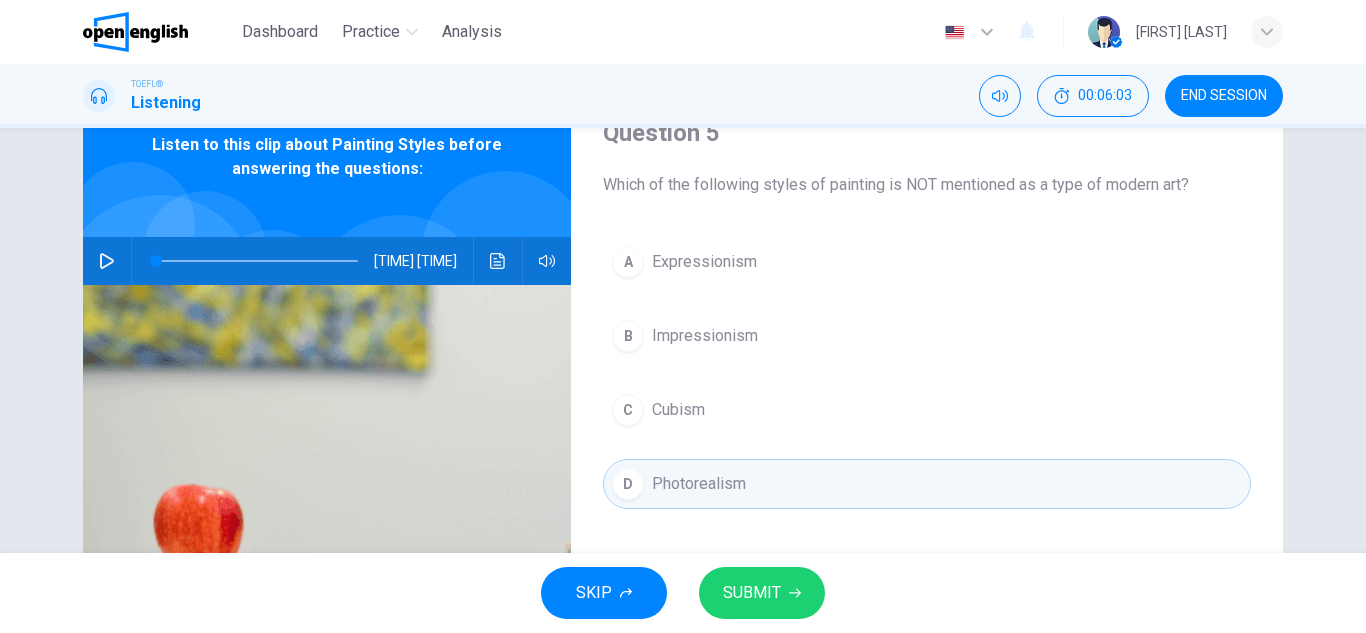 click on "SUBMIT" at bounding box center [752, 593] 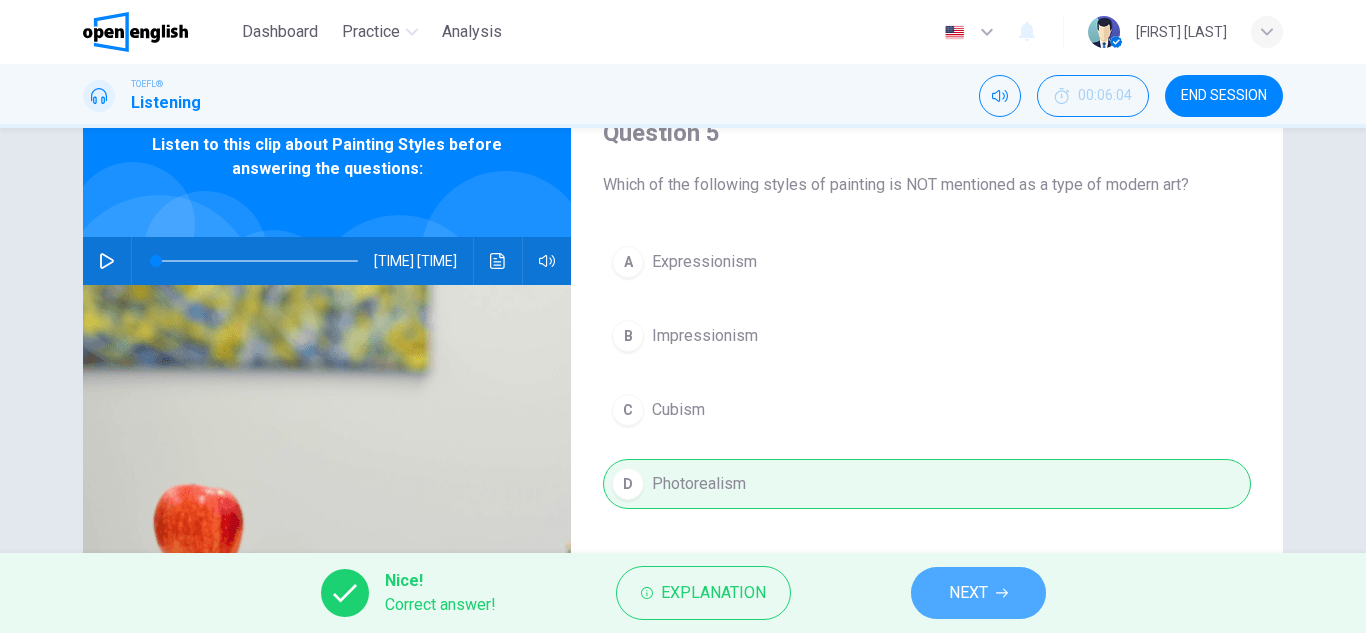 click on "NEXT" at bounding box center (978, 593) 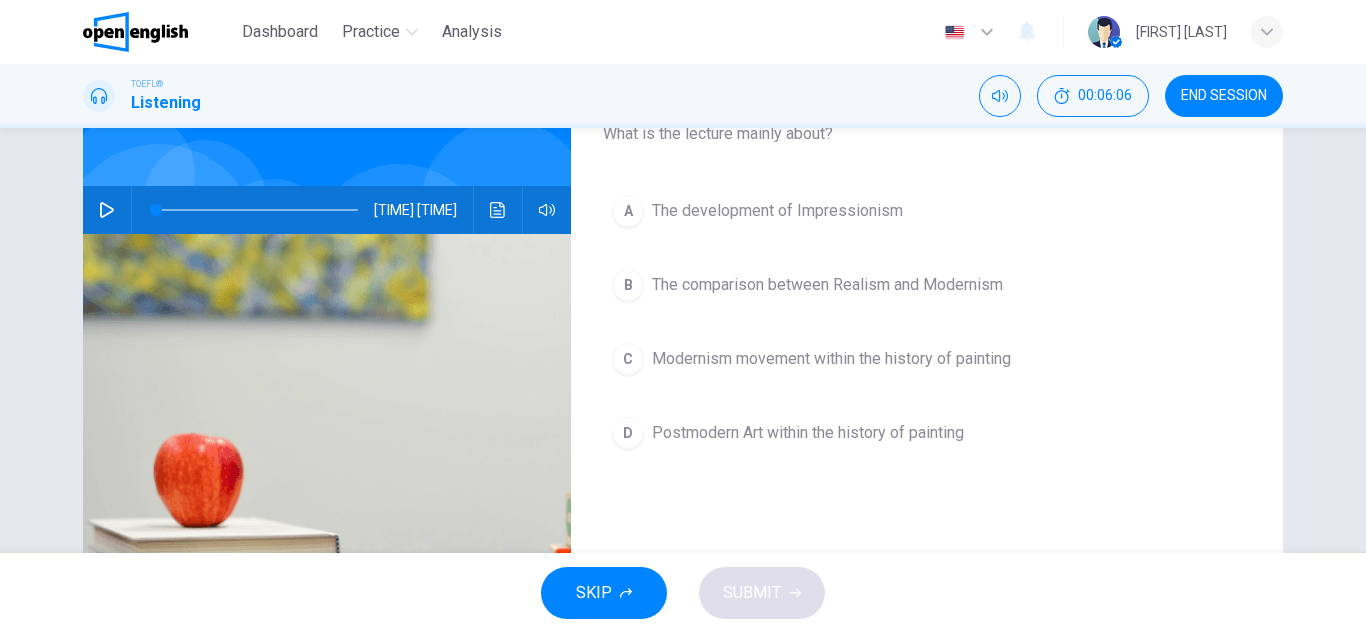 scroll, scrollTop: 157, scrollLeft: 0, axis: vertical 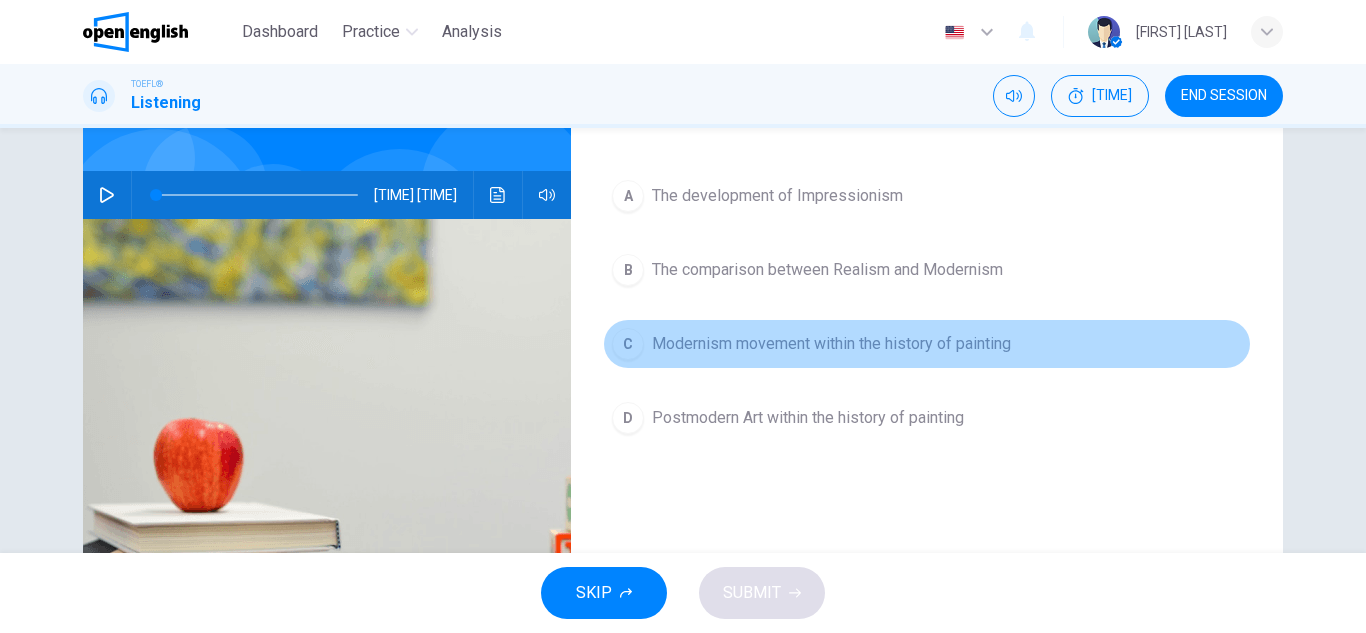 click on "Modernism movement within the history of painting" at bounding box center [777, 196] 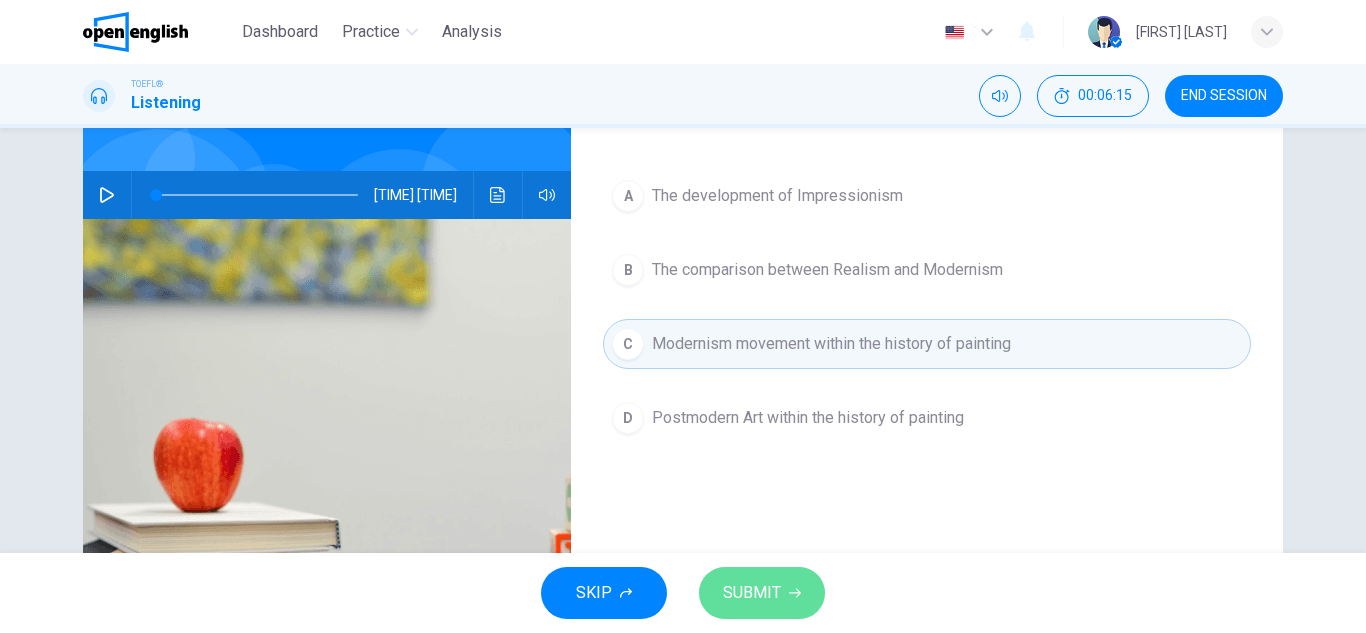 click at bounding box center [795, 593] 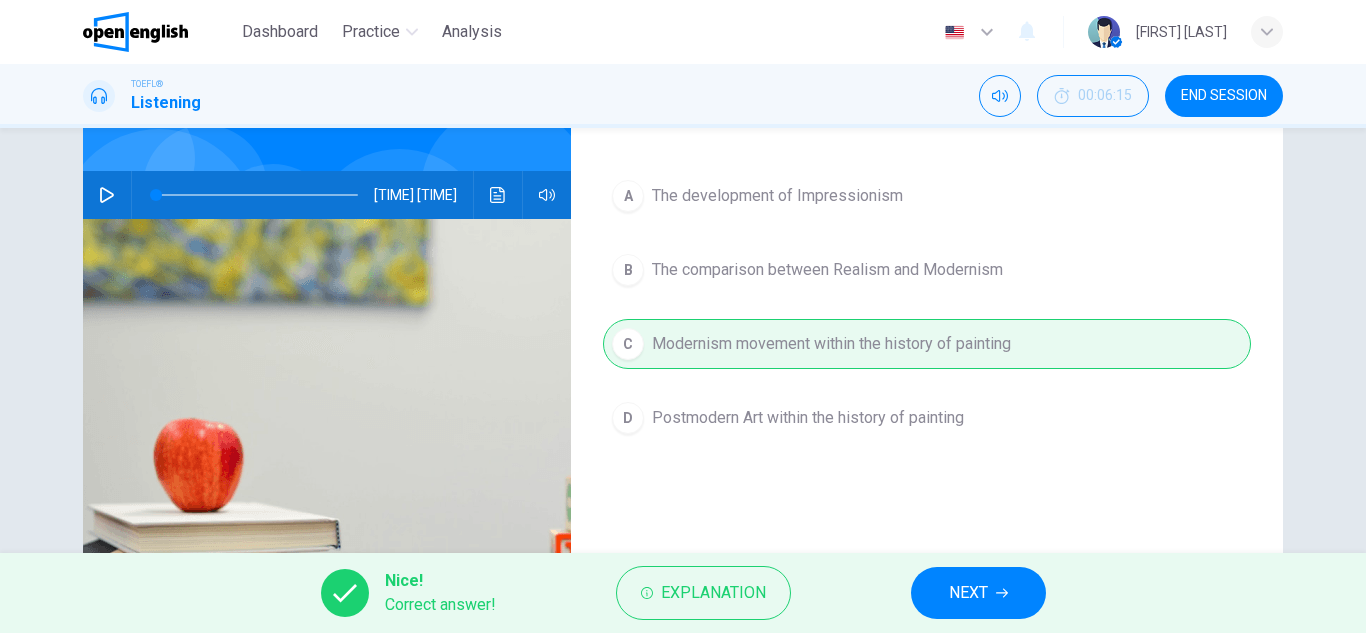 click on "NEXT" at bounding box center (978, 593) 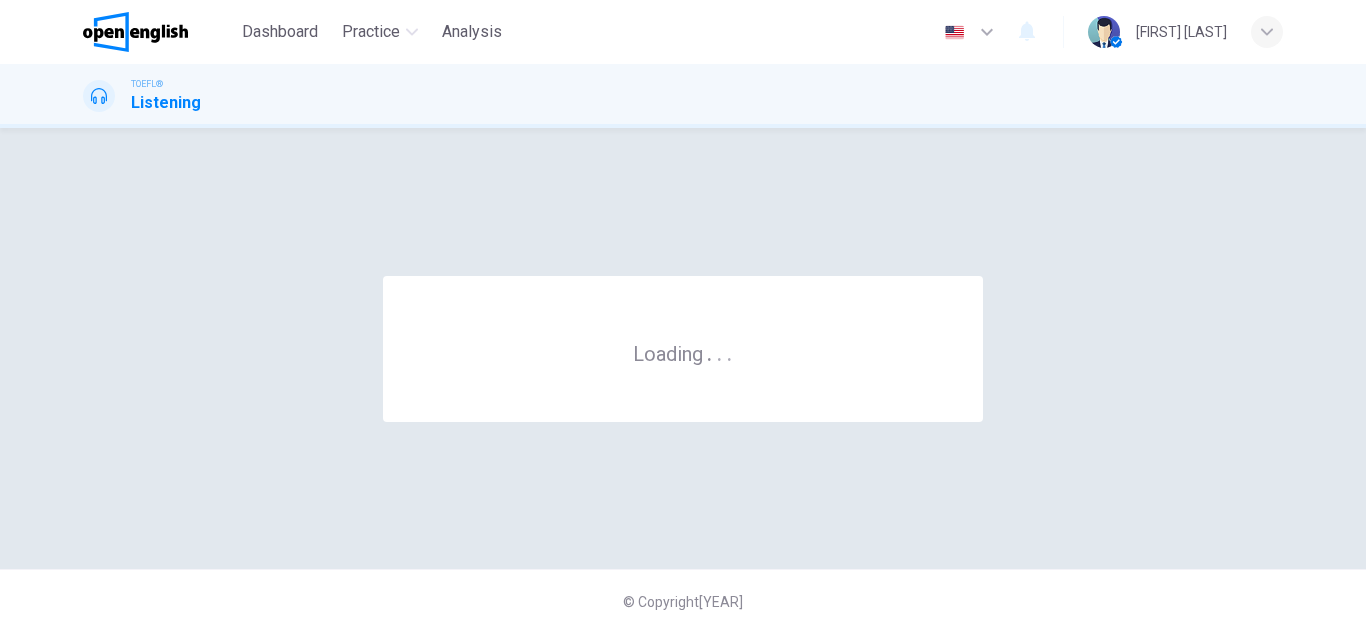 scroll, scrollTop: 0, scrollLeft: 0, axis: both 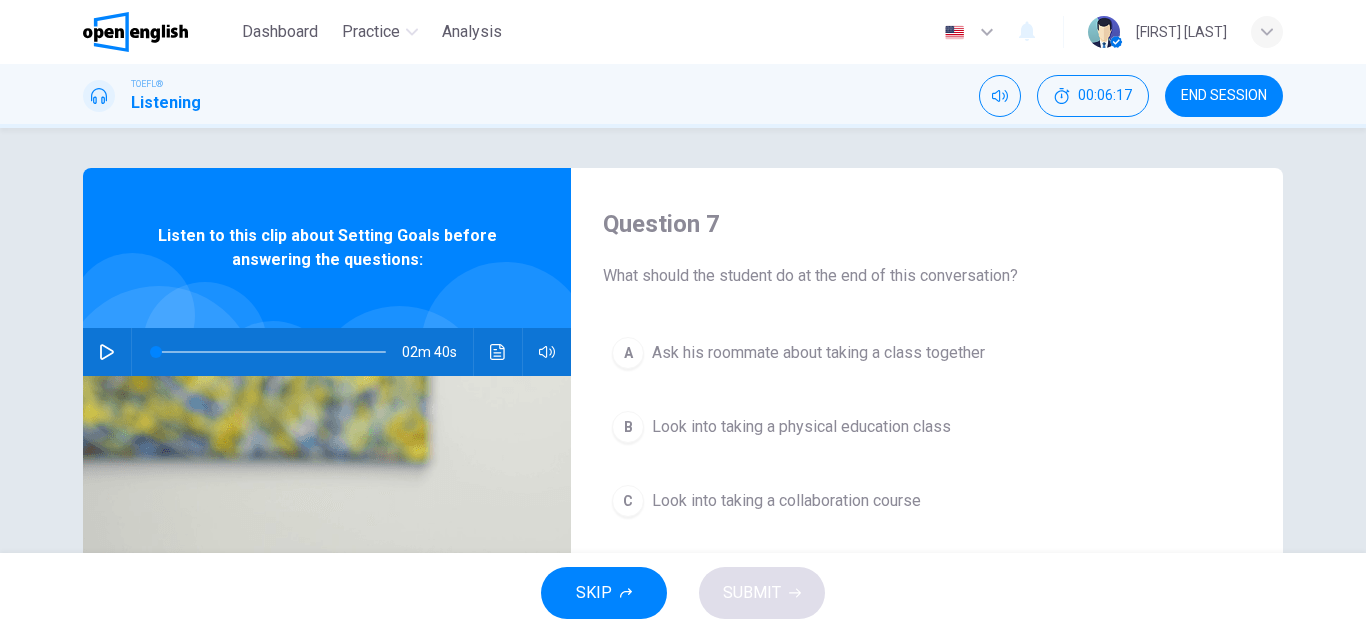 click at bounding box center [107, 352] 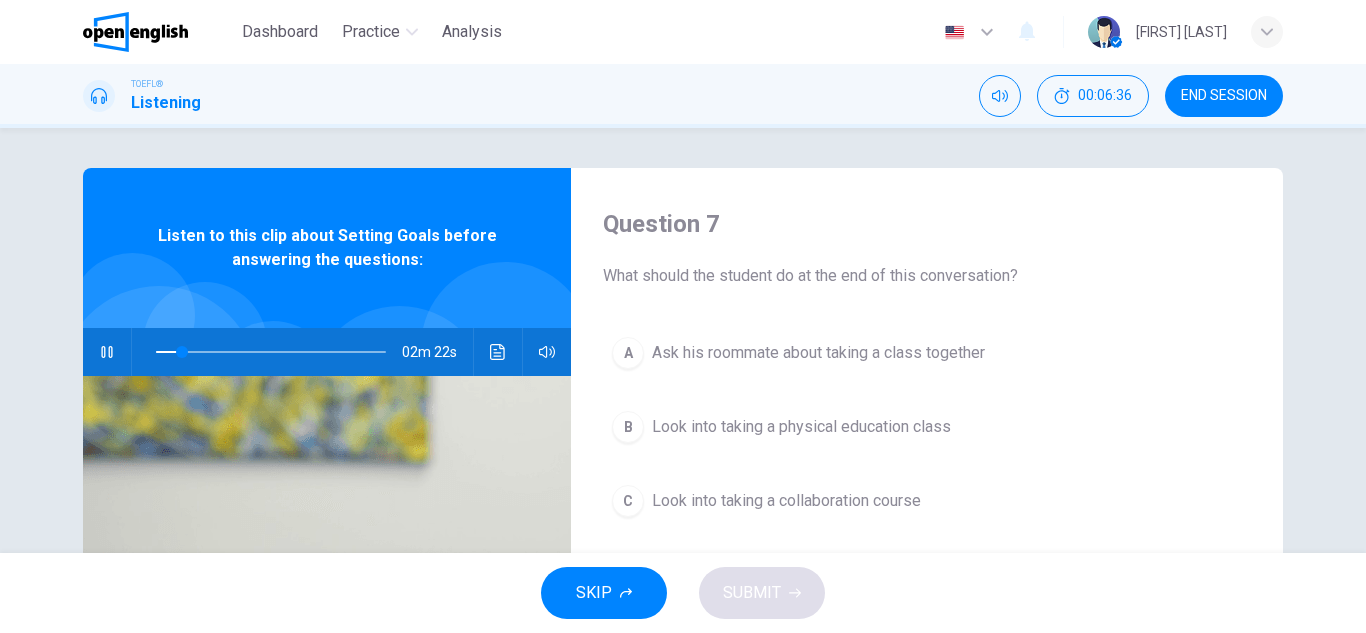 type 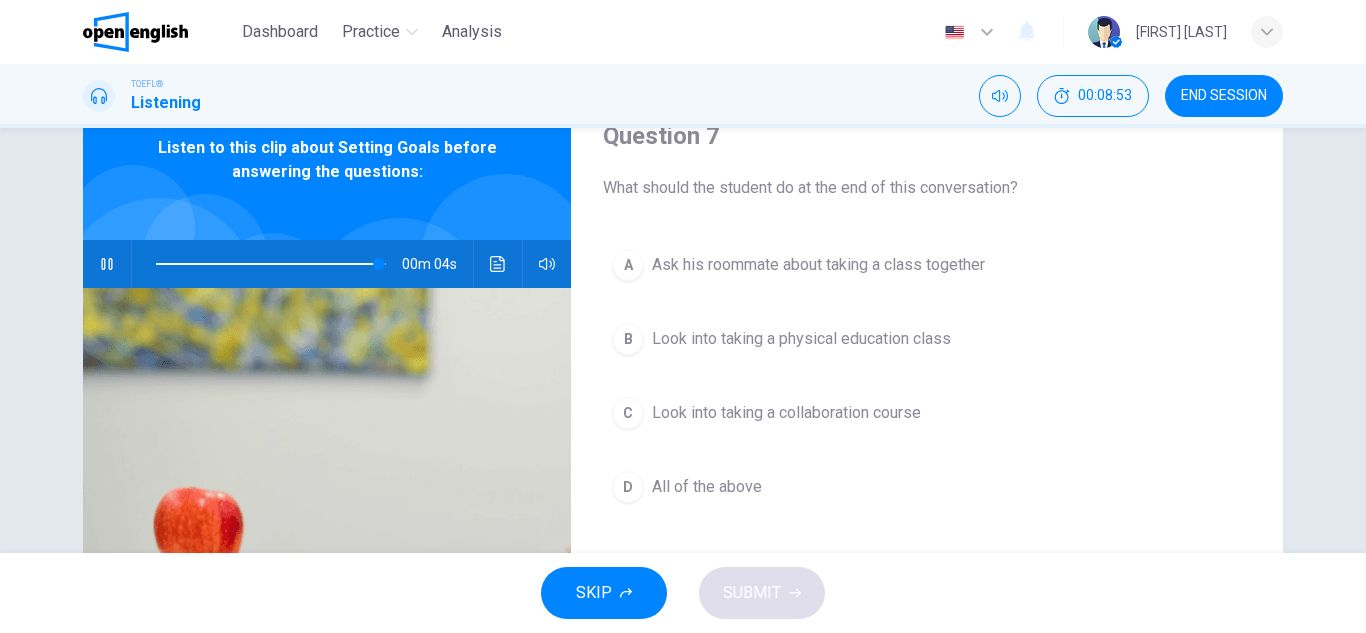 scroll, scrollTop: 100, scrollLeft: 0, axis: vertical 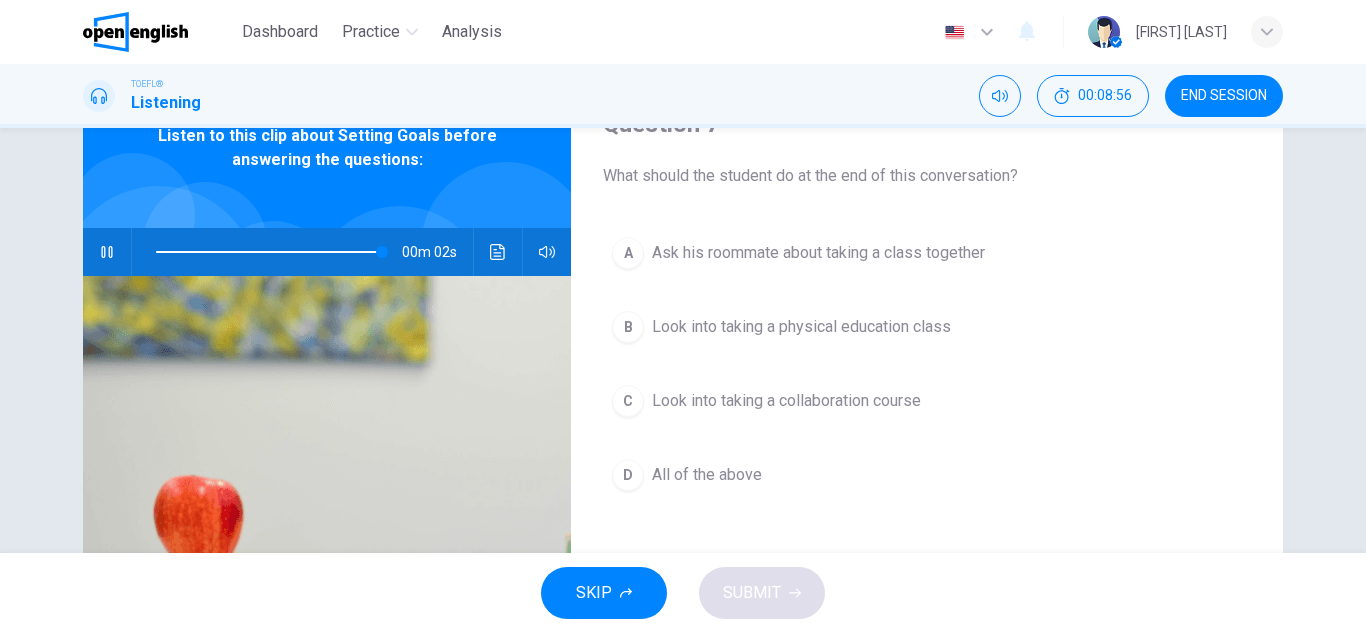 click on "Ask his roommate about taking a class together" at bounding box center [818, 253] 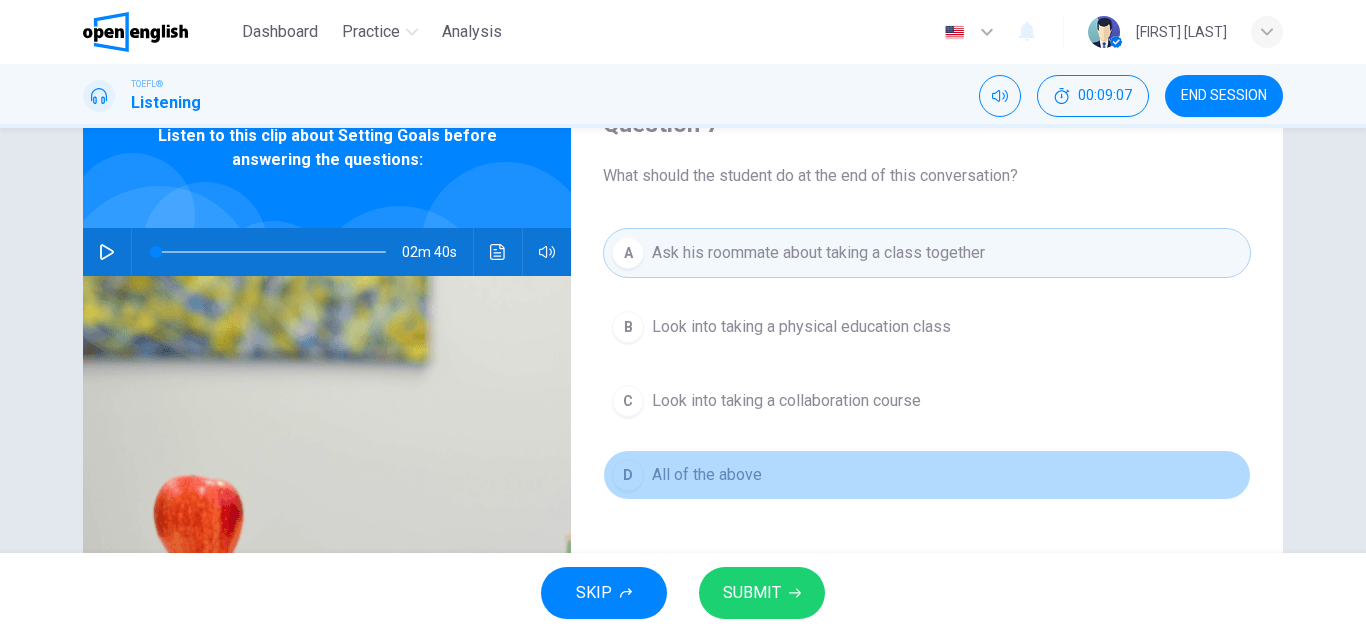 click on "D All of the above" at bounding box center [927, 475] 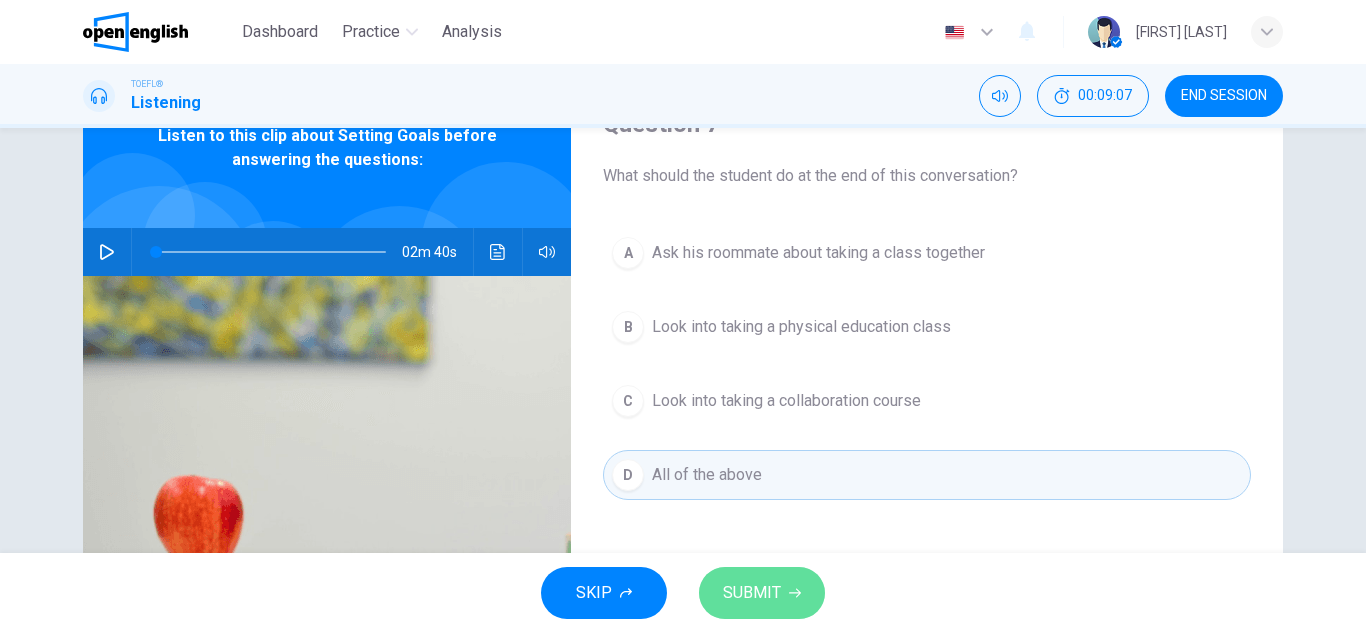 click on "SUBMIT" at bounding box center (752, 593) 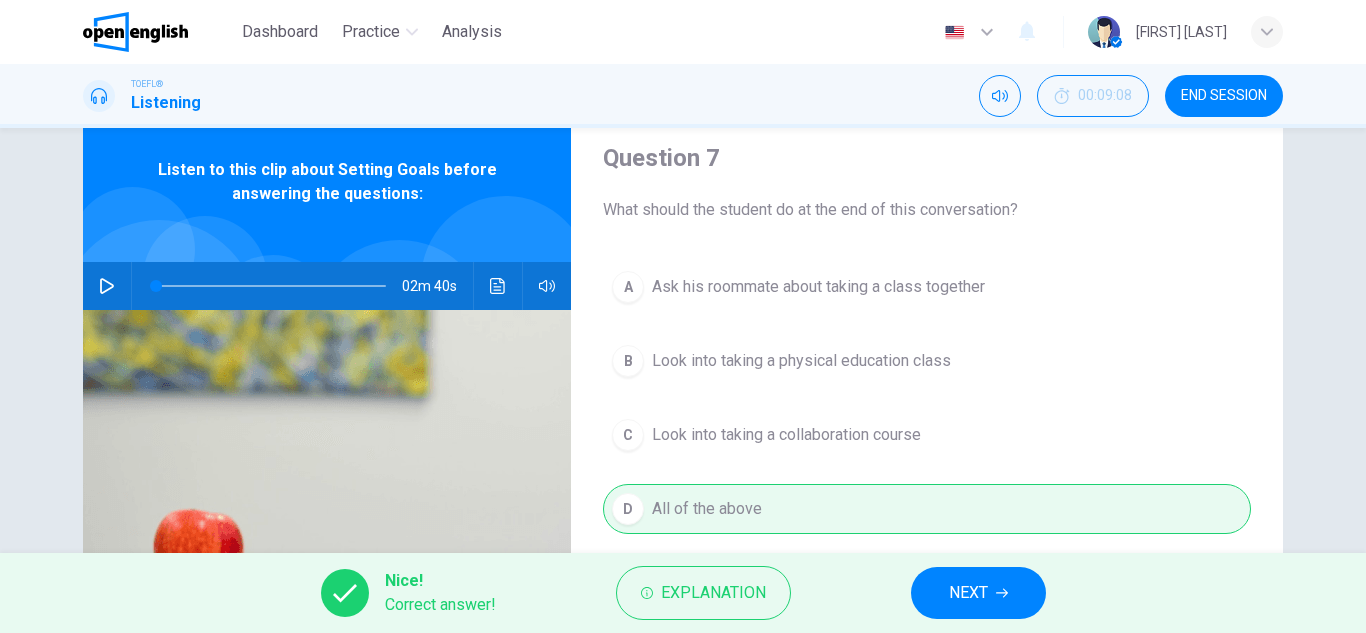 scroll, scrollTop: 33, scrollLeft: 0, axis: vertical 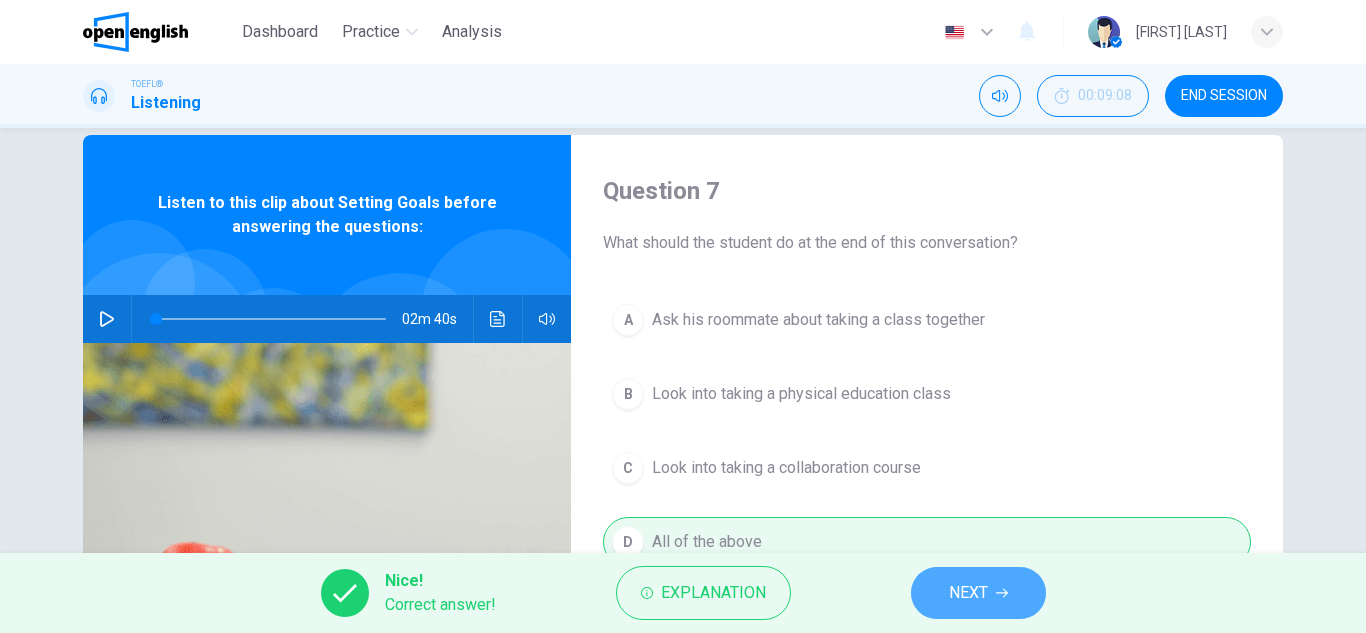 click on "NEXT" at bounding box center (978, 593) 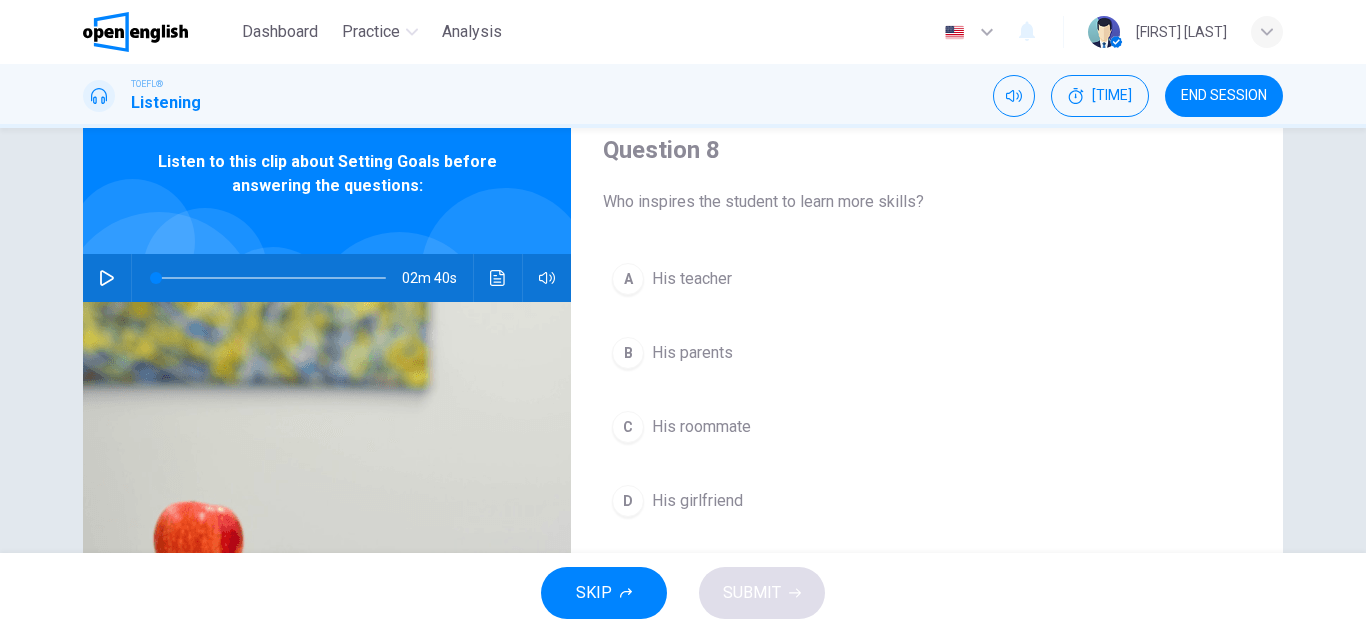 scroll, scrollTop: 67, scrollLeft: 0, axis: vertical 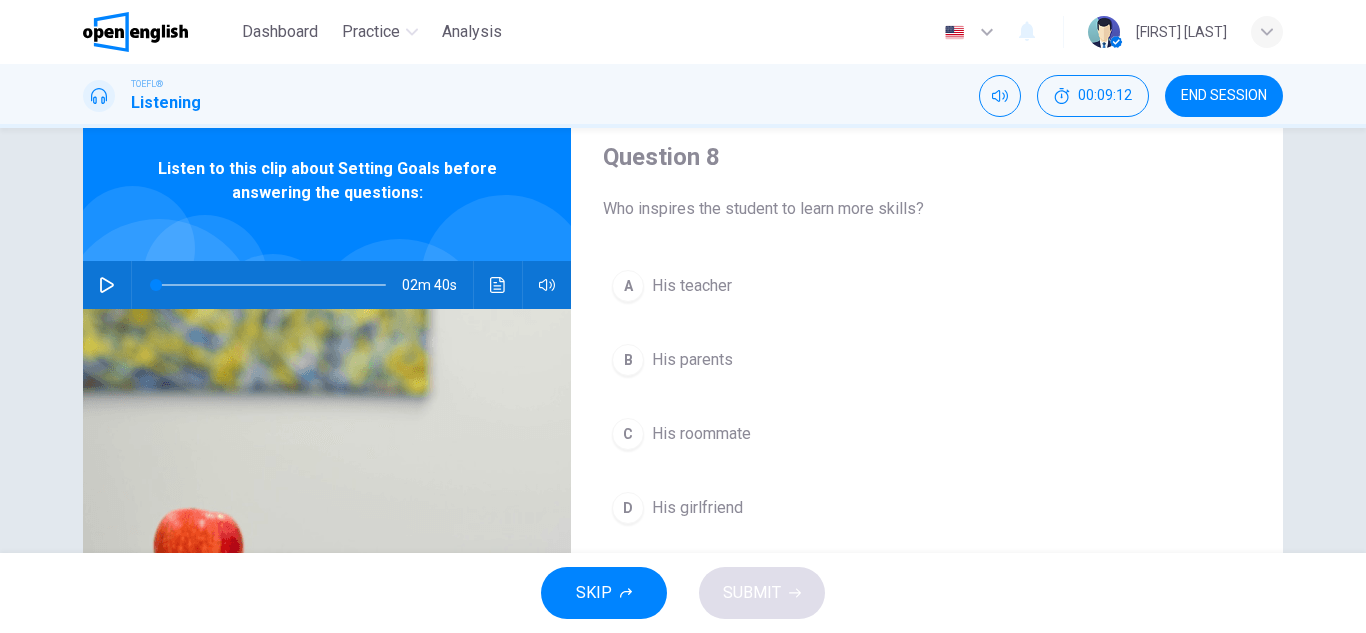 click on "A His teacher" at bounding box center (927, 286) 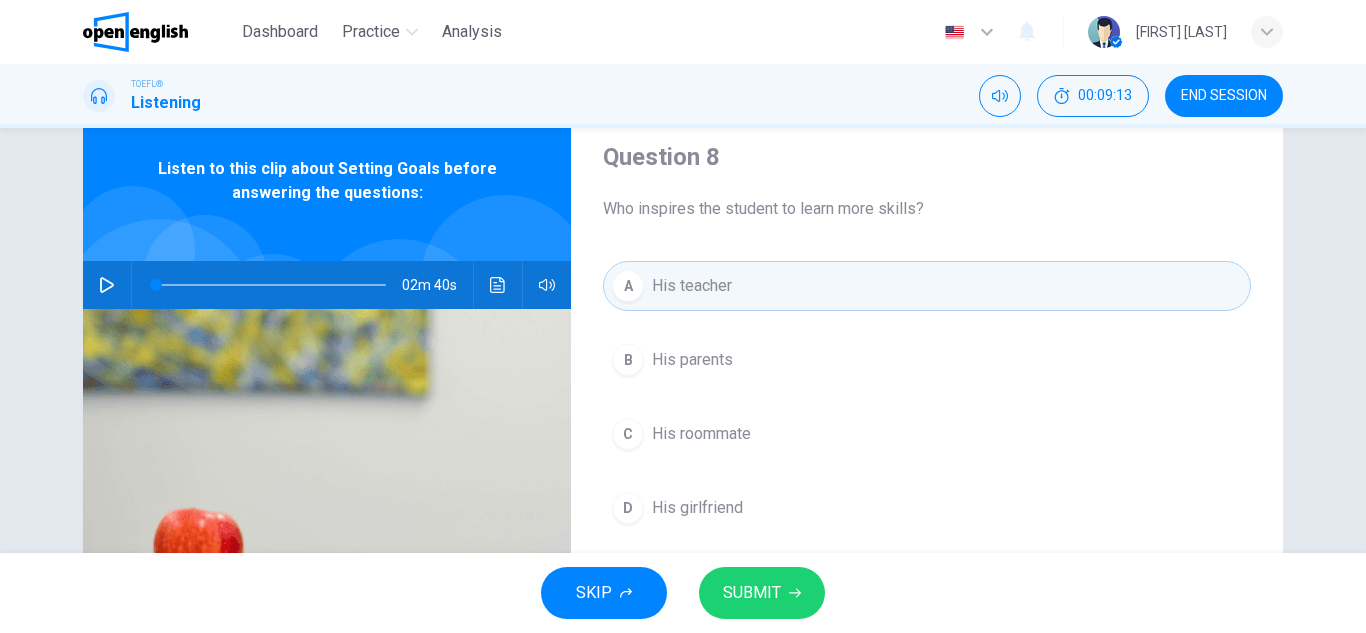 click on "SUBMIT" at bounding box center [762, 593] 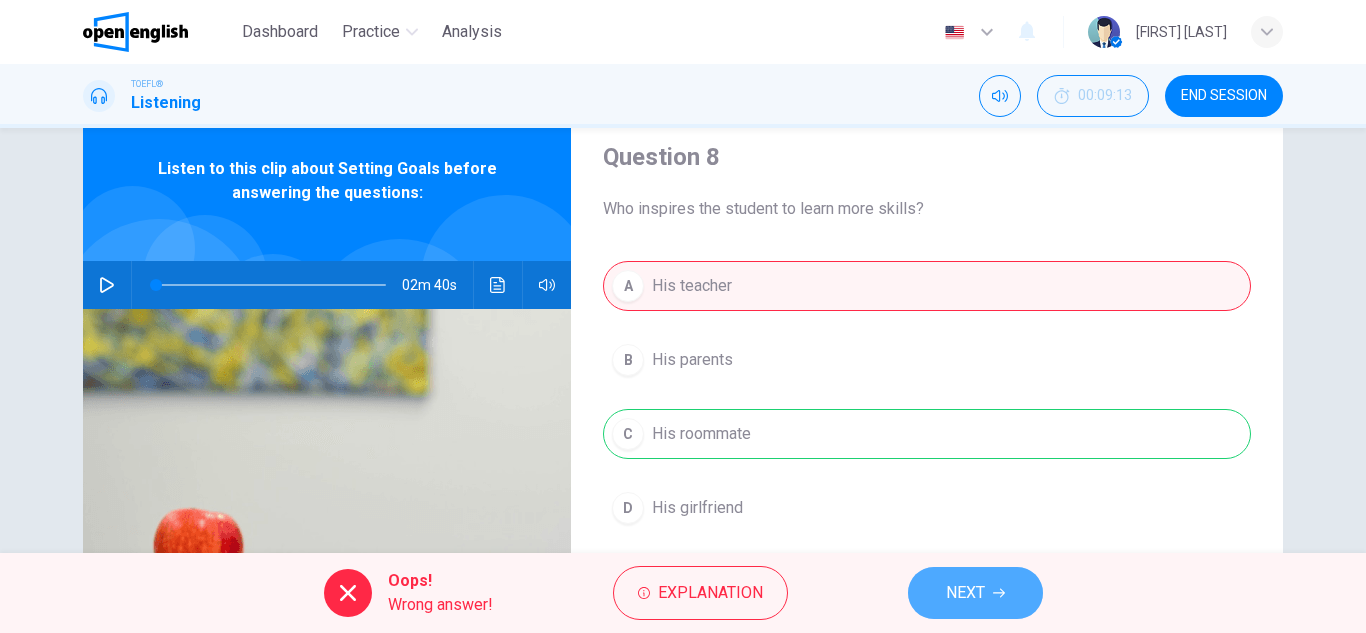 click on "NEXT" at bounding box center [965, 593] 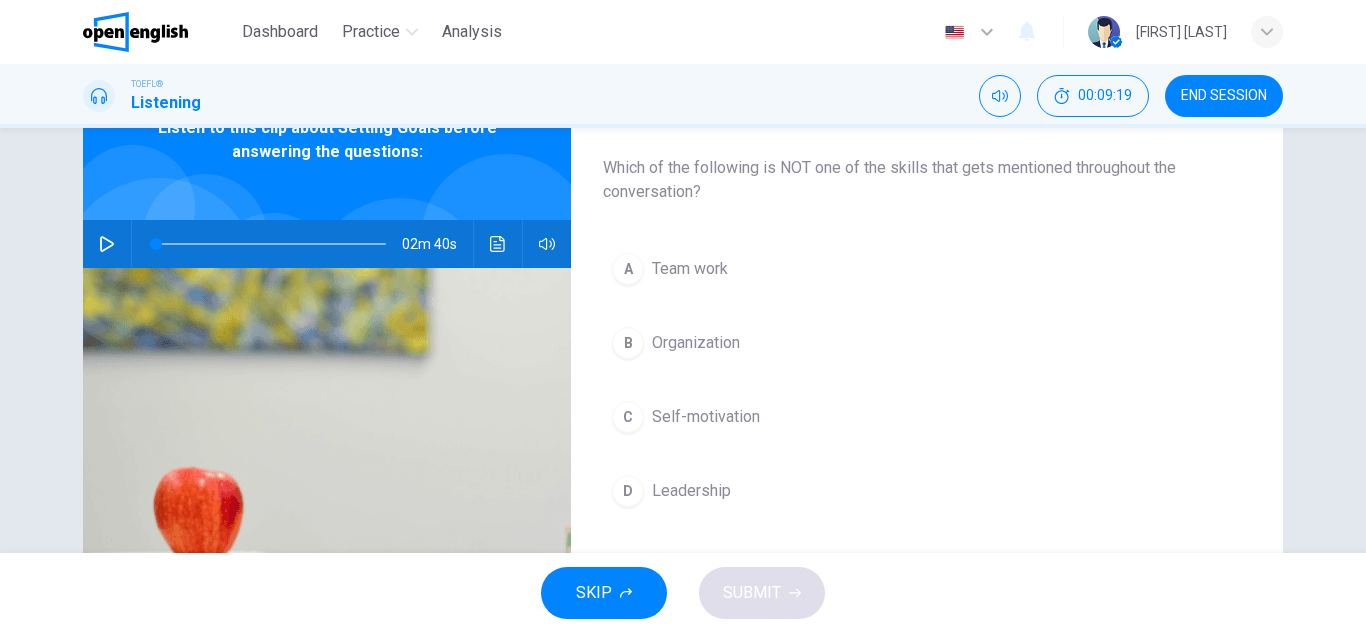 scroll, scrollTop: 100, scrollLeft: 0, axis: vertical 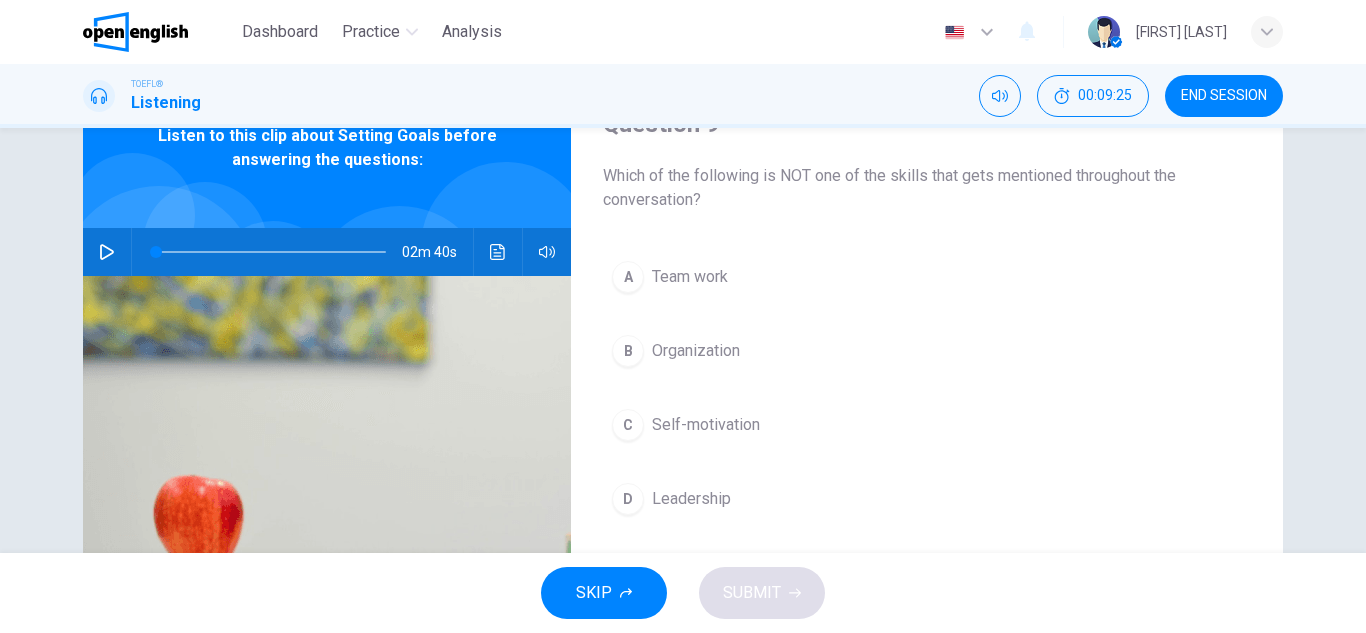 click on "B Organization" at bounding box center [927, 351] 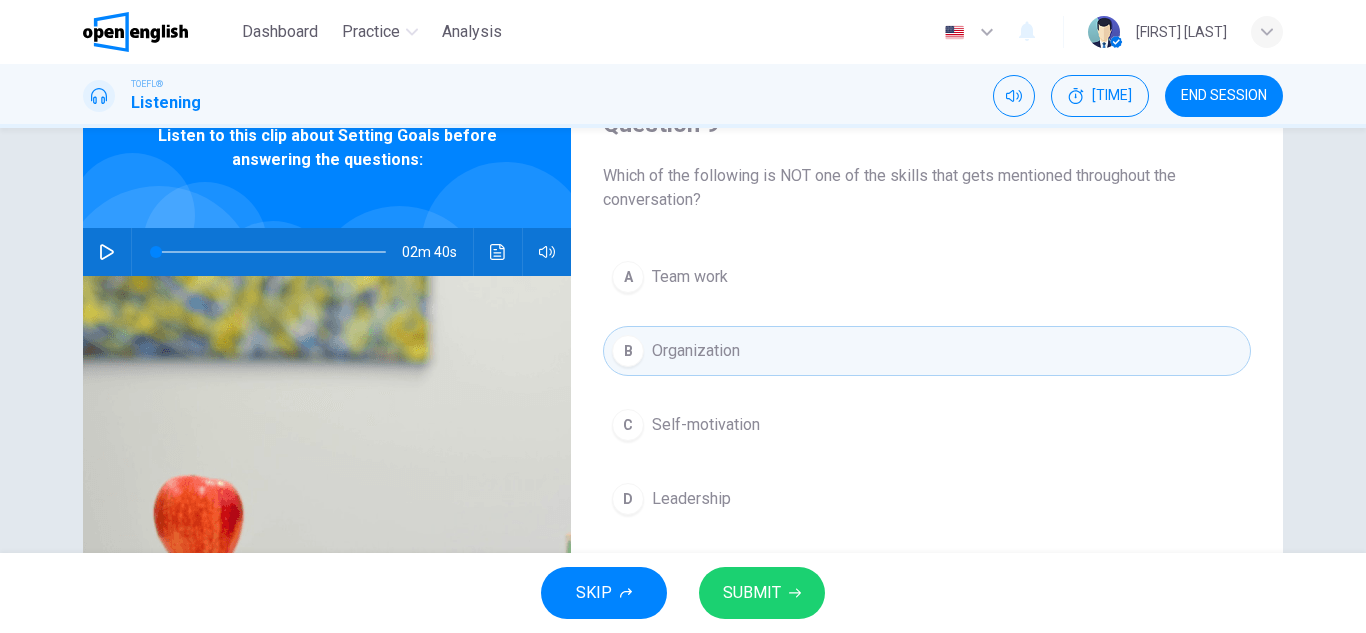 click on "SUBMIT" at bounding box center (762, 593) 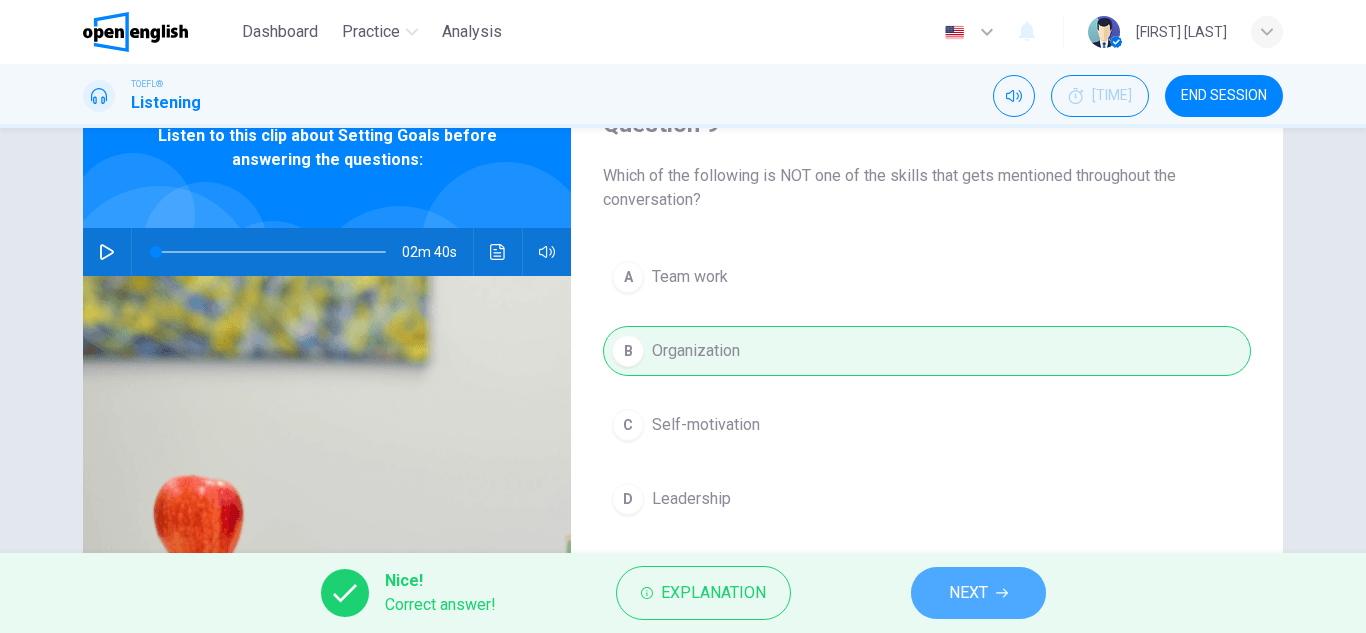 click on "NEXT" at bounding box center (968, 593) 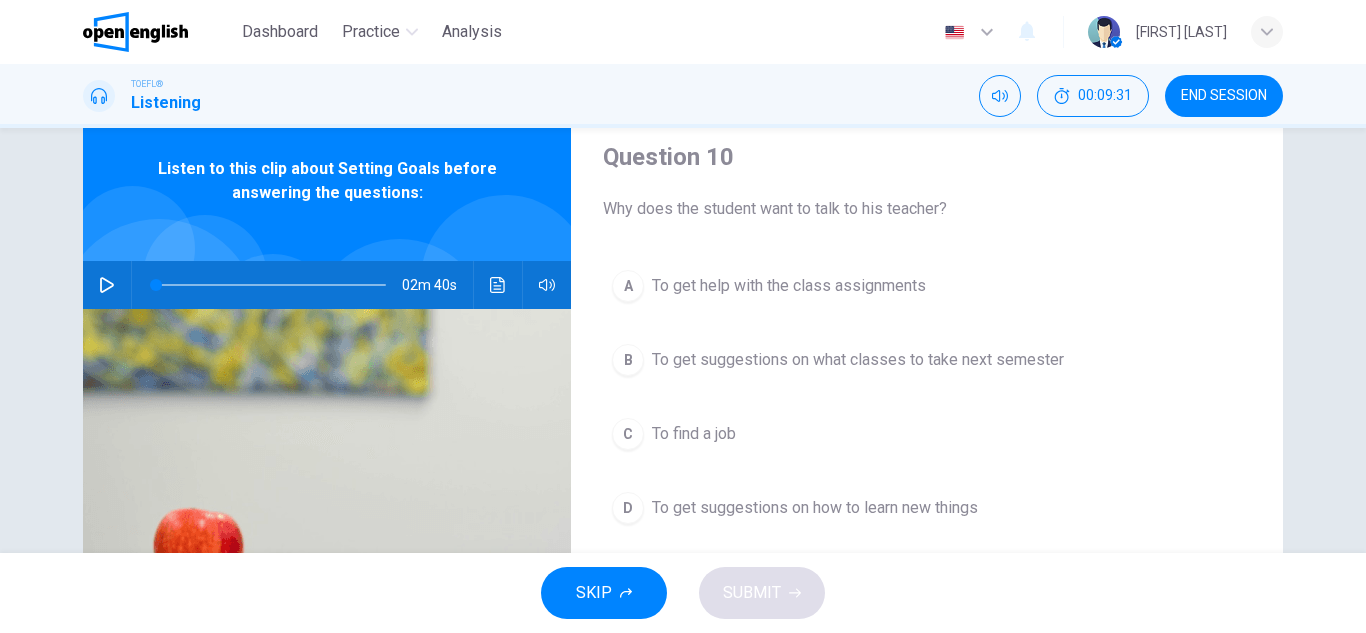 scroll, scrollTop: 100, scrollLeft: 0, axis: vertical 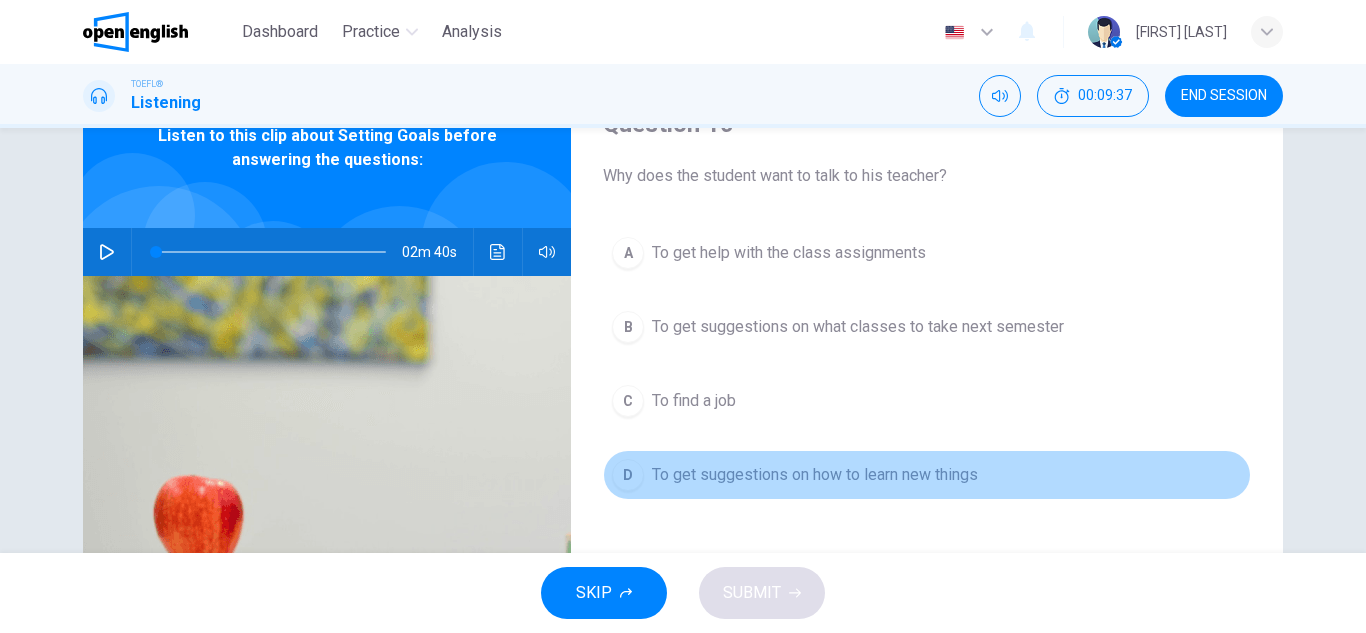 click on "To get suggestions on how to learn new things" at bounding box center (789, 253) 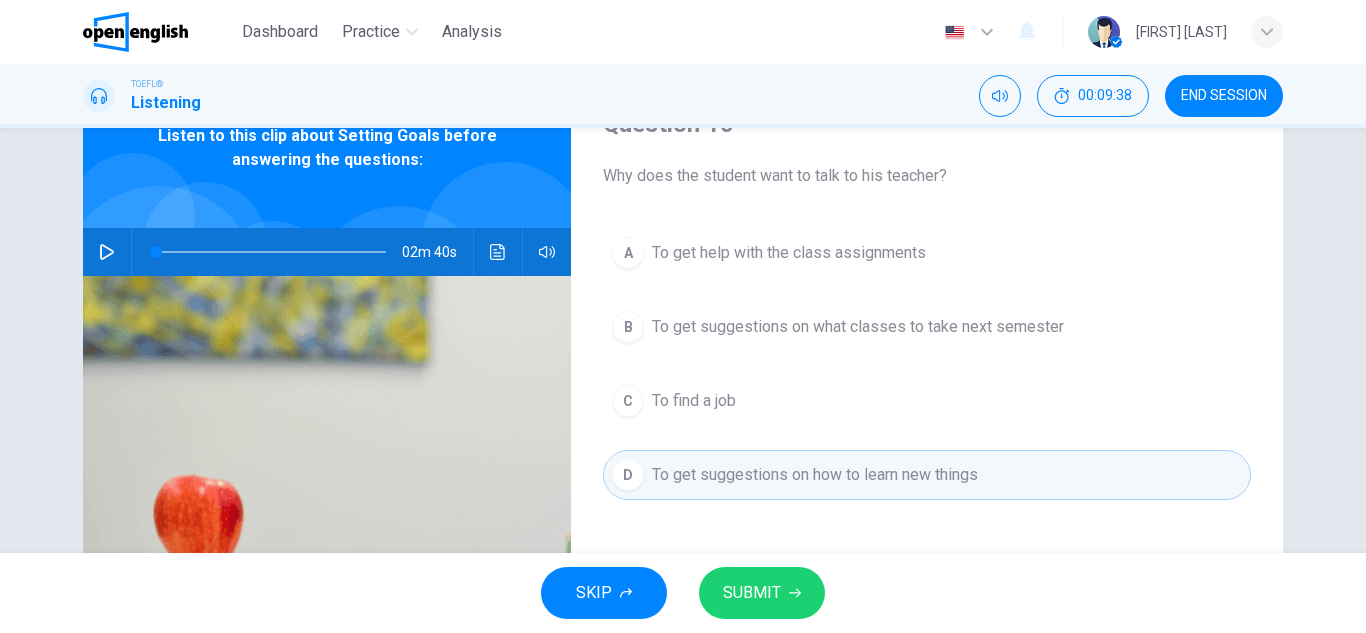 click on "SUBMIT" at bounding box center [762, 593] 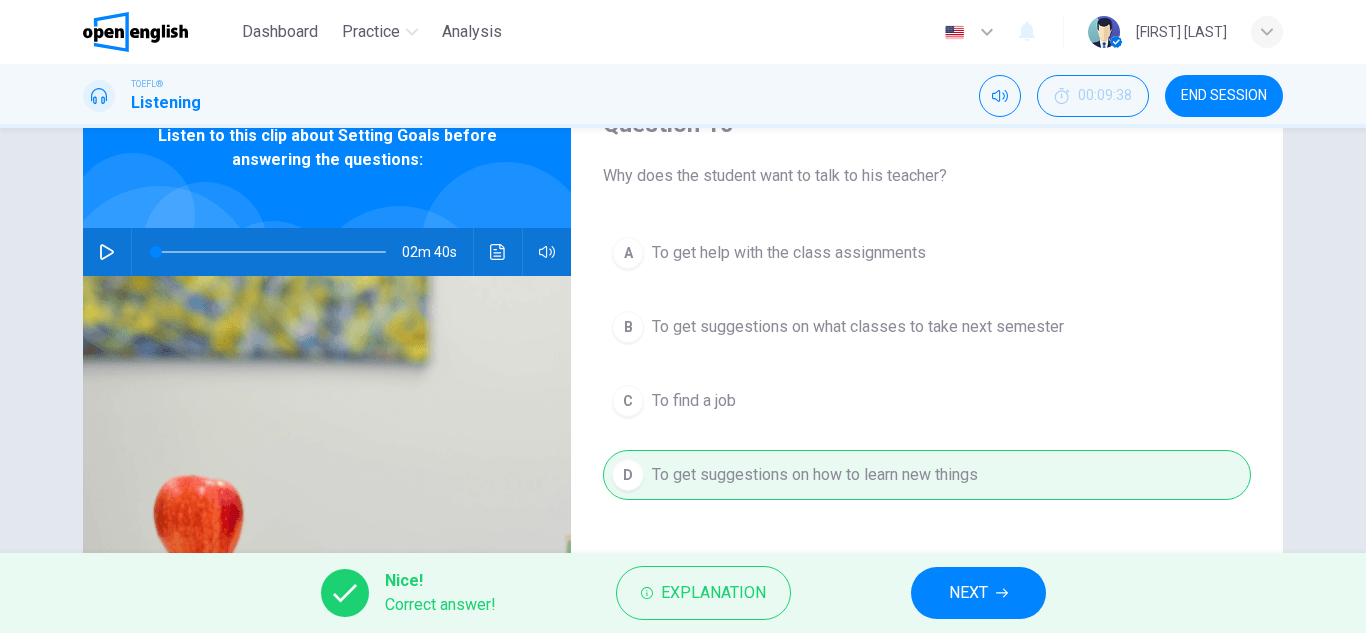 click on "NEXT" at bounding box center [968, 593] 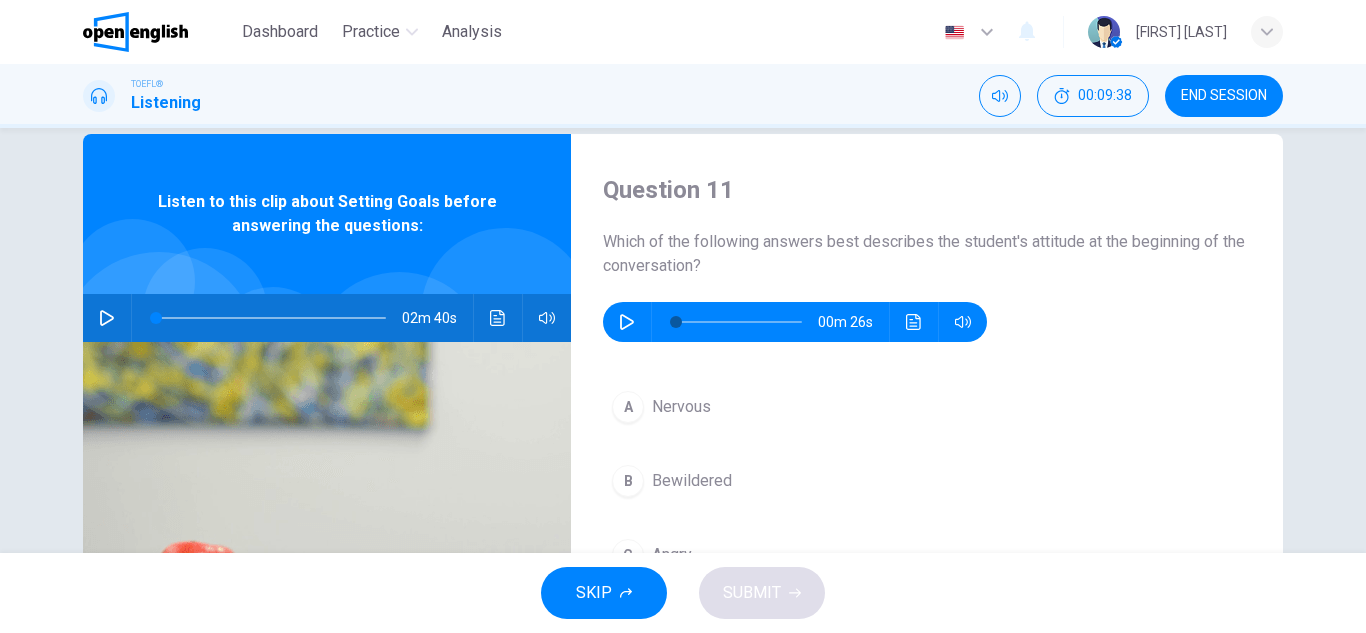 scroll, scrollTop: 33, scrollLeft: 0, axis: vertical 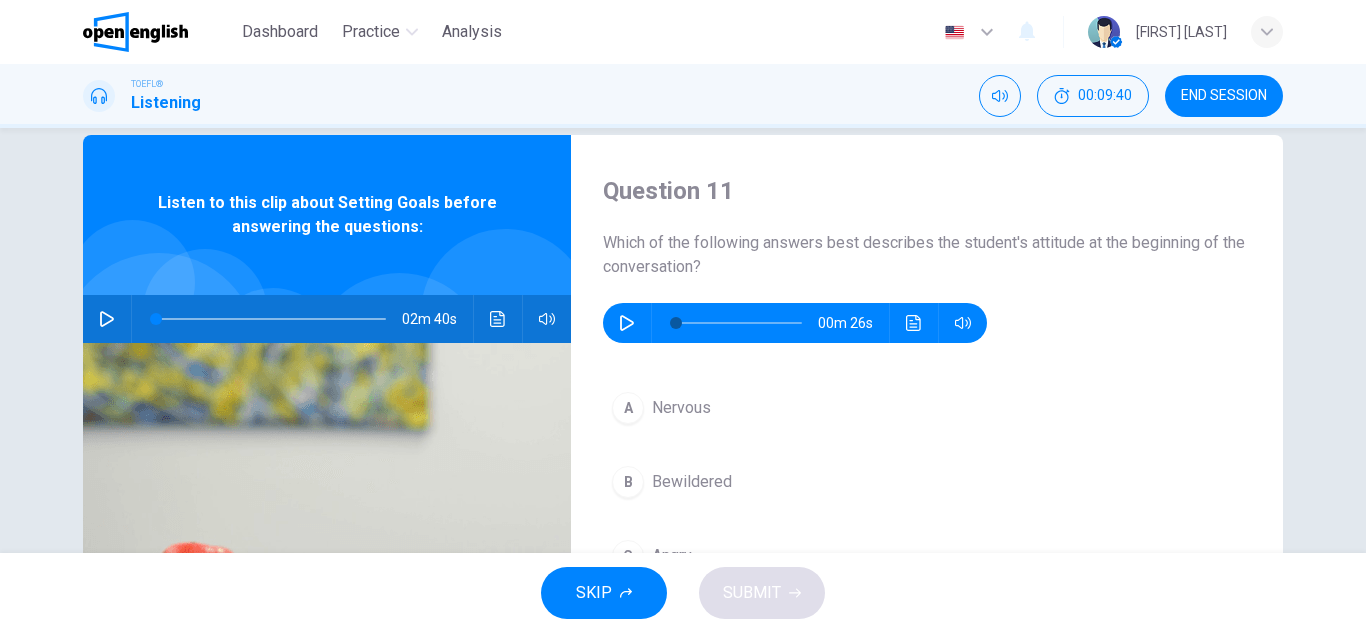click at bounding box center [627, 323] 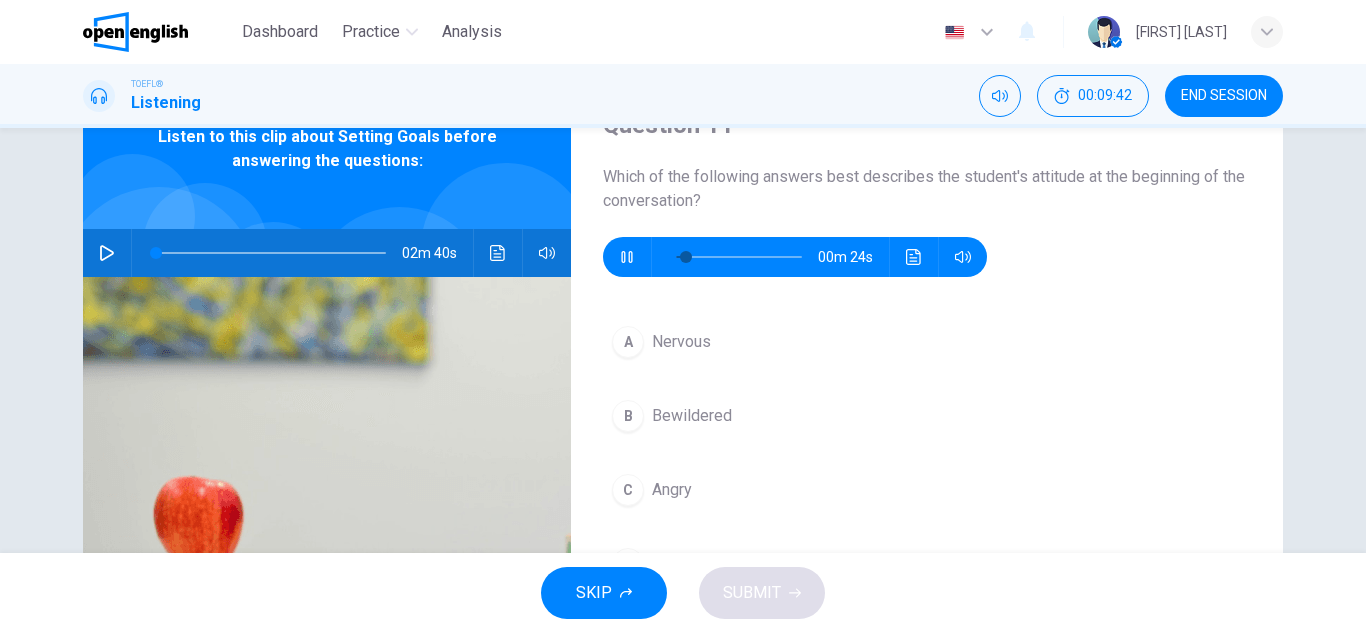 scroll, scrollTop: 100, scrollLeft: 0, axis: vertical 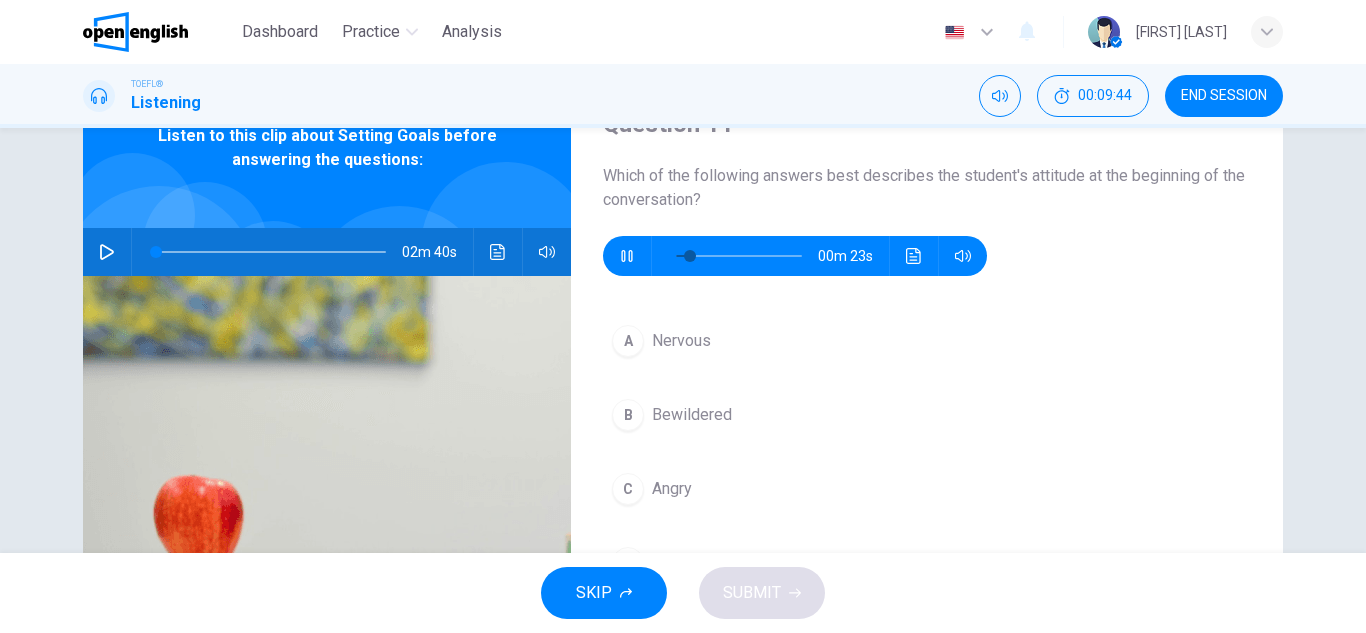 type 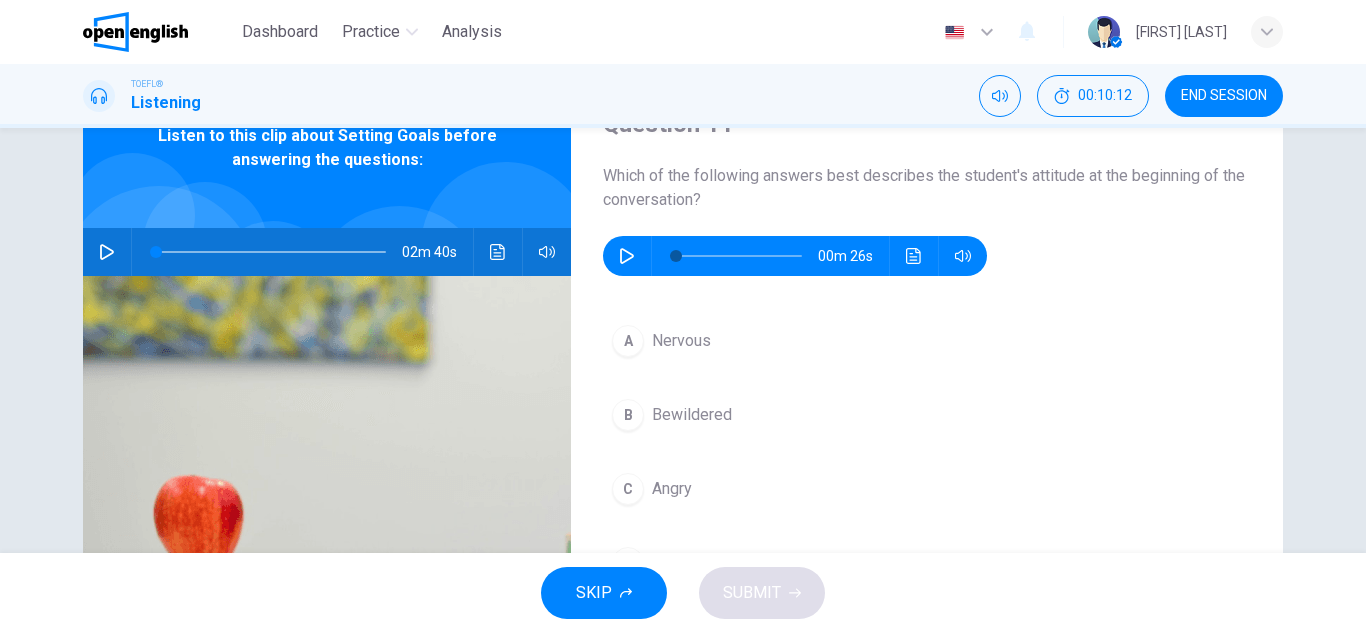click at bounding box center (627, 256) 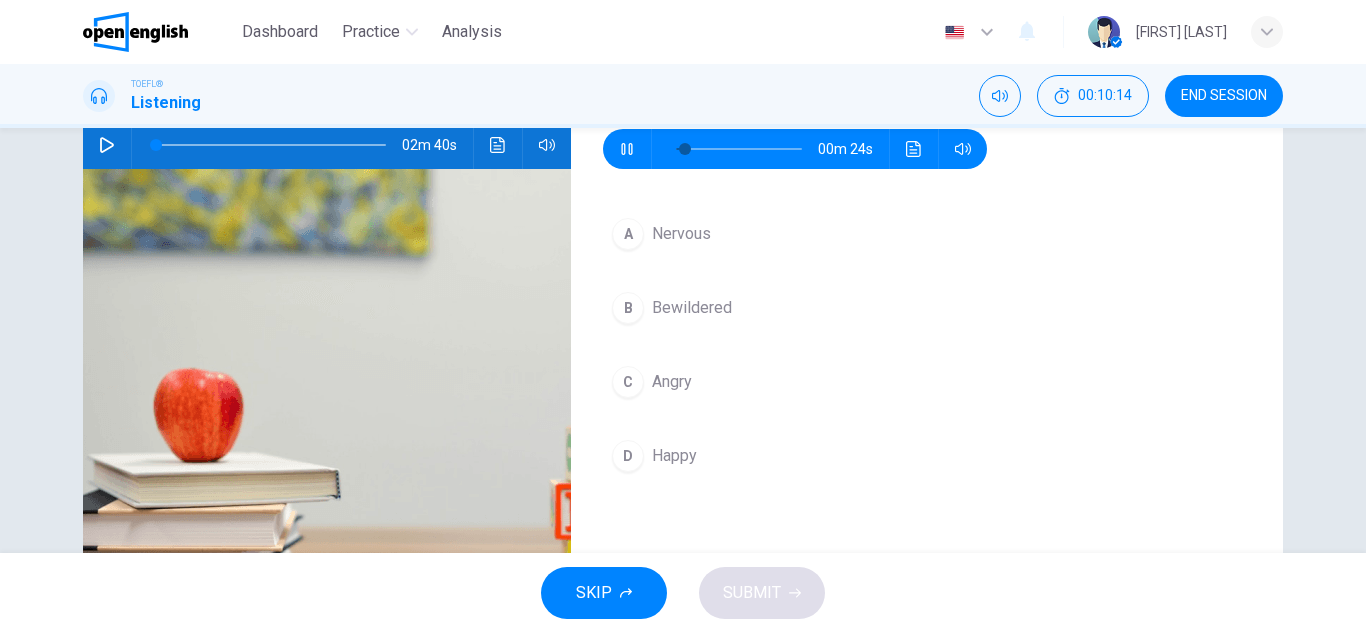 scroll, scrollTop: 200, scrollLeft: 0, axis: vertical 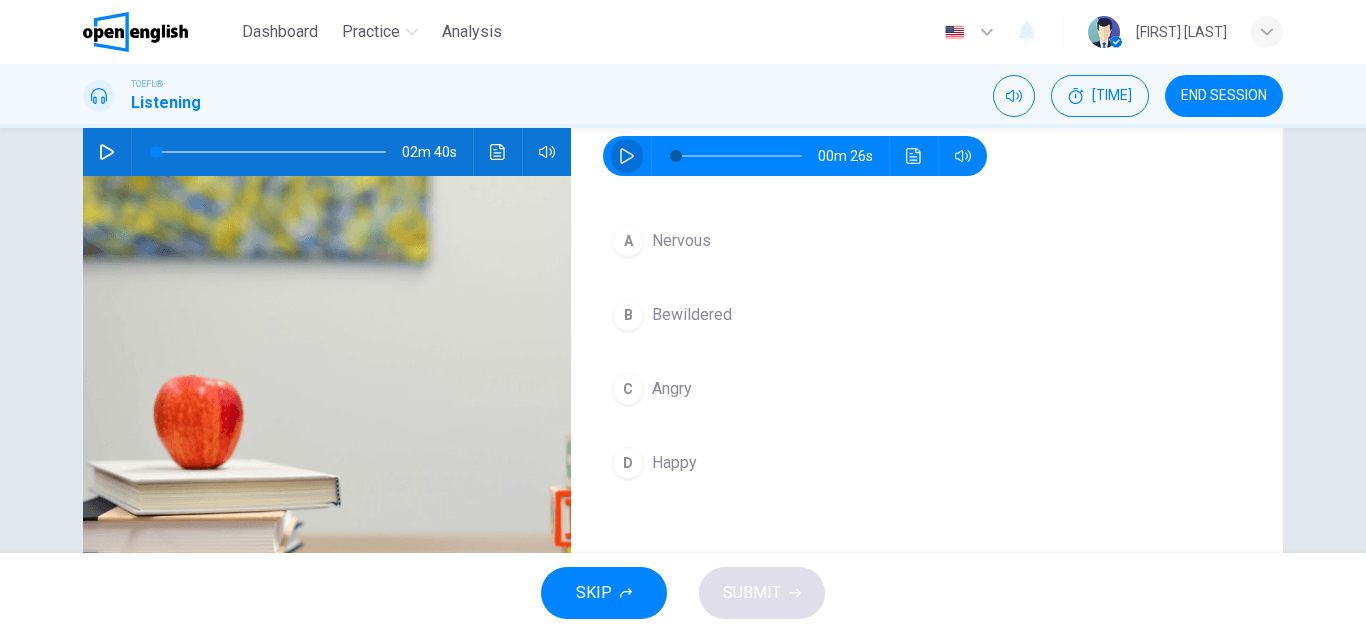 click on "B Bewildered" at bounding box center [927, 315] 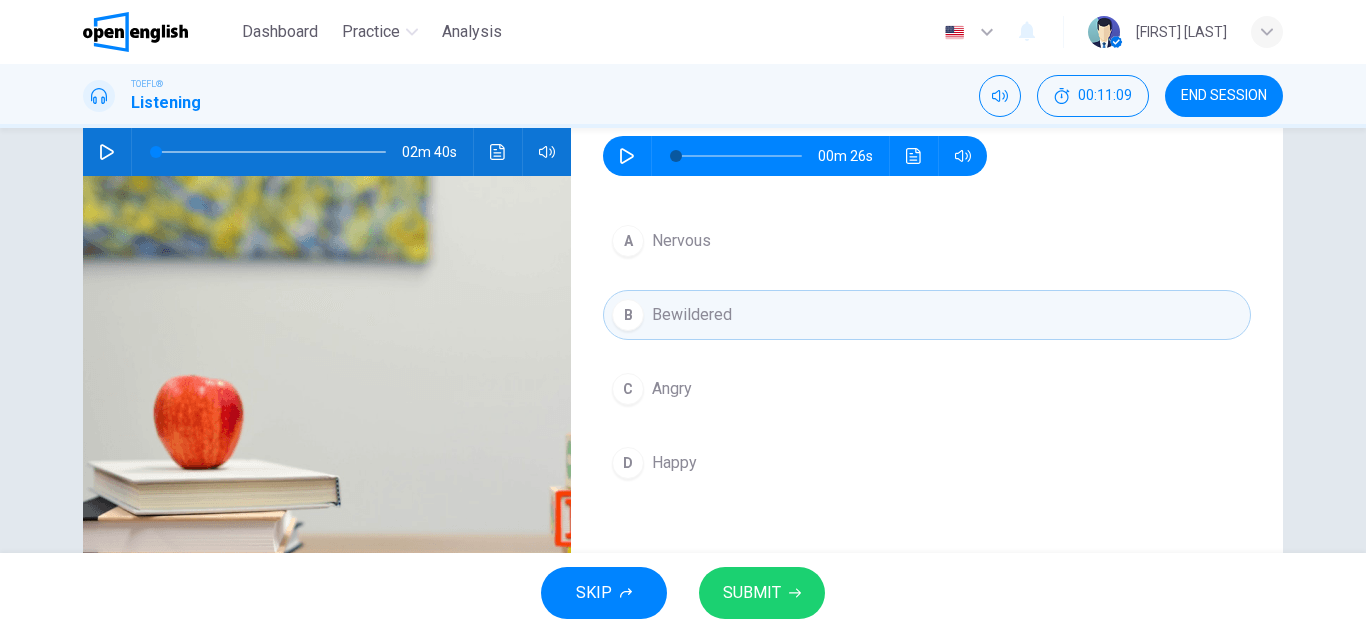 click on "SUBMIT" at bounding box center [752, 593] 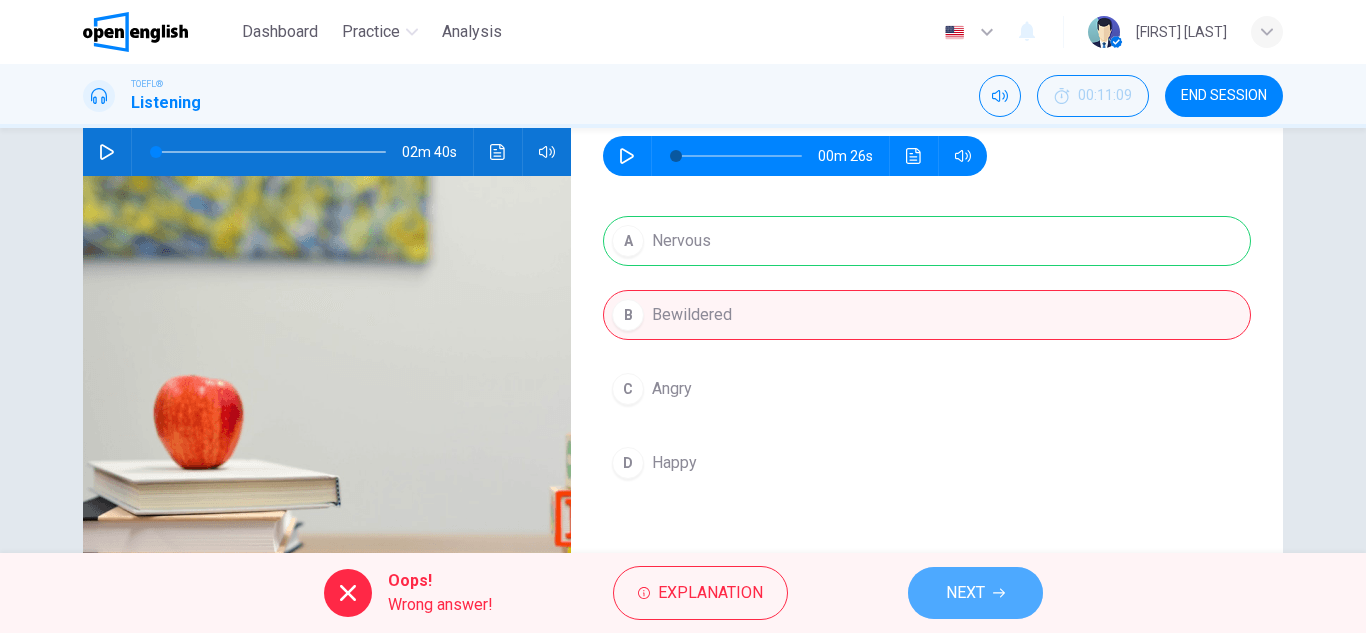 click on "NEXT" at bounding box center [975, 593] 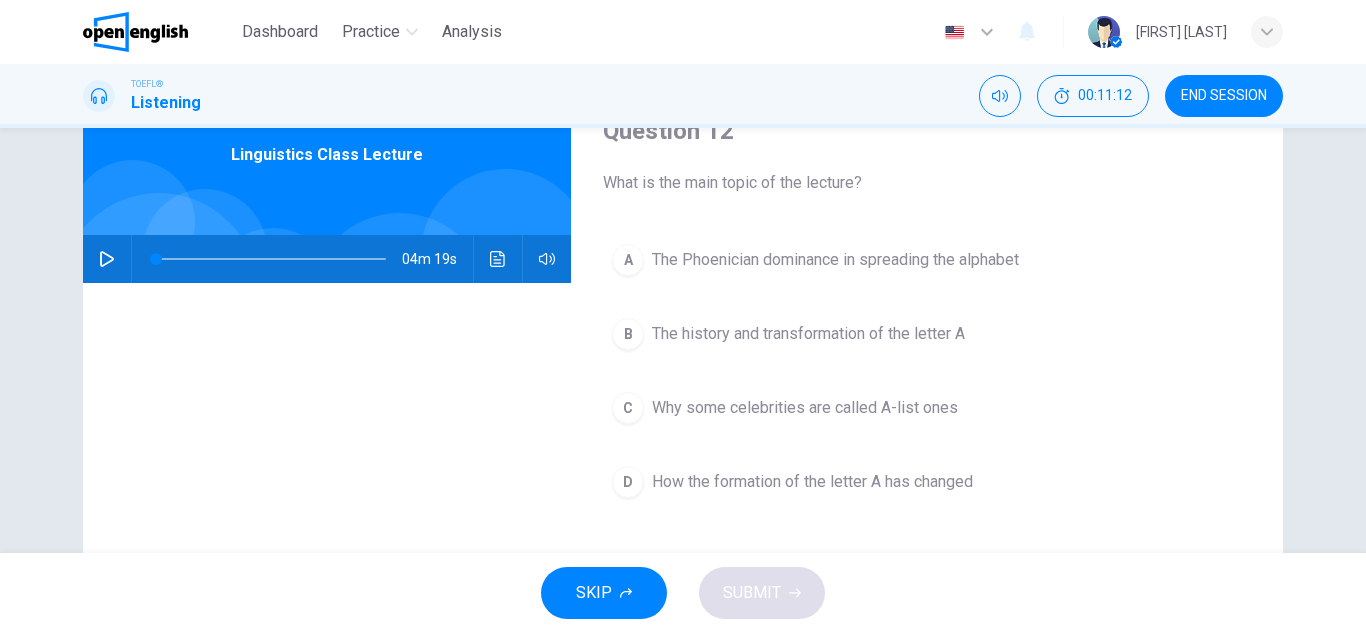 scroll, scrollTop: 133, scrollLeft: 0, axis: vertical 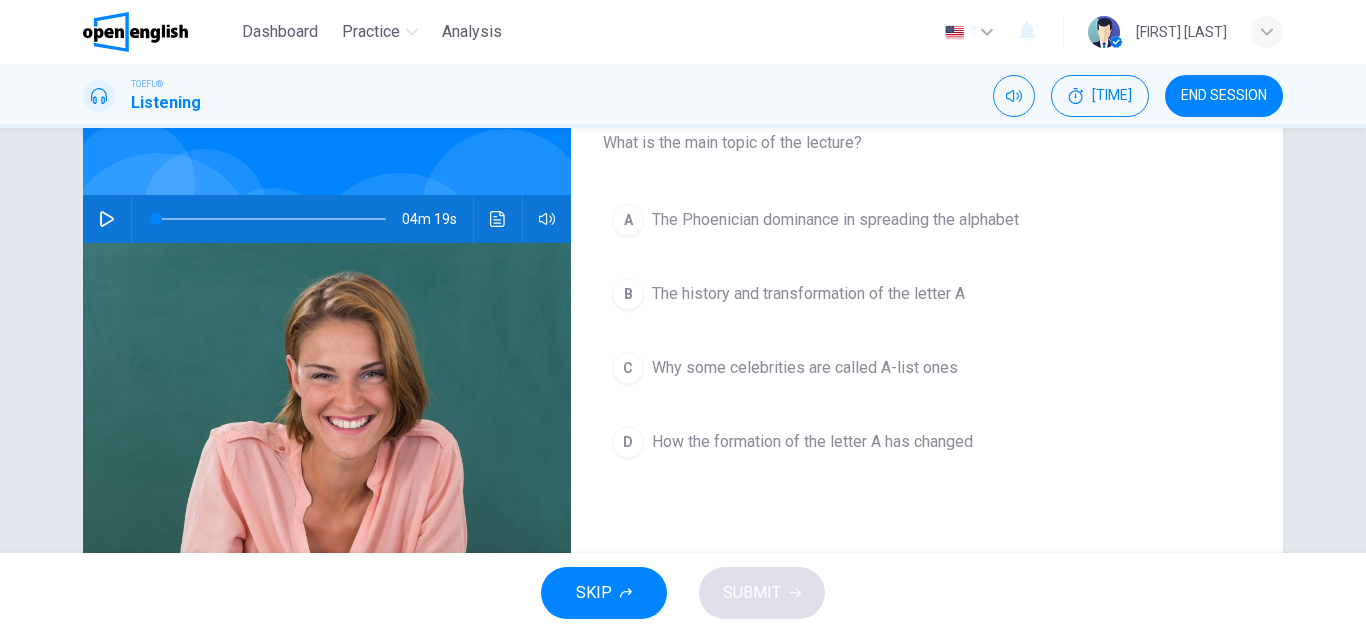click at bounding box center (107, 219) 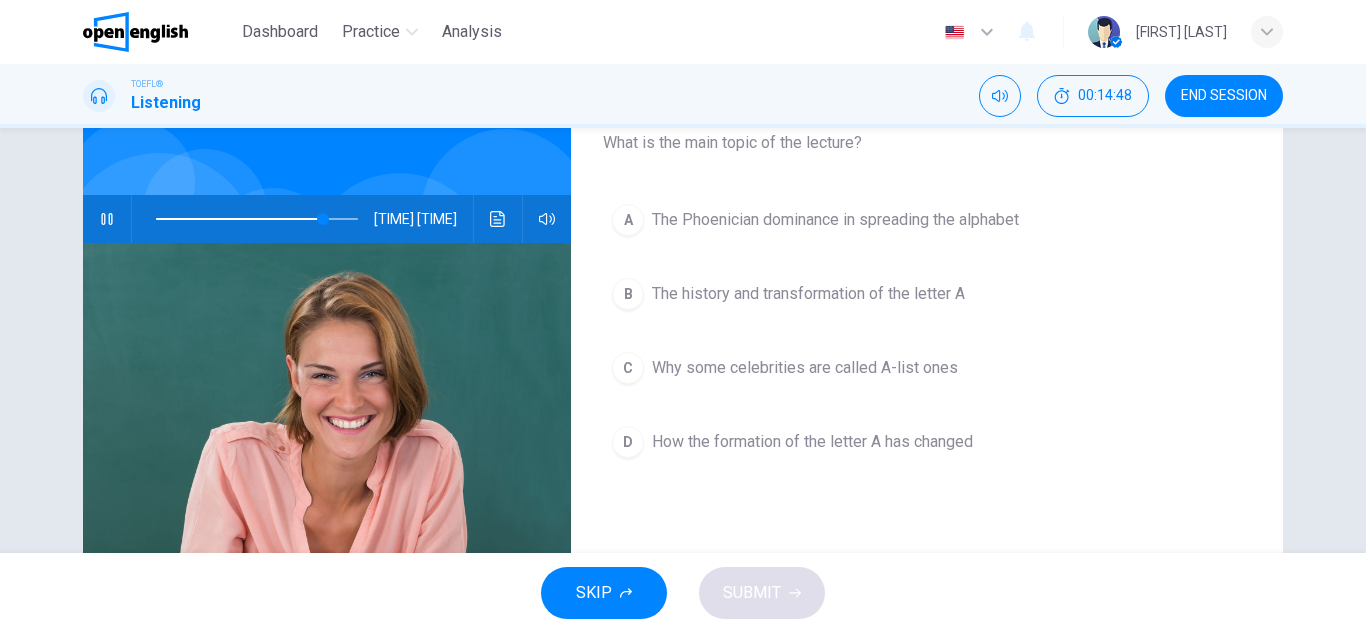 click on "The history and transformation of the letter A" at bounding box center [835, 220] 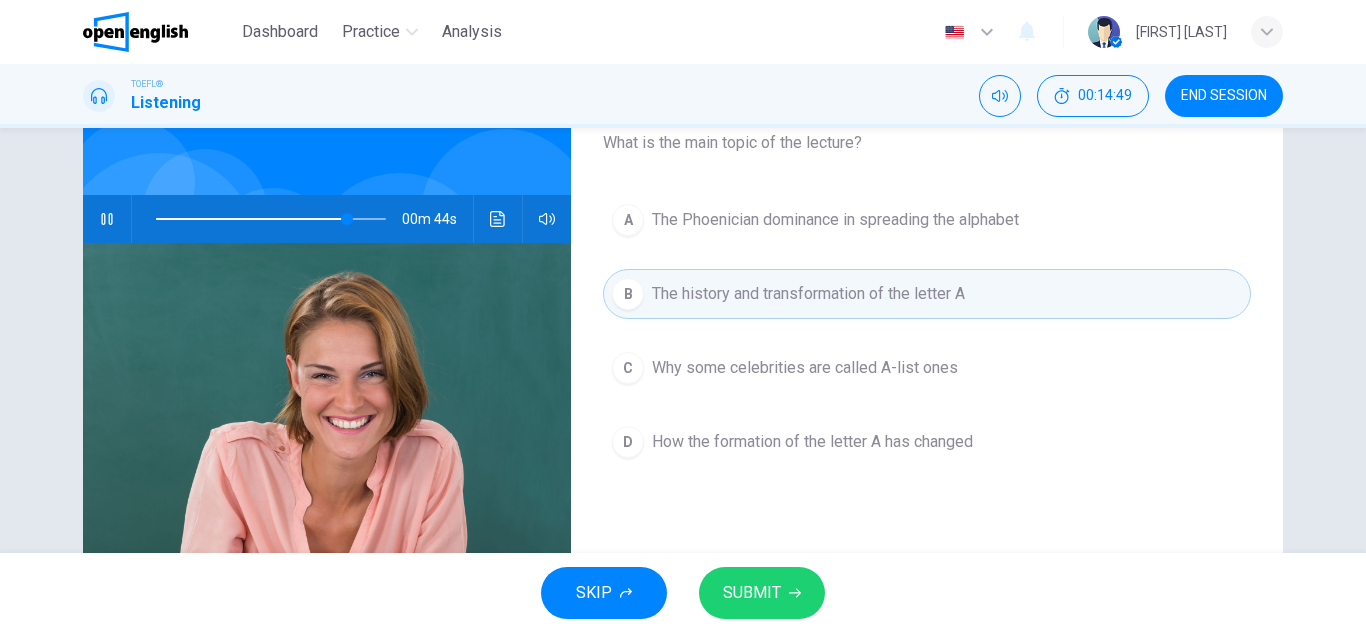 click on "SUBMIT" at bounding box center (752, 593) 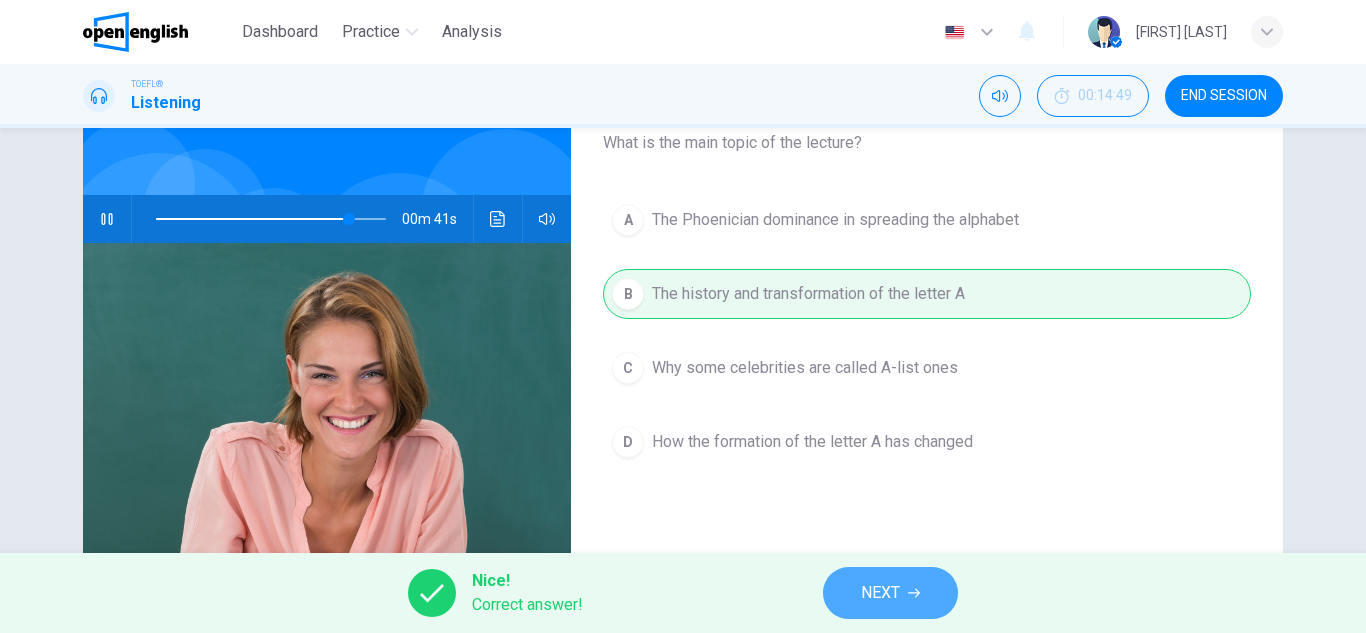 click on "NEXT" at bounding box center [880, 593] 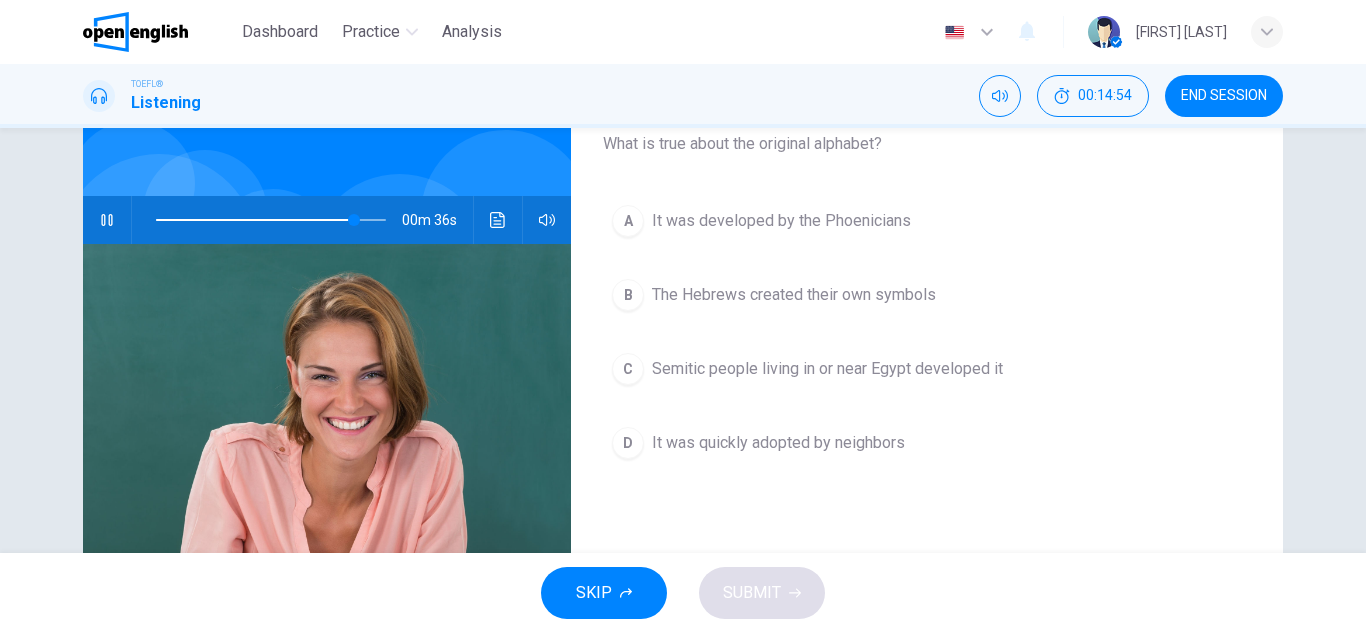 scroll, scrollTop: 133, scrollLeft: 0, axis: vertical 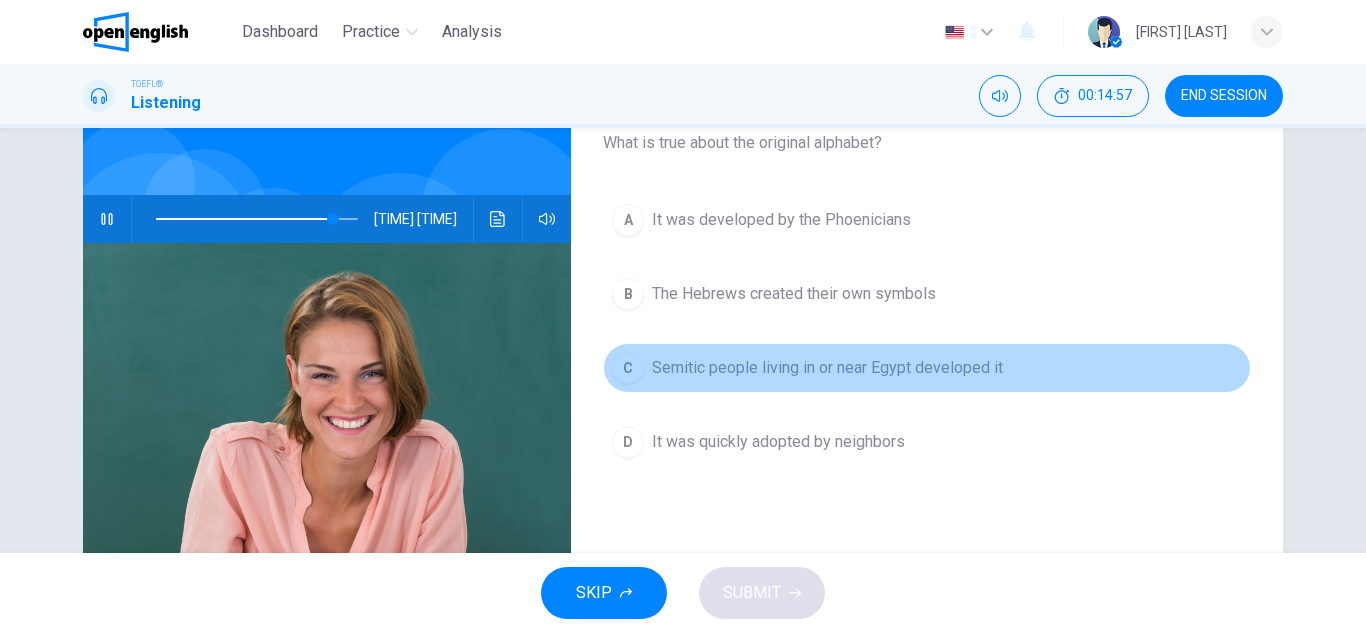 click on "Semitic people living in or near Egypt developed it" at bounding box center [781, 220] 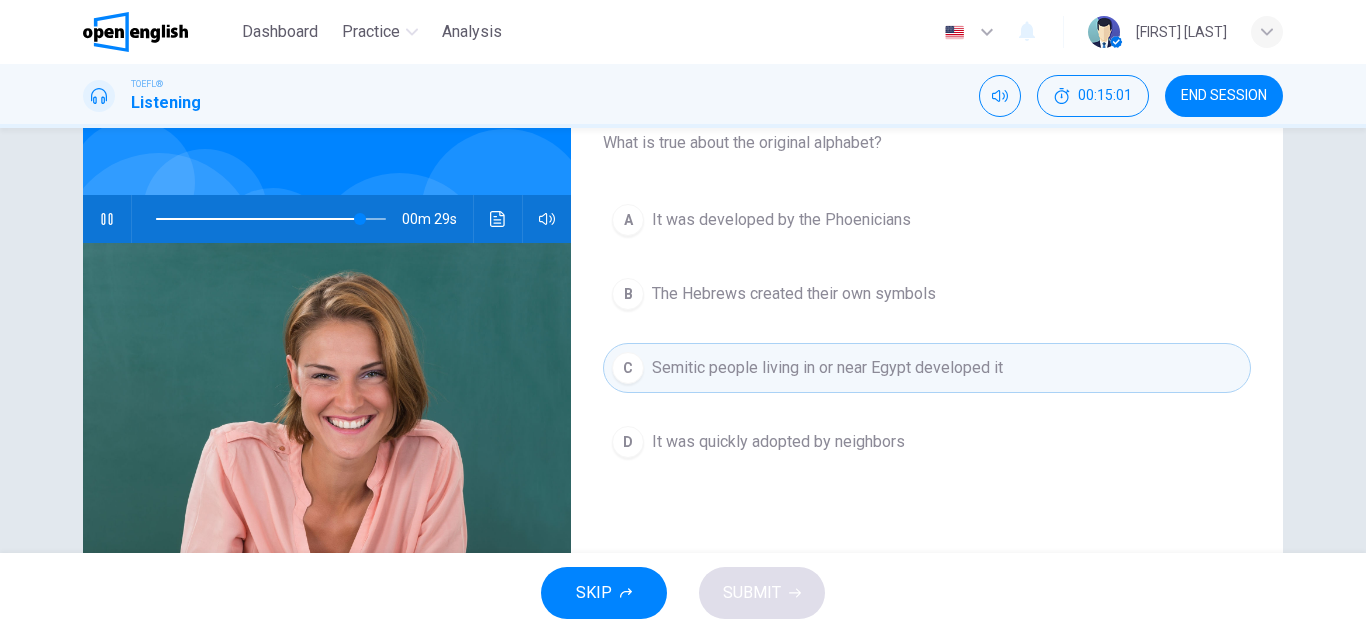 click on "C Semitic people living in or near Egypt developed it" at bounding box center [927, 368] 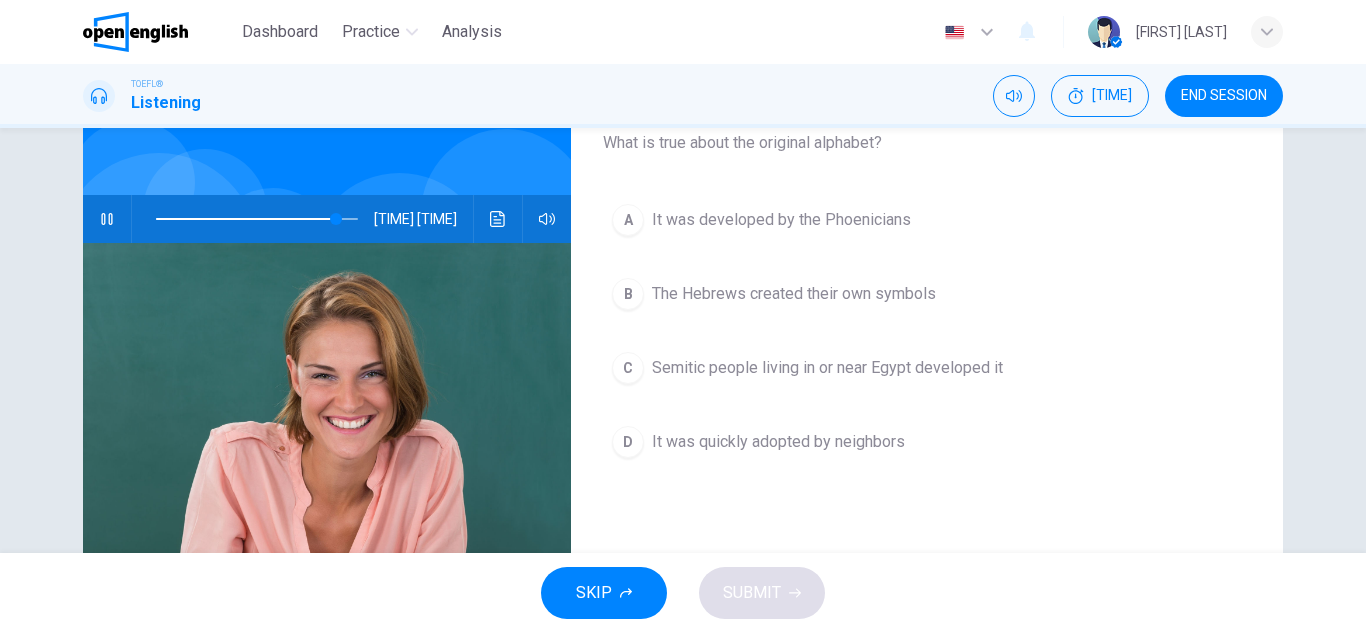 click on "C Semitic people living in or near Egypt developed it" at bounding box center [927, 368] 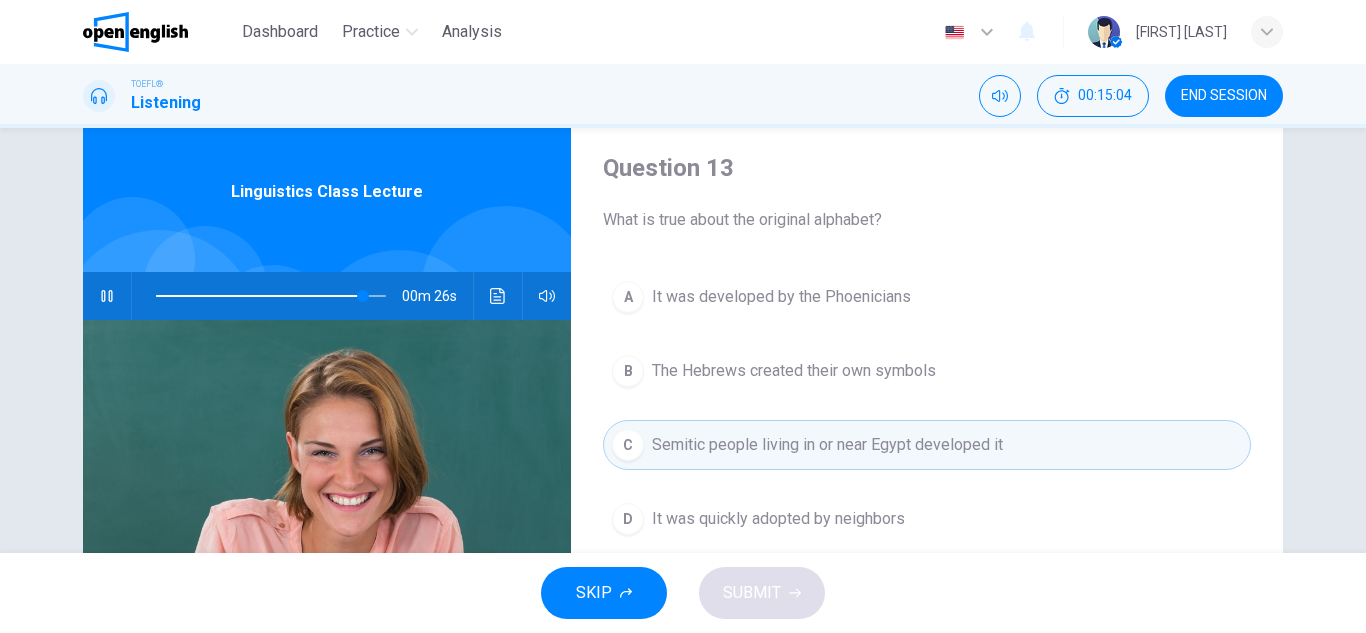 scroll, scrollTop: 0, scrollLeft: 0, axis: both 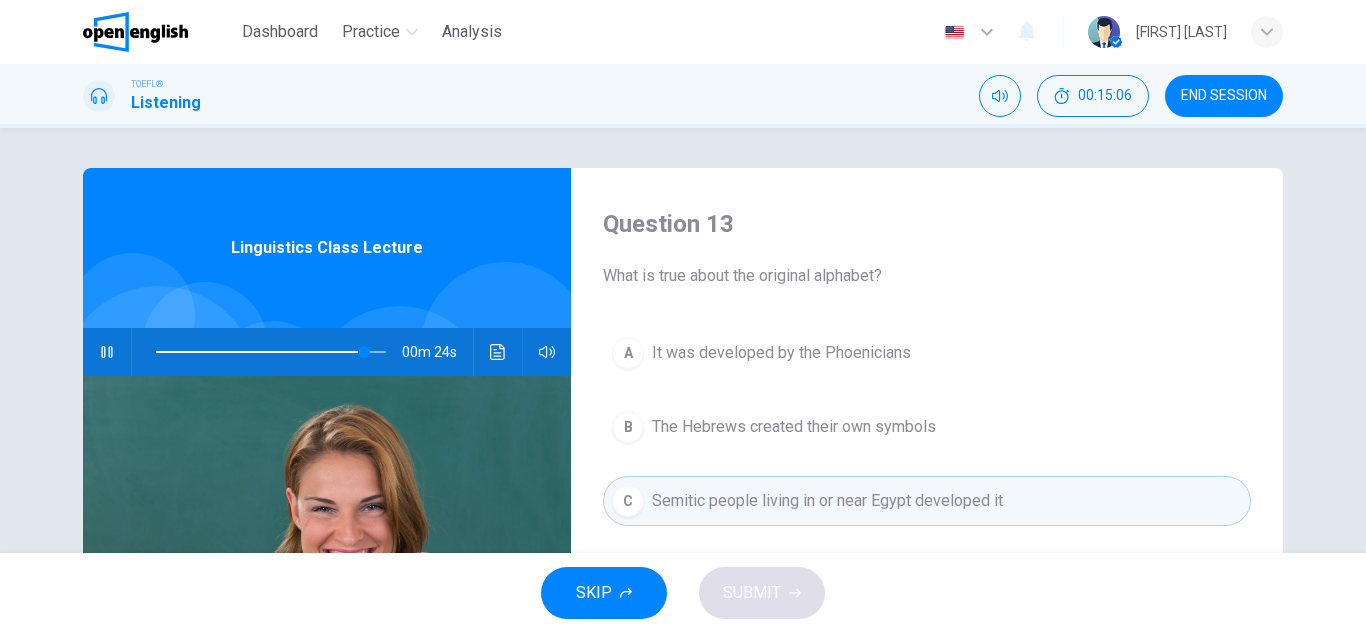click on "It was developed by the Phoenicians" at bounding box center [781, 353] 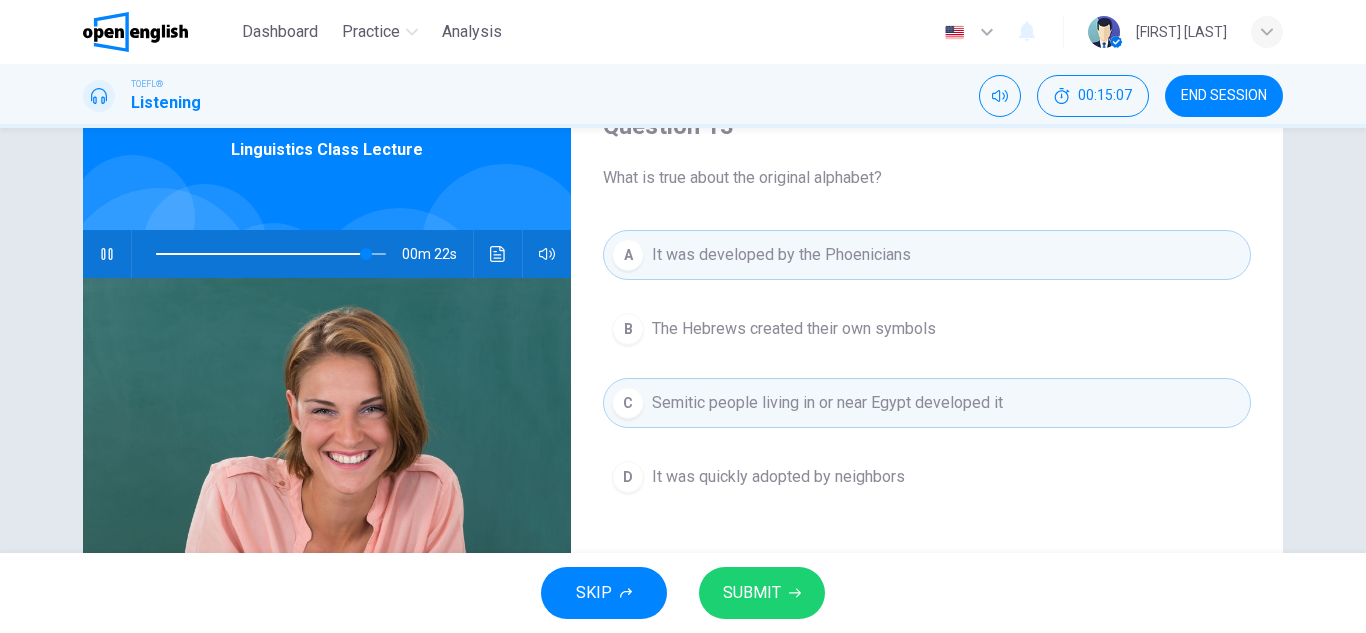 scroll, scrollTop: 100, scrollLeft: 0, axis: vertical 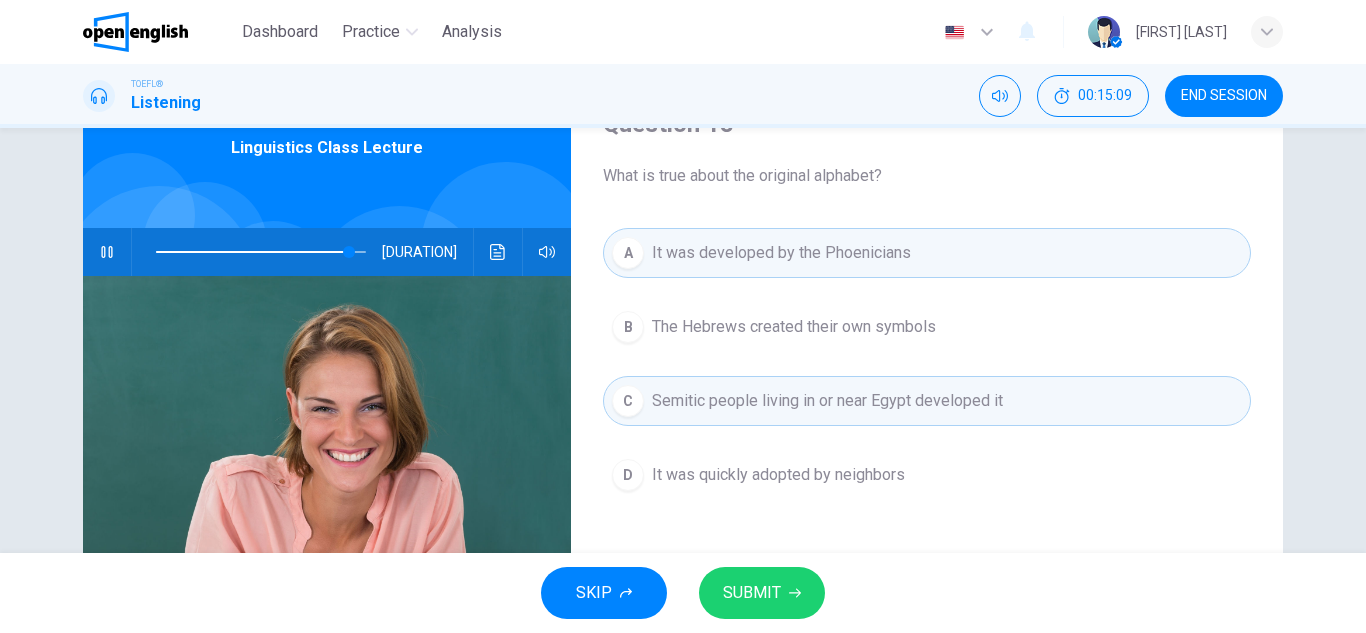 click on "It was developed by the Phoenicians" at bounding box center [781, 253] 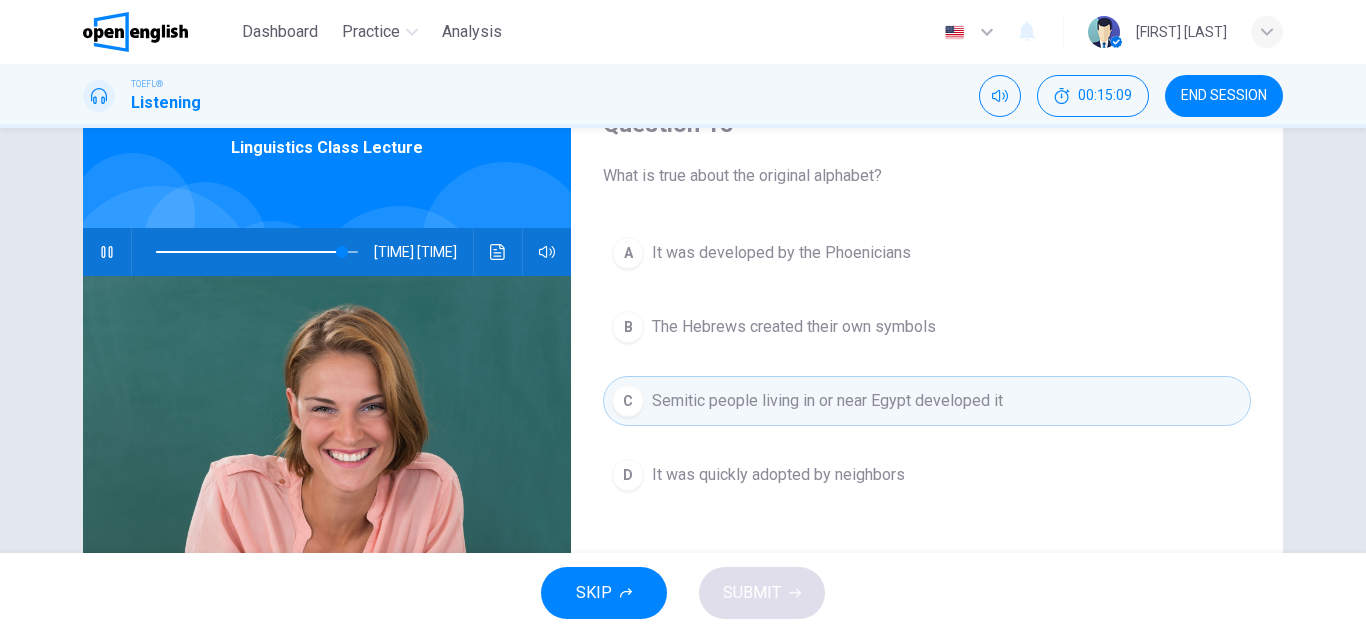 click on "A It was developed by the Phoenicians" at bounding box center (927, 253) 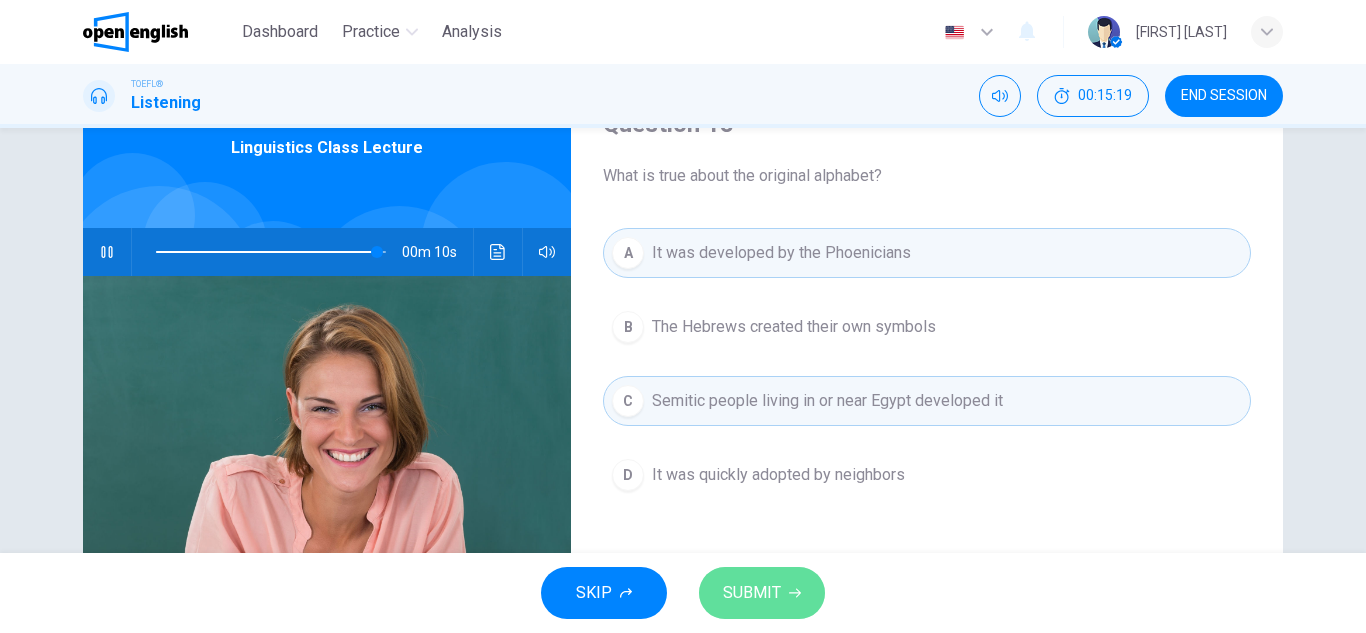 click on "SUBMIT" at bounding box center (762, 593) 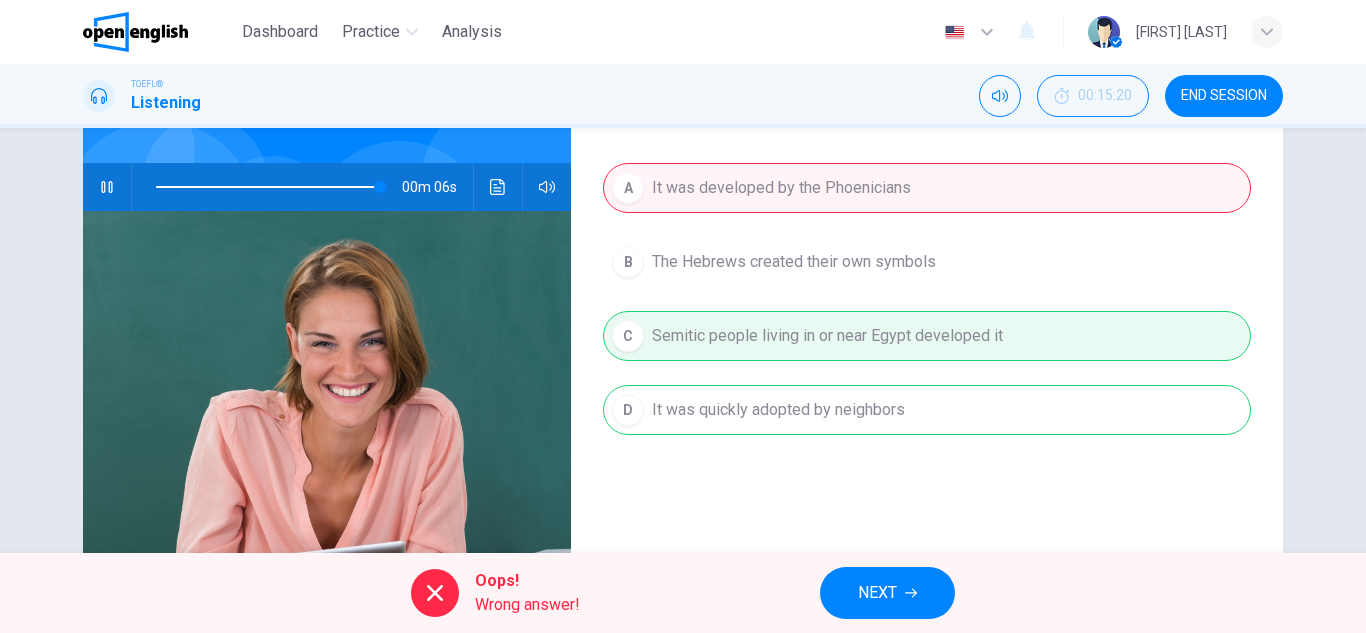 scroll, scrollTop: 167, scrollLeft: 0, axis: vertical 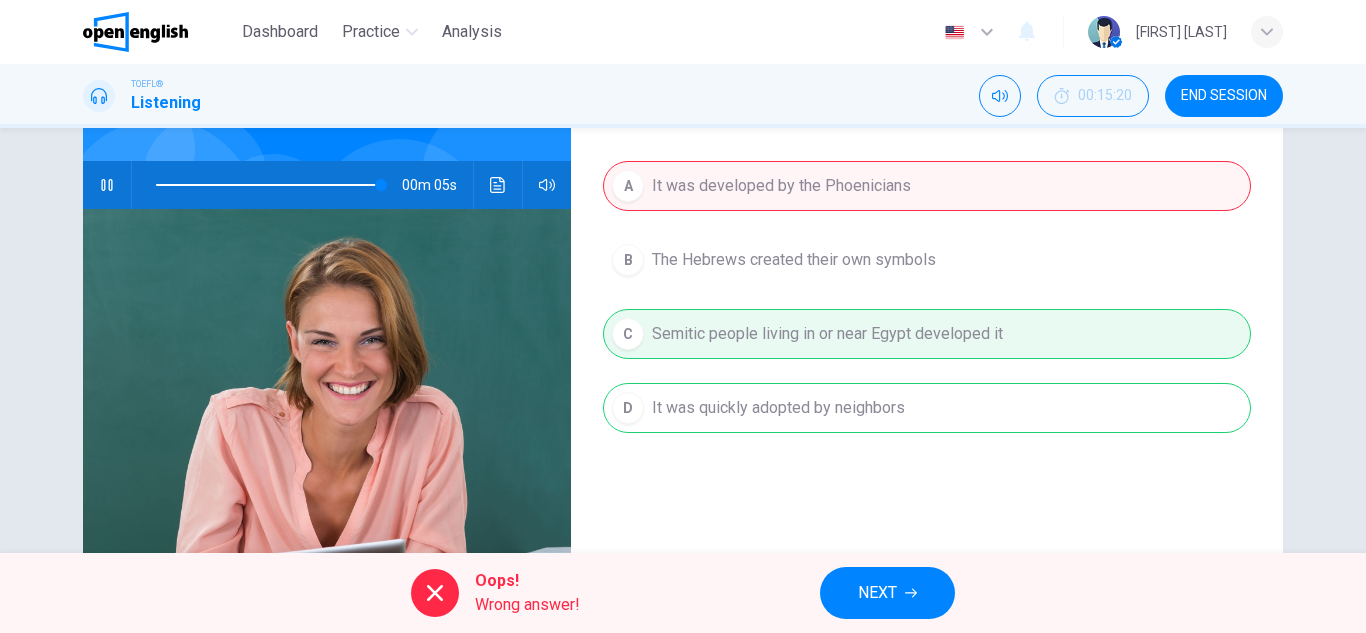 click on "NEXT" at bounding box center (887, 593) 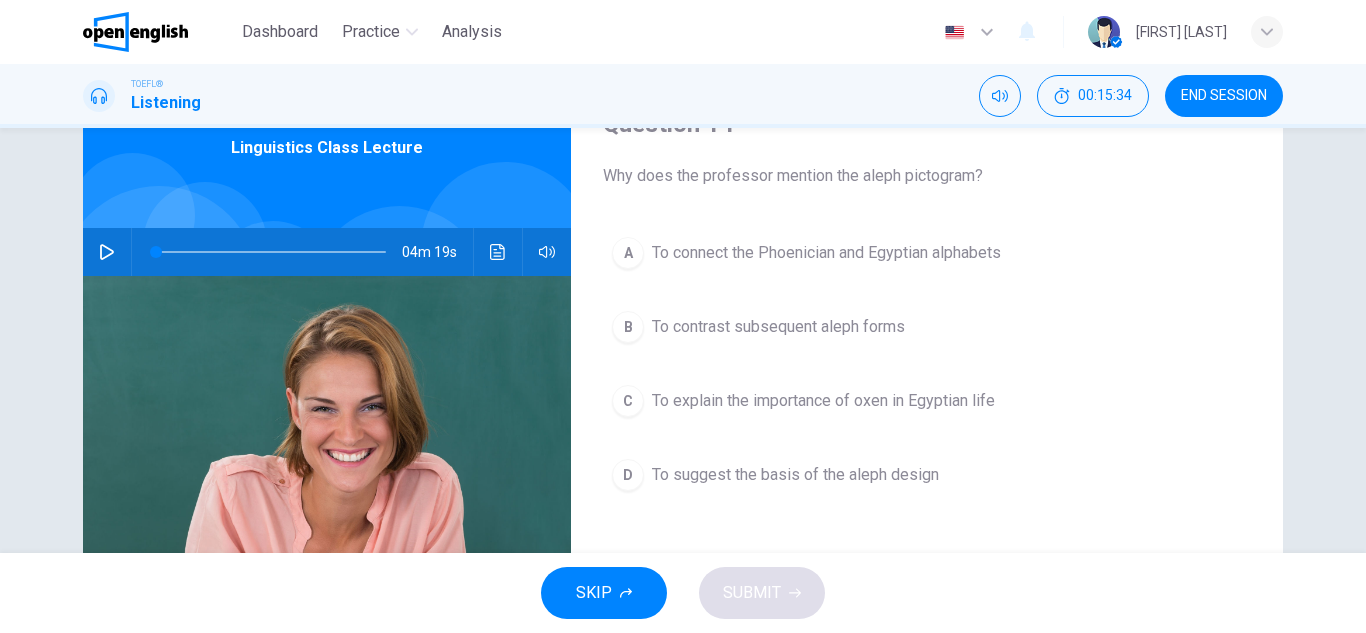 scroll, scrollTop: 67, scrollLeft: 0, axis: vertical 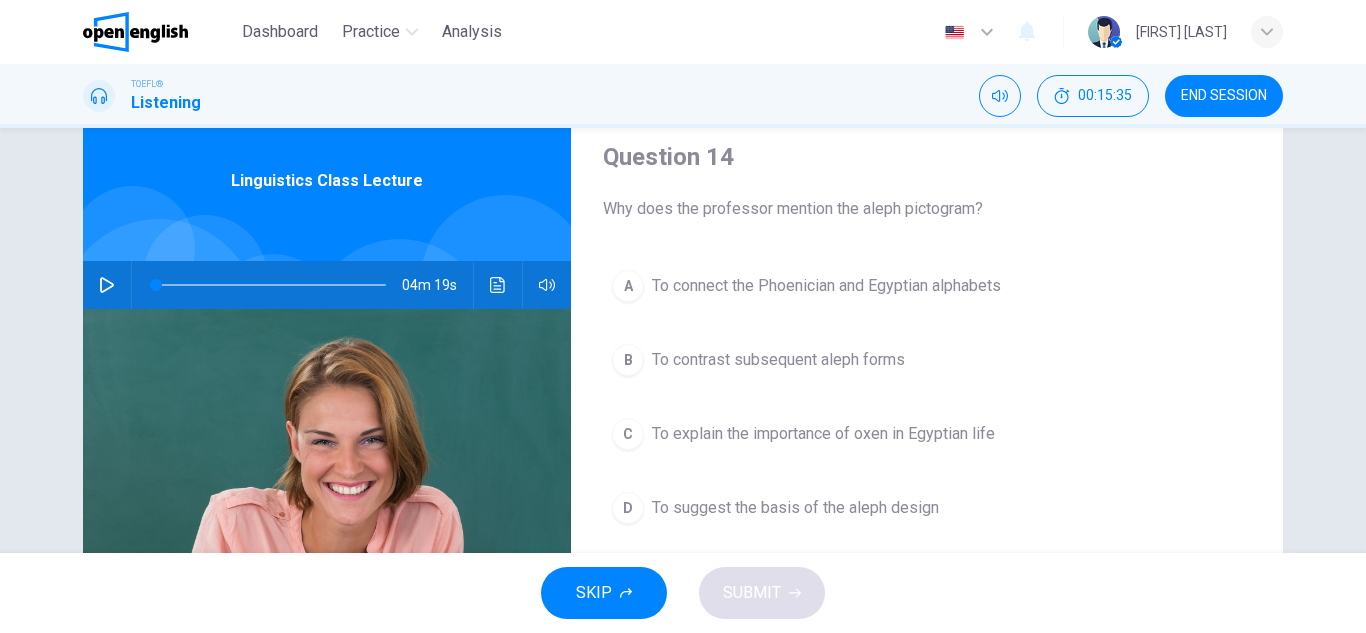 click on "To suggest the basis of the aleph design" at bounding box center [826, 286] 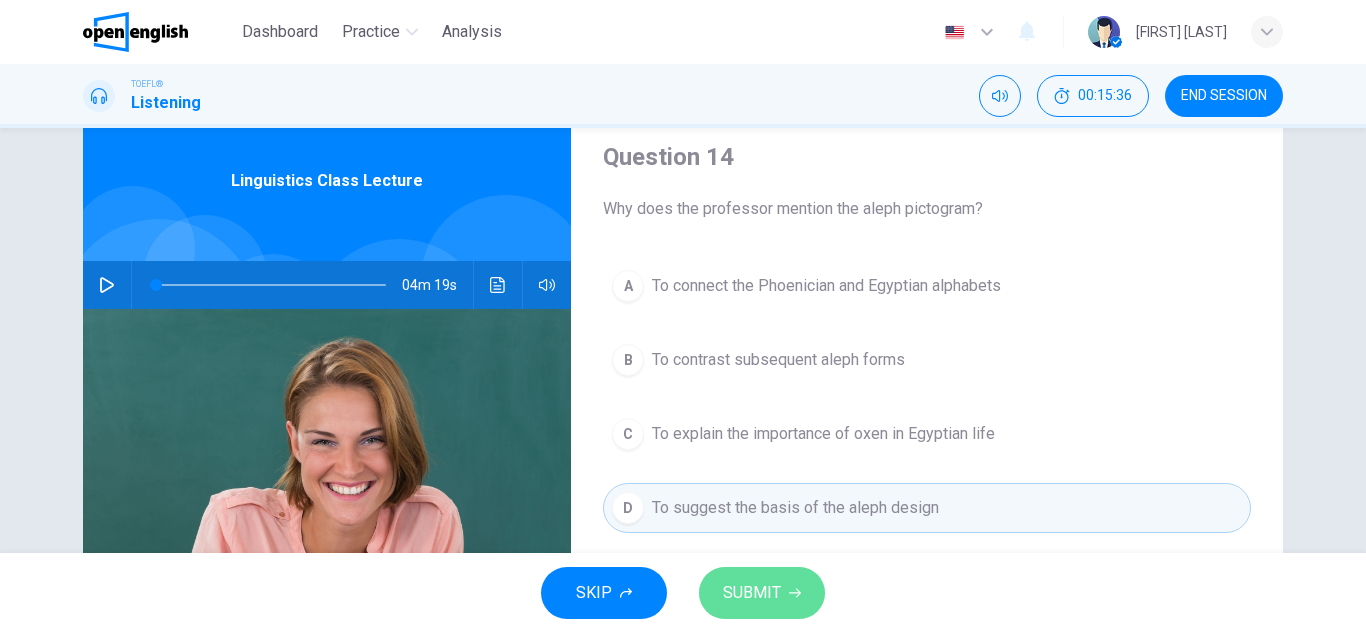 click on "SUBMIT" at bounding box center (762, 593) 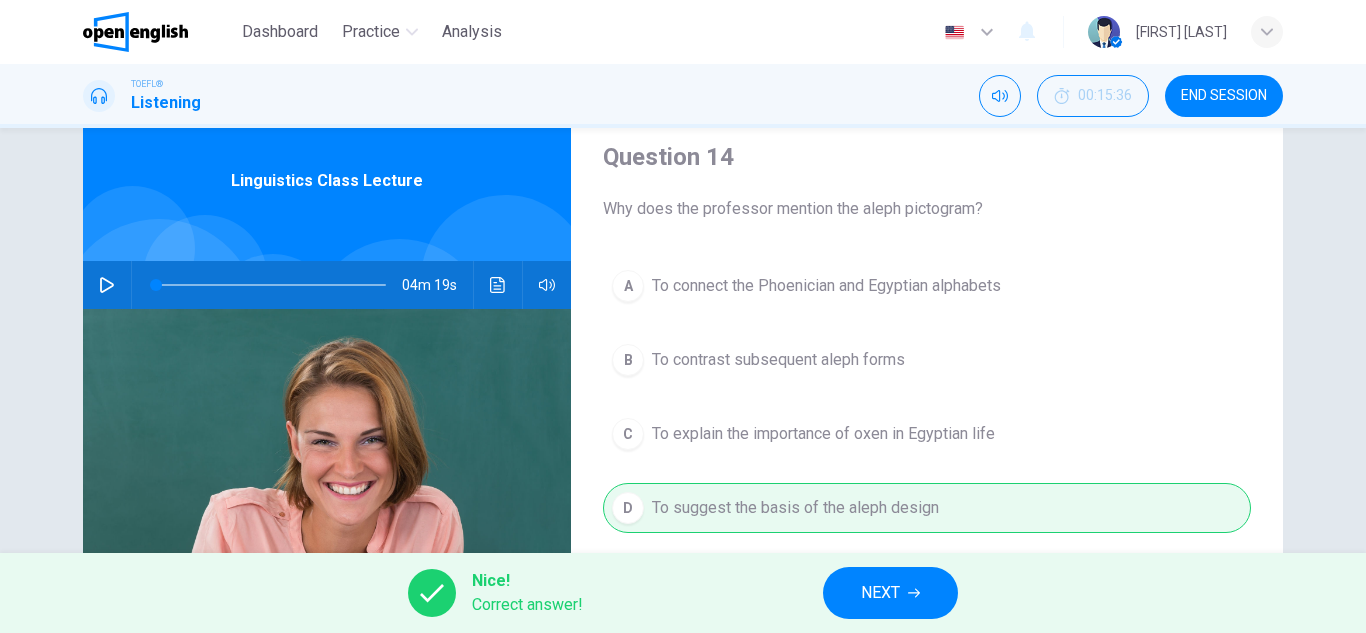 click on "NEXT" at bounding box center (880, 593) 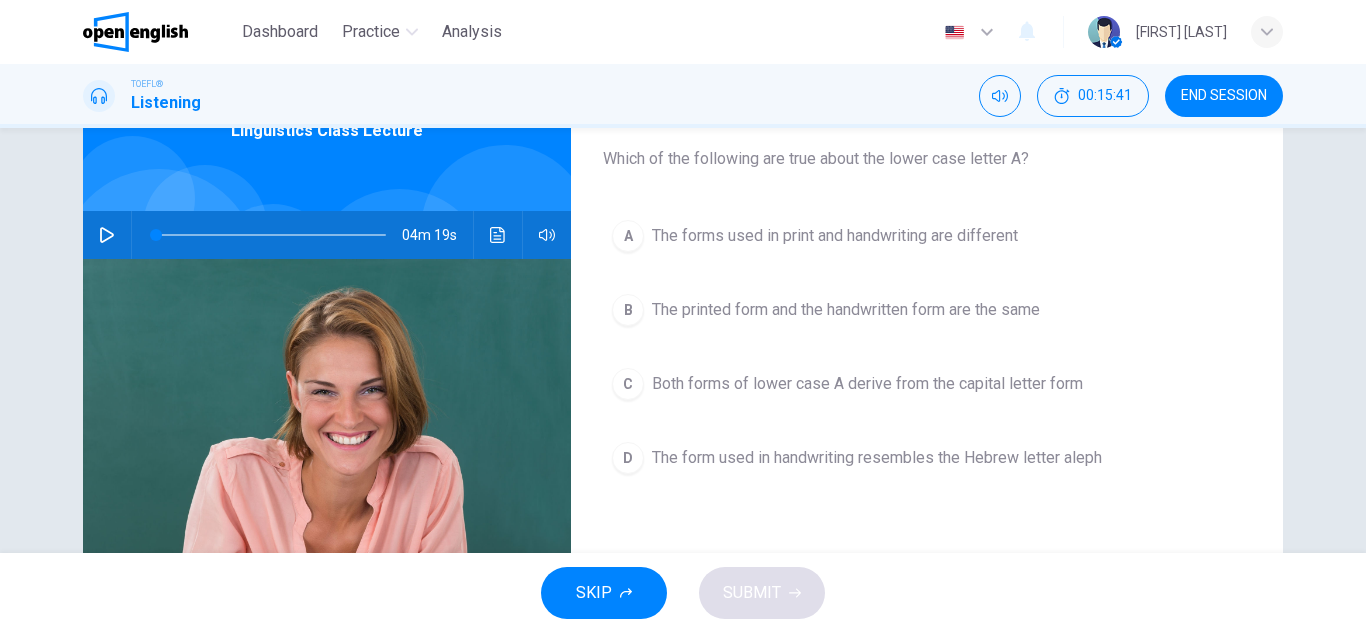 scroll, scrollTop: 133, scrollLeft: 0, axis: vertical 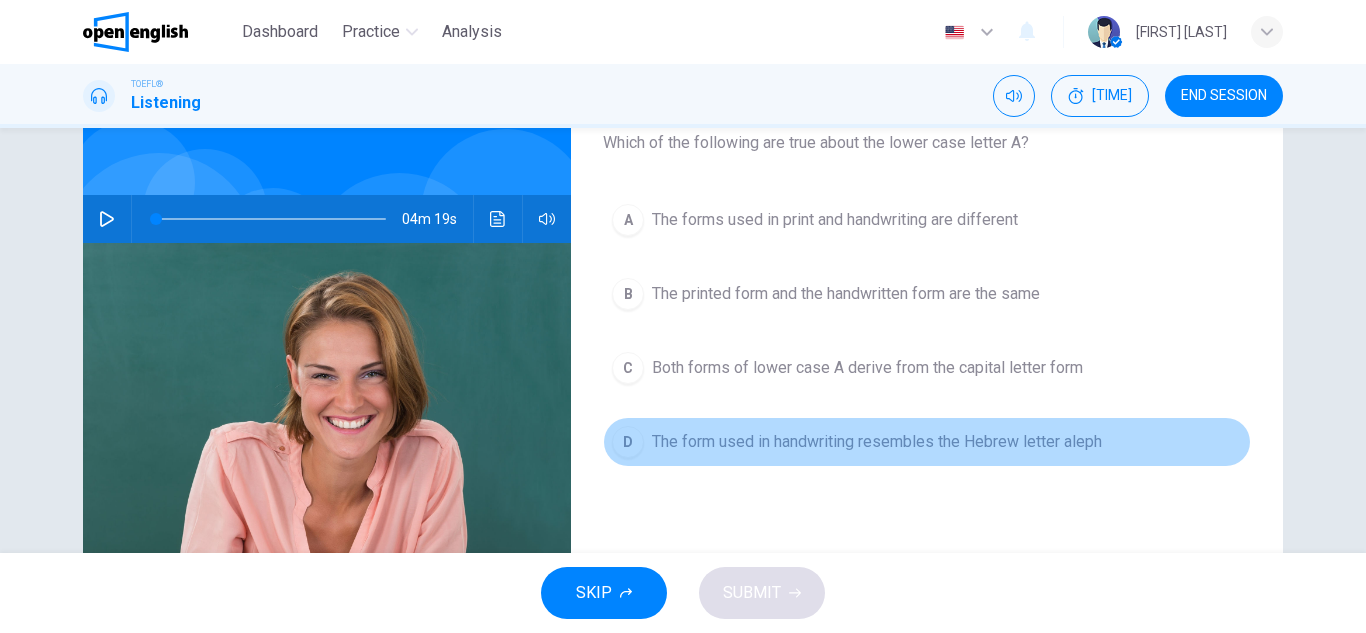 click on "The form used in handwriting resembles the Hebrew letter aleph" at bounding box center [835, 220] 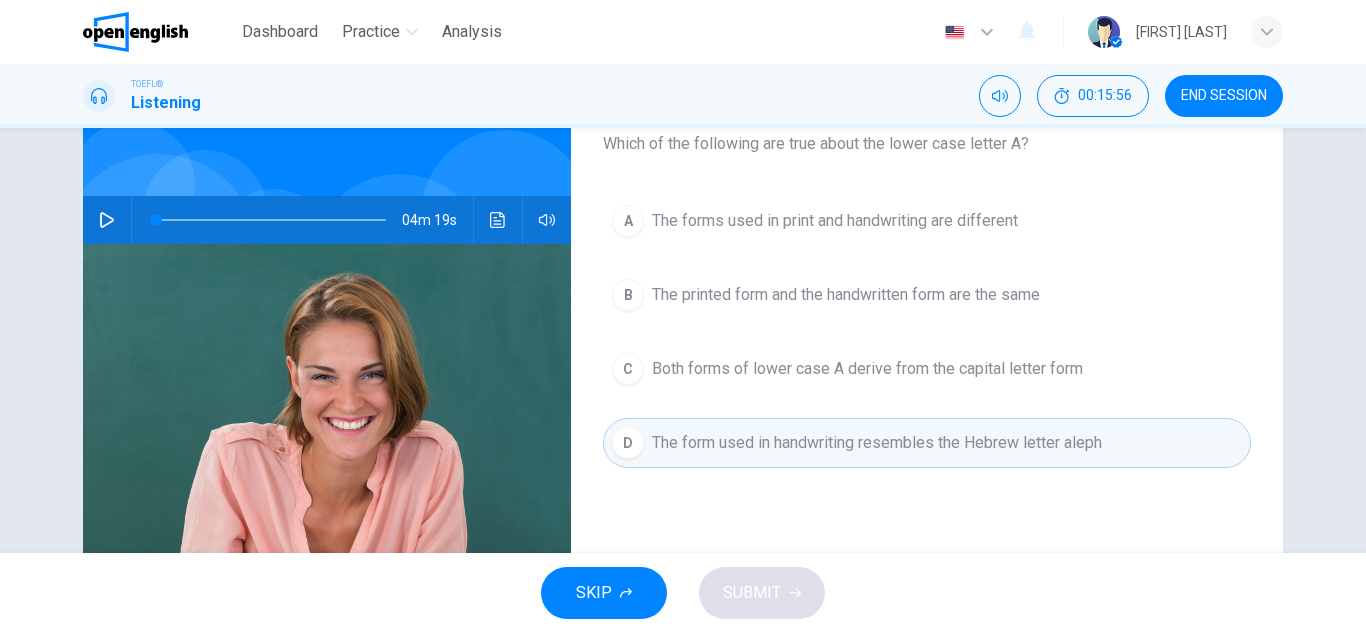 scroll, scrollTop: 133, scrollLeft: 0, axis: vertical 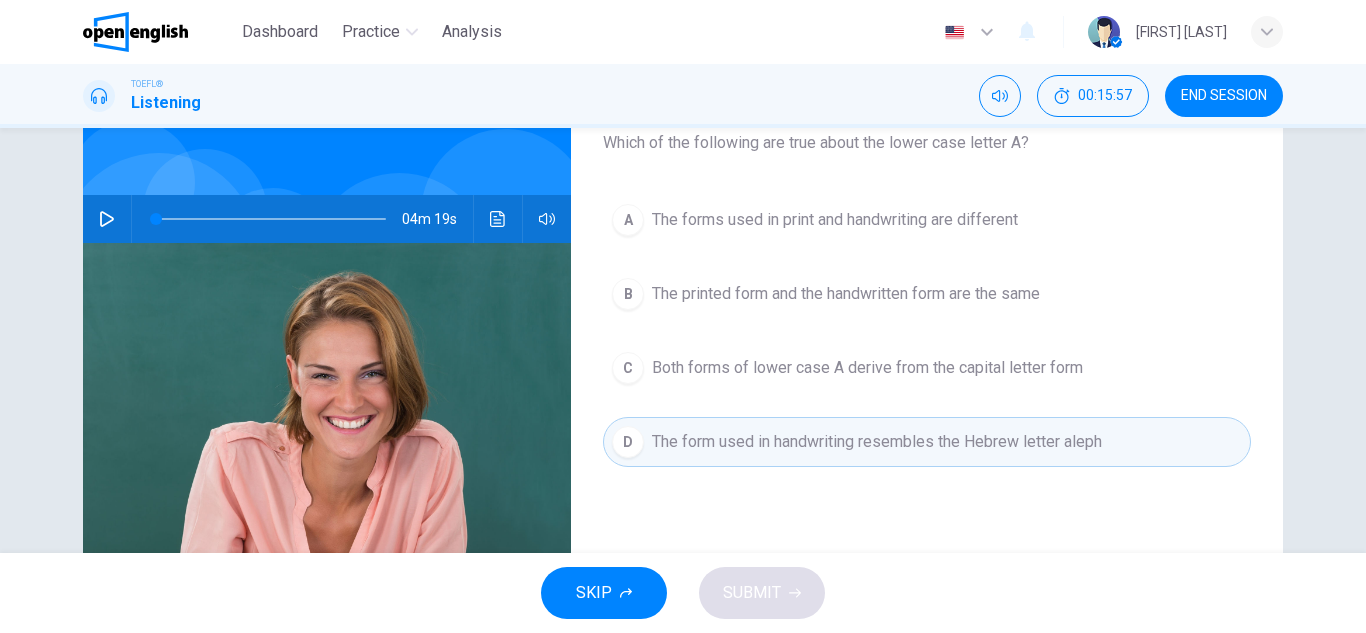 click on "The forms used in print and handwriting are different" at bounding box center [835, 220] 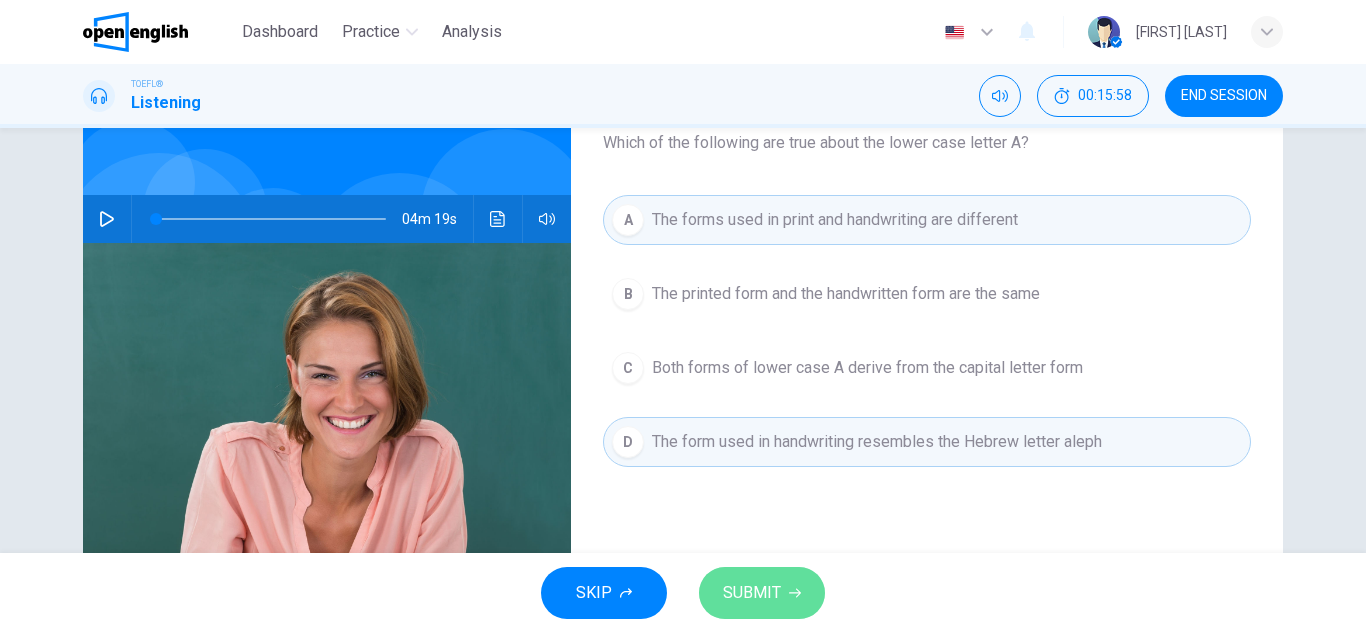 click at bounding box center (795, 593) 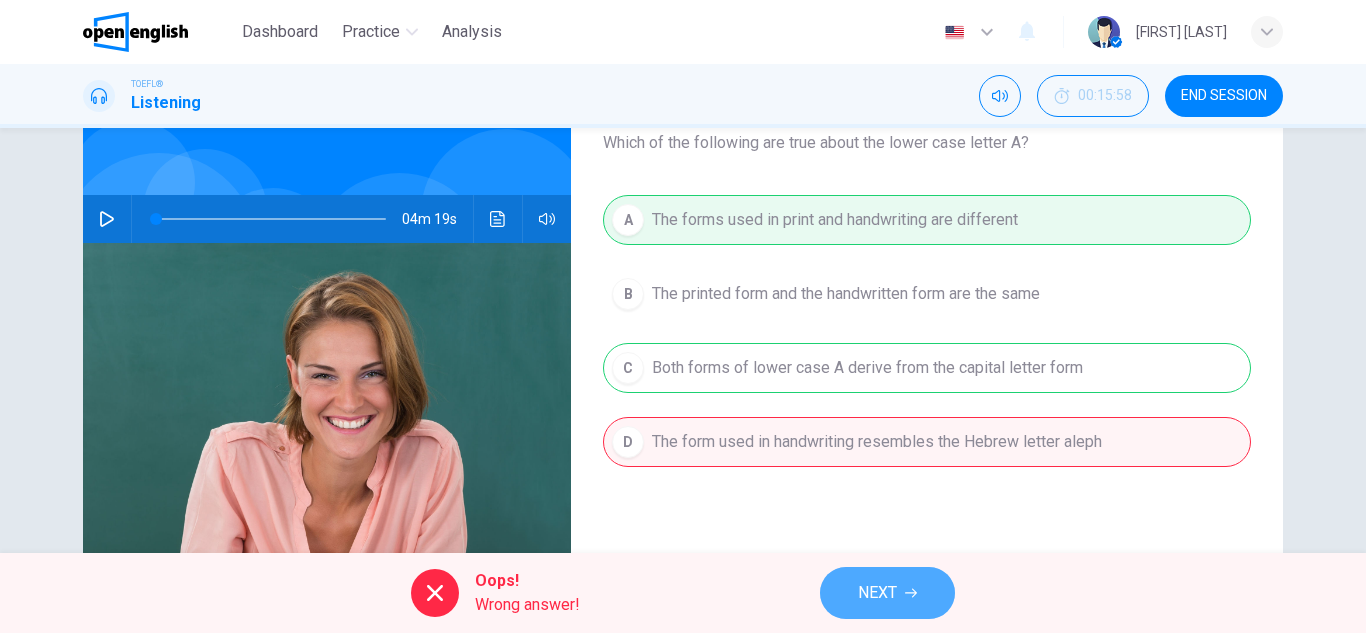 click on "NEXT" at bounding box center [877, 593] 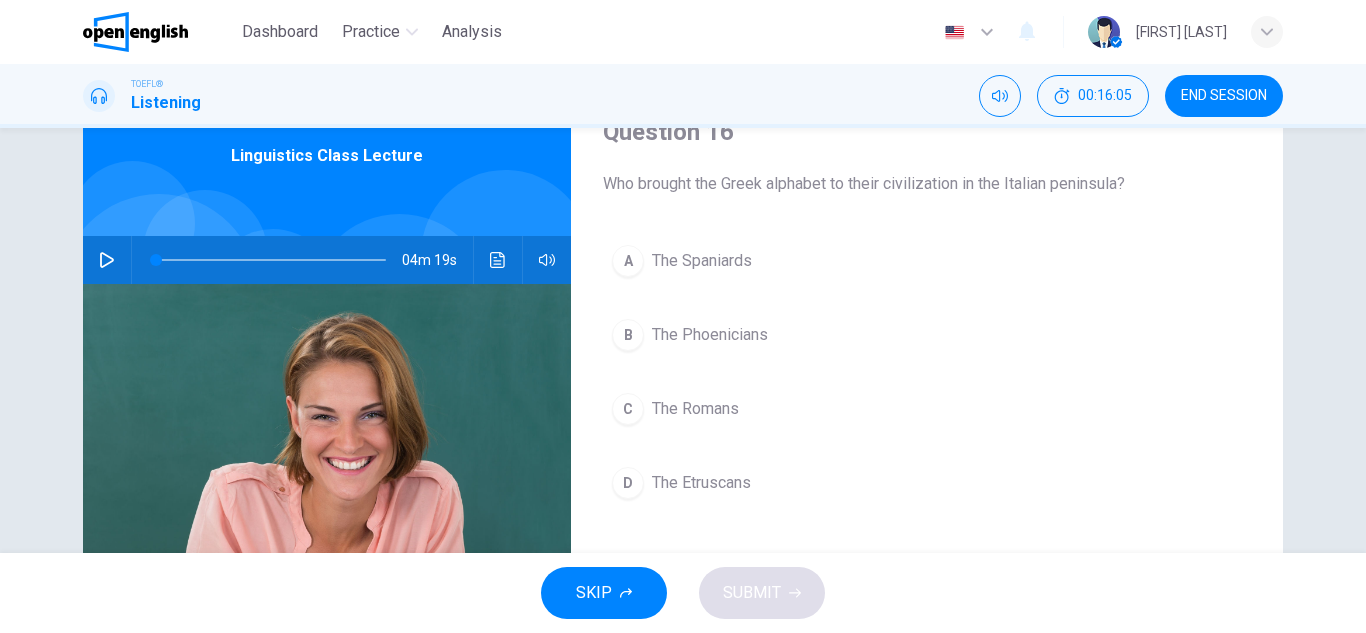scroll, scrollTop: 100, scrollLeft: 0, axis: vertical 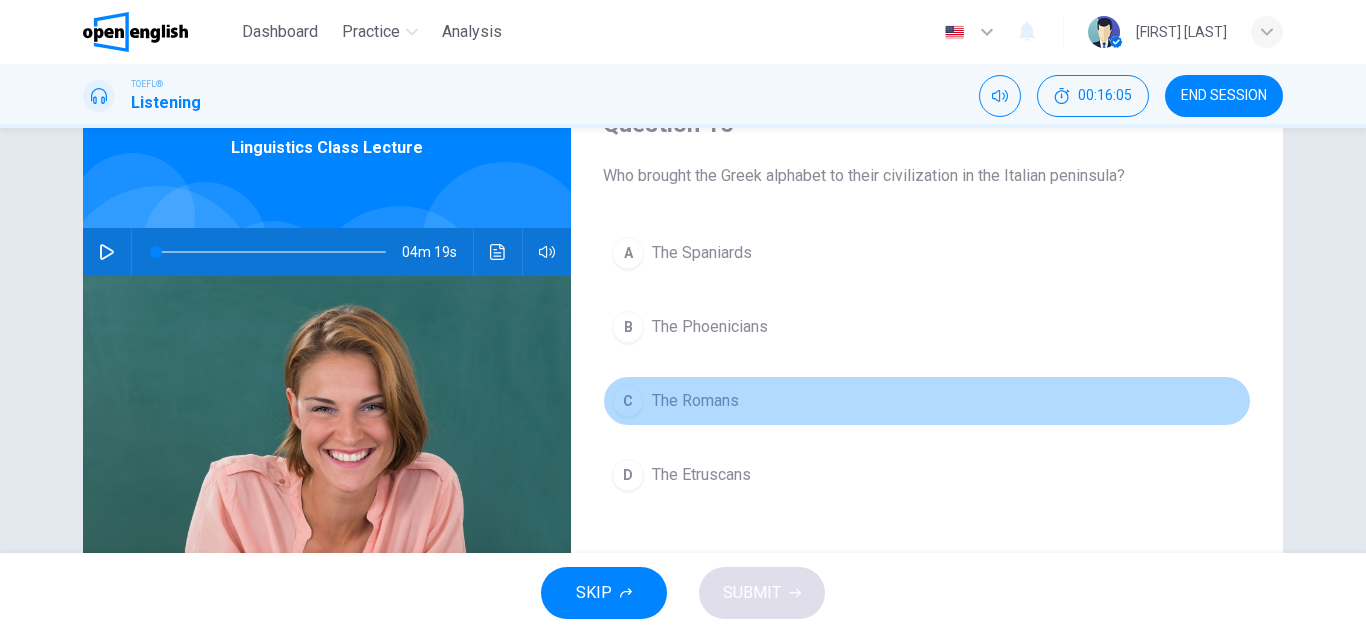 drag, startPoint x: 716, startPoint y: 400, endPoint x: 764, endPoint y: 527, distance: 135.76819 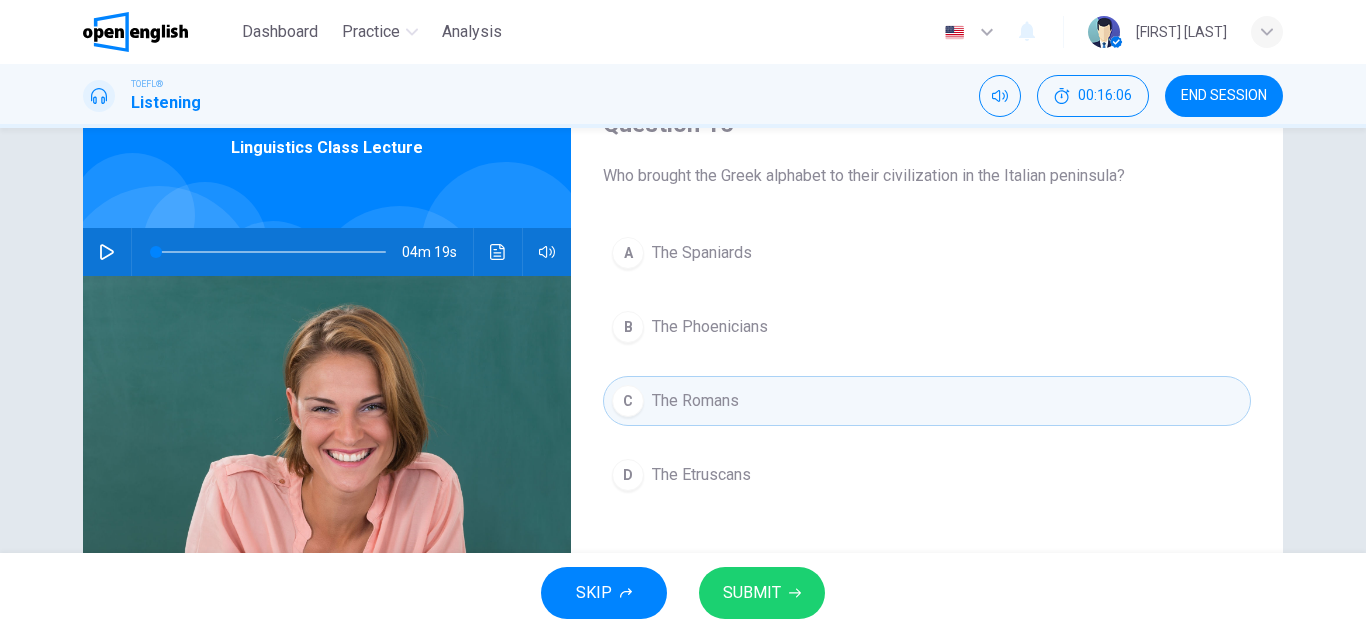 click on "SUBMIT" at bounding box center (762, 593) 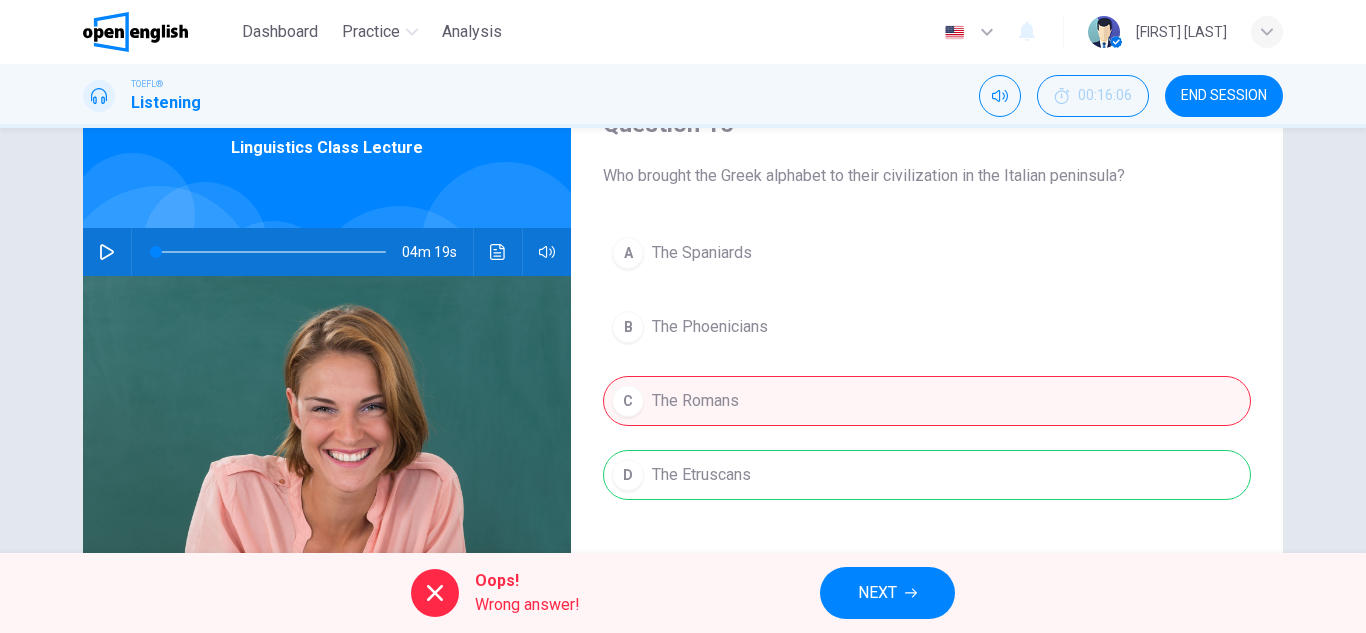 click on "NEXT" at bounding box center [877, 593] 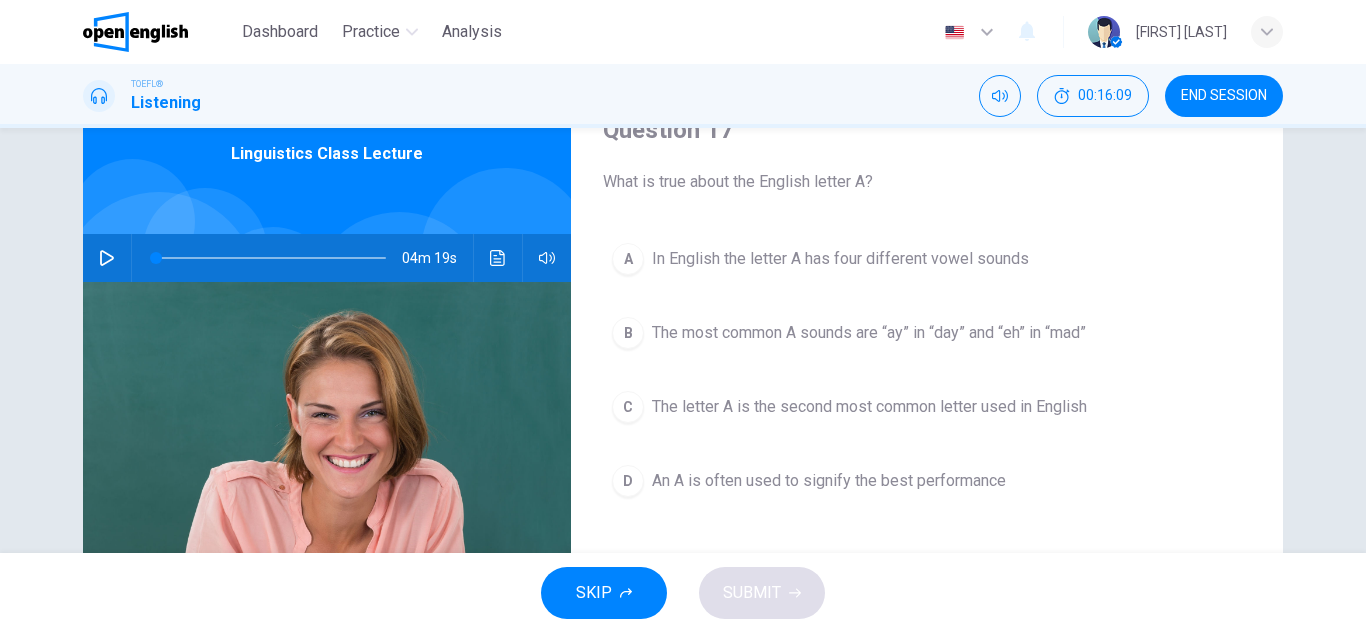 scroll, scrollTop: 100, scrollLeft: 0, axis: vertical 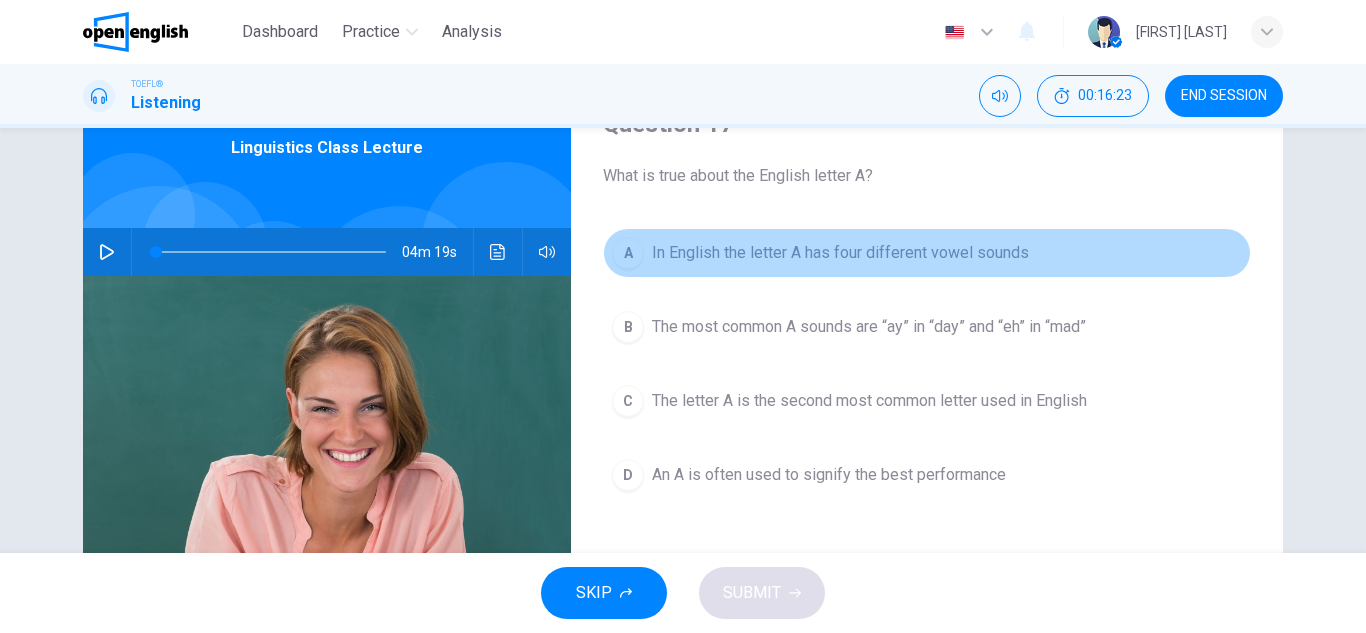 click on "In English the letter A has four different vowel sounds" at bounding box center [840, 253] 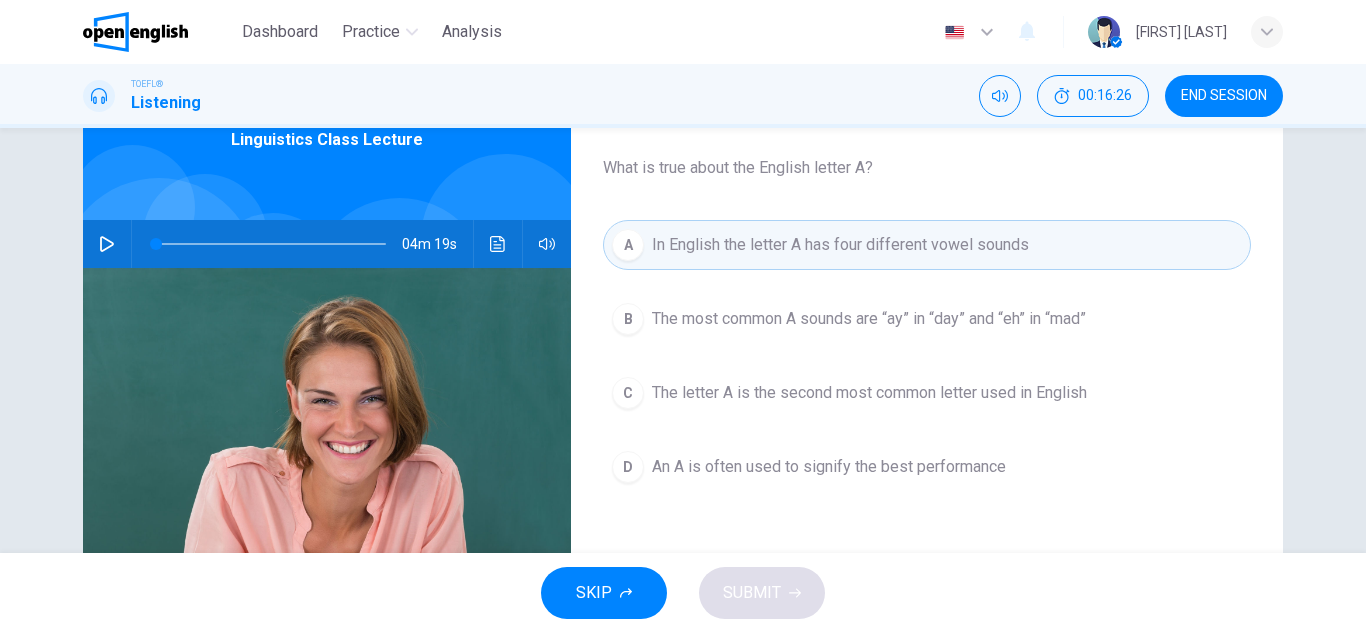 scroll, scrollTop: 100, scrollLeft: 0, axis: vertical 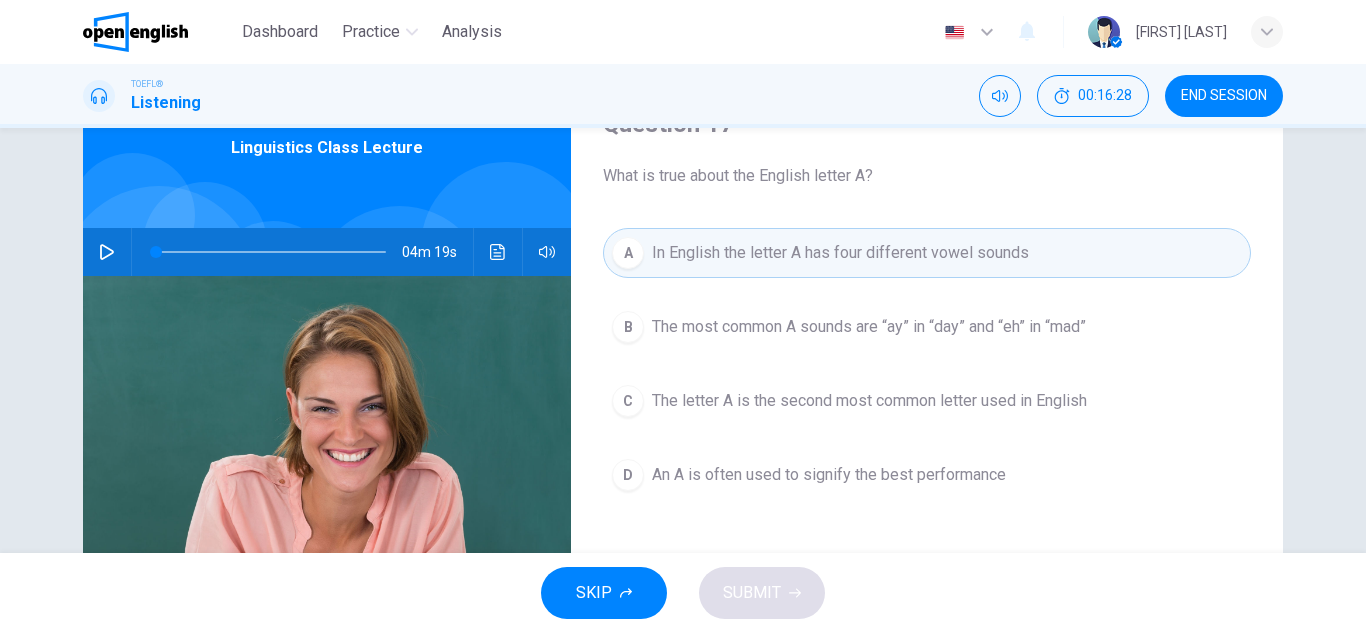 click on "The most common A sounds are “ay” in “day” and “eh” in “mad”" at bounding box center [869, 327] 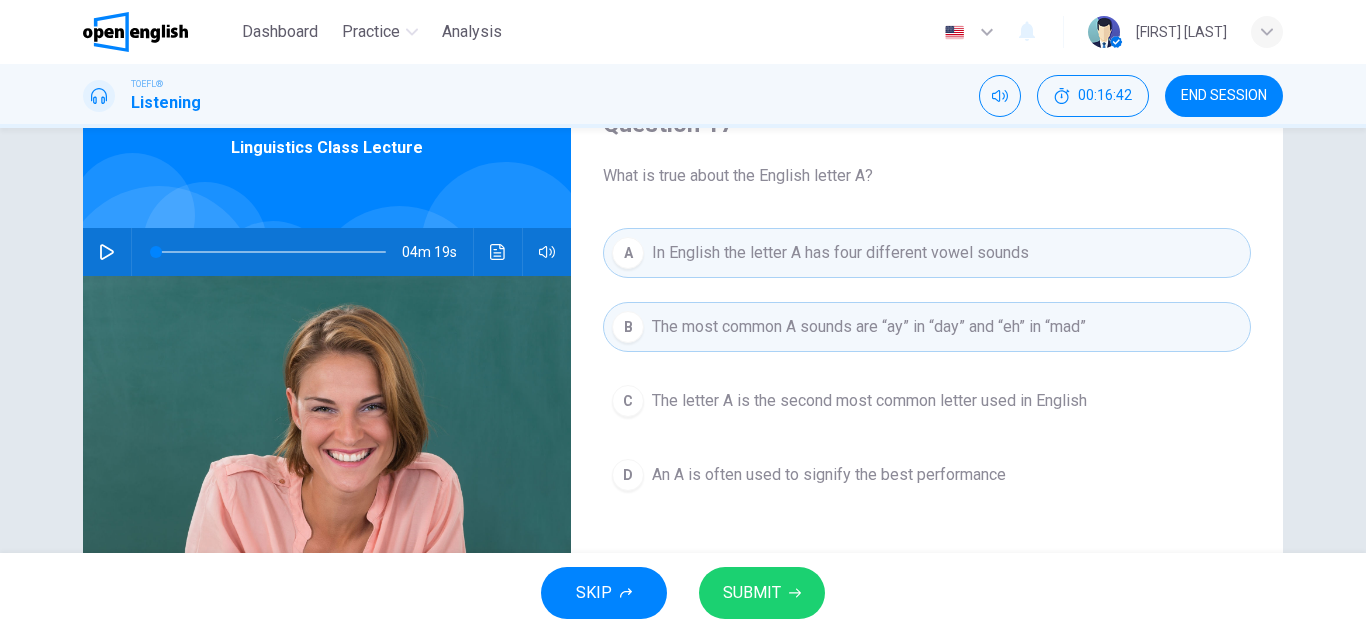 click at bounding box center (795, 593) 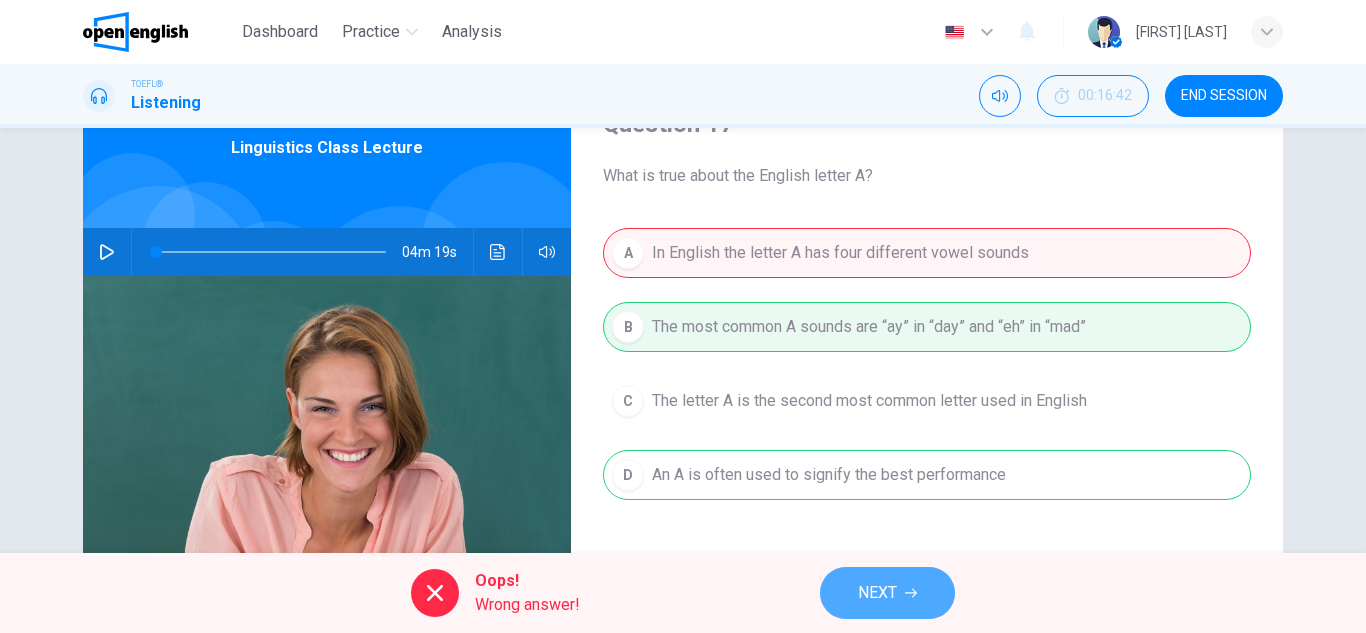 click on "NEXT" at bounding box center [887, 593] 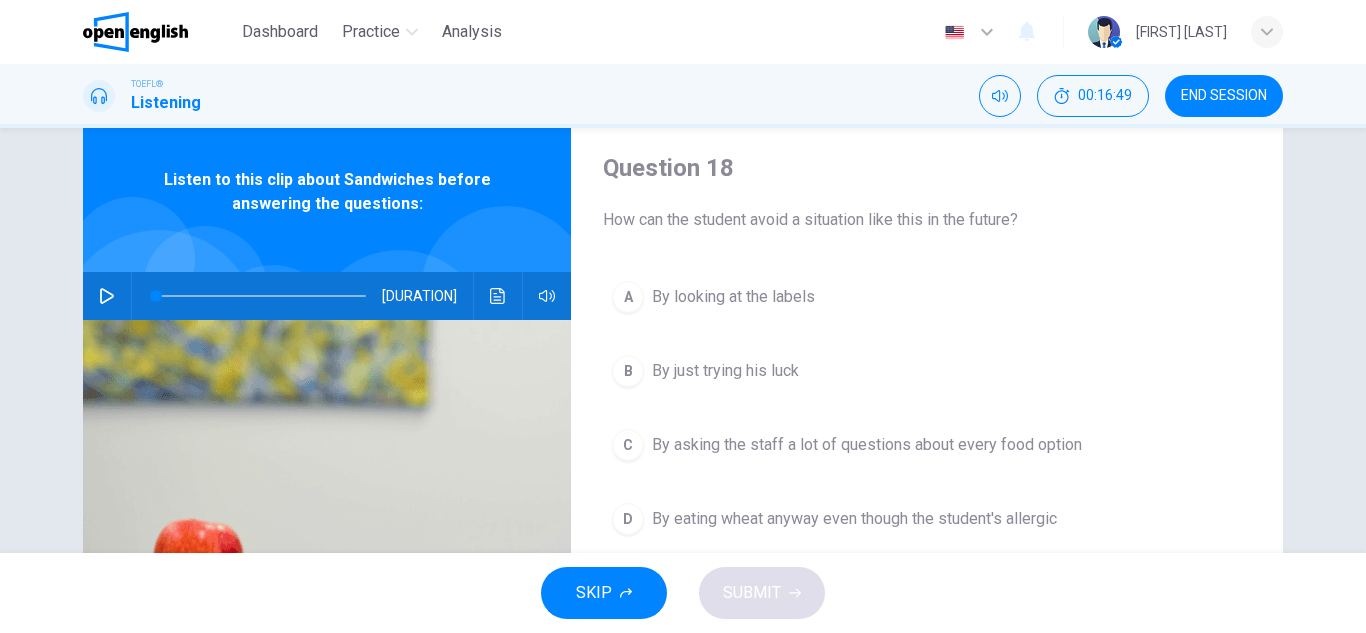 scroll, scrollTop: 100, scrollLeft: 0, axis: vertical 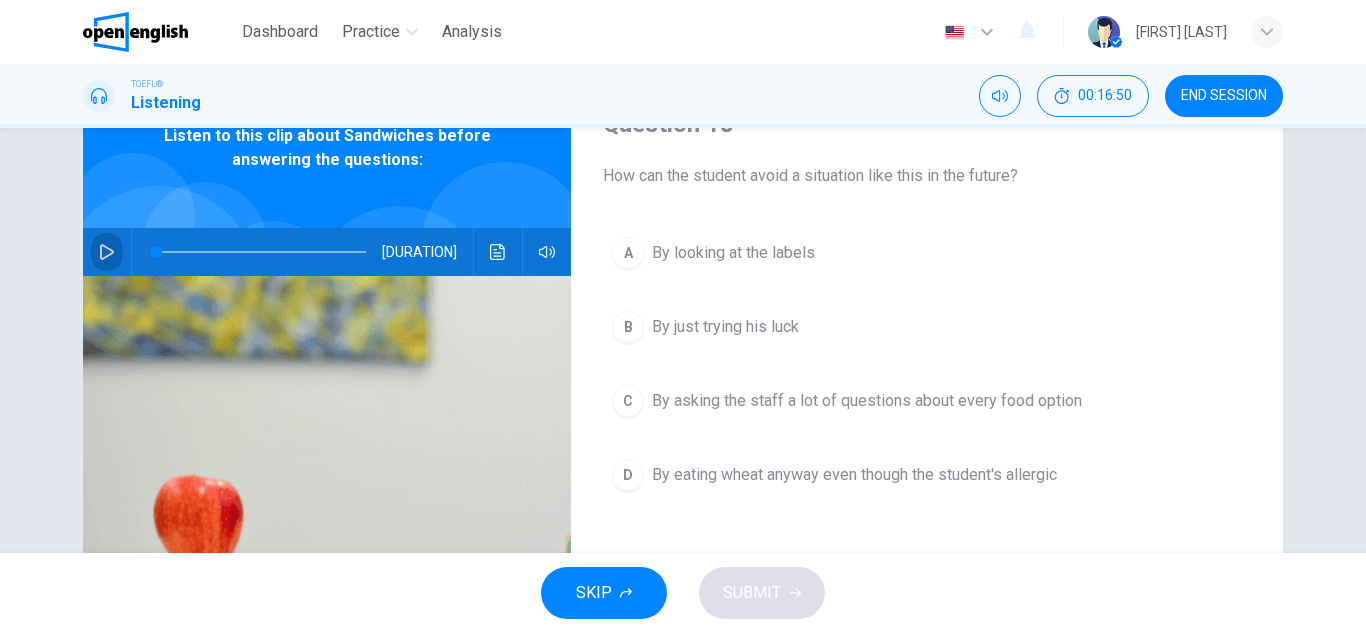 click at bounding box center (107, 252) 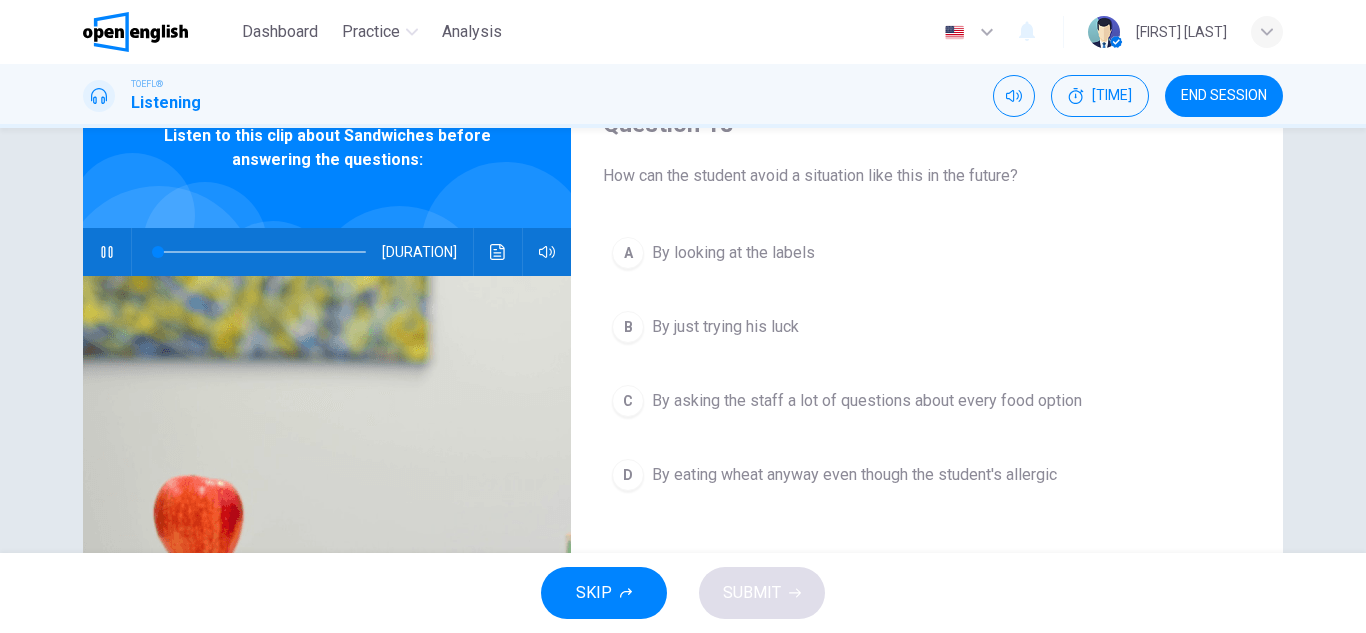 type 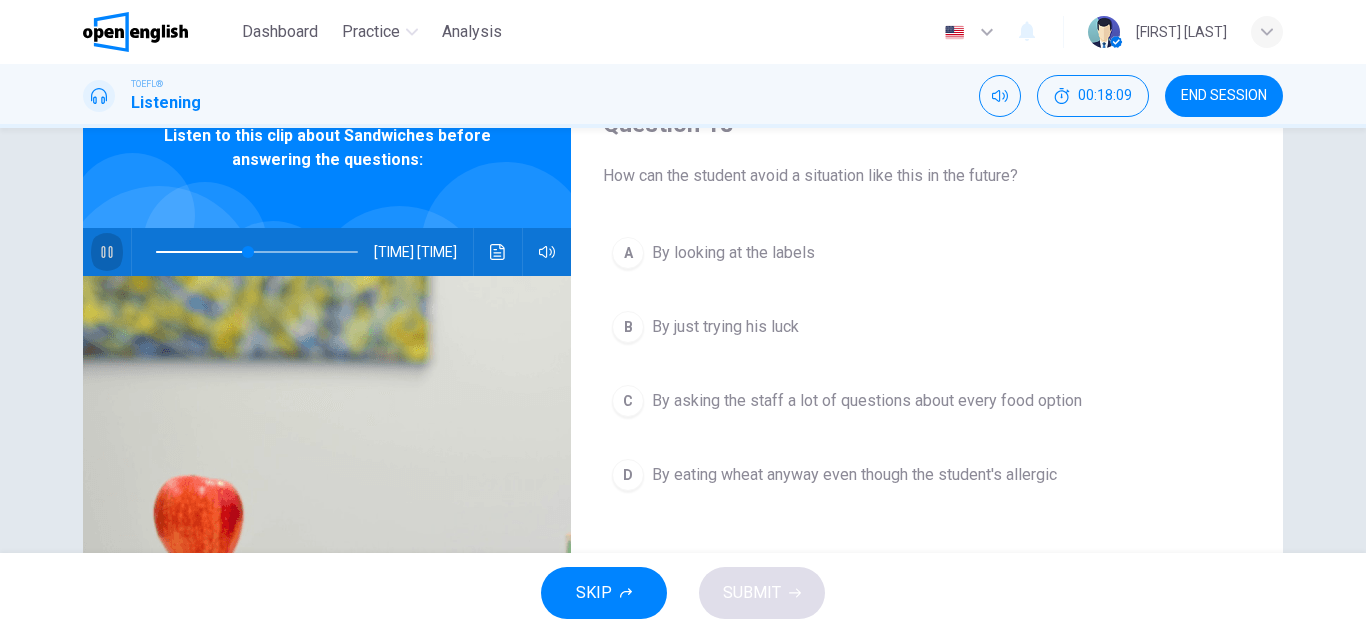 click on "Question 18 How can the student avoid a situation like this in the future? A By looking at the labels B By just trying his luck C By asking the staff a lot of questions about every food option D By eating wheat anyway even though the student's allergic" at bounding box center (927, 415) 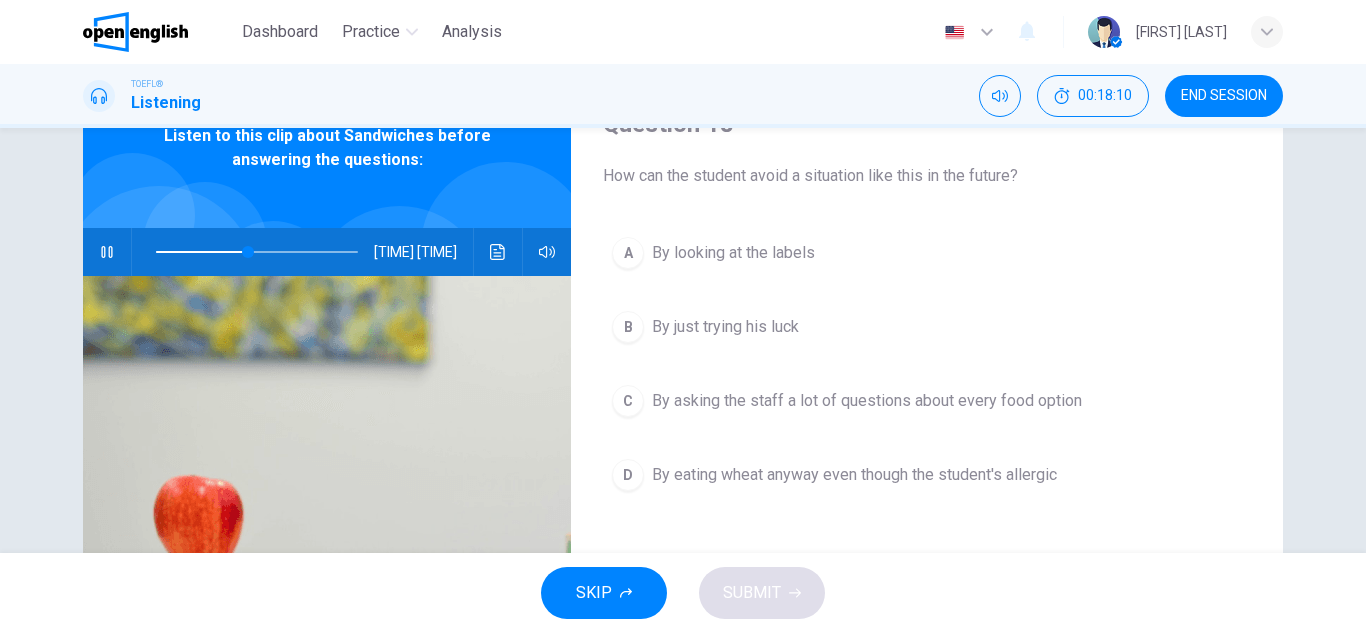 click on "A By looking at the labels" at bounding box center (927, 253) 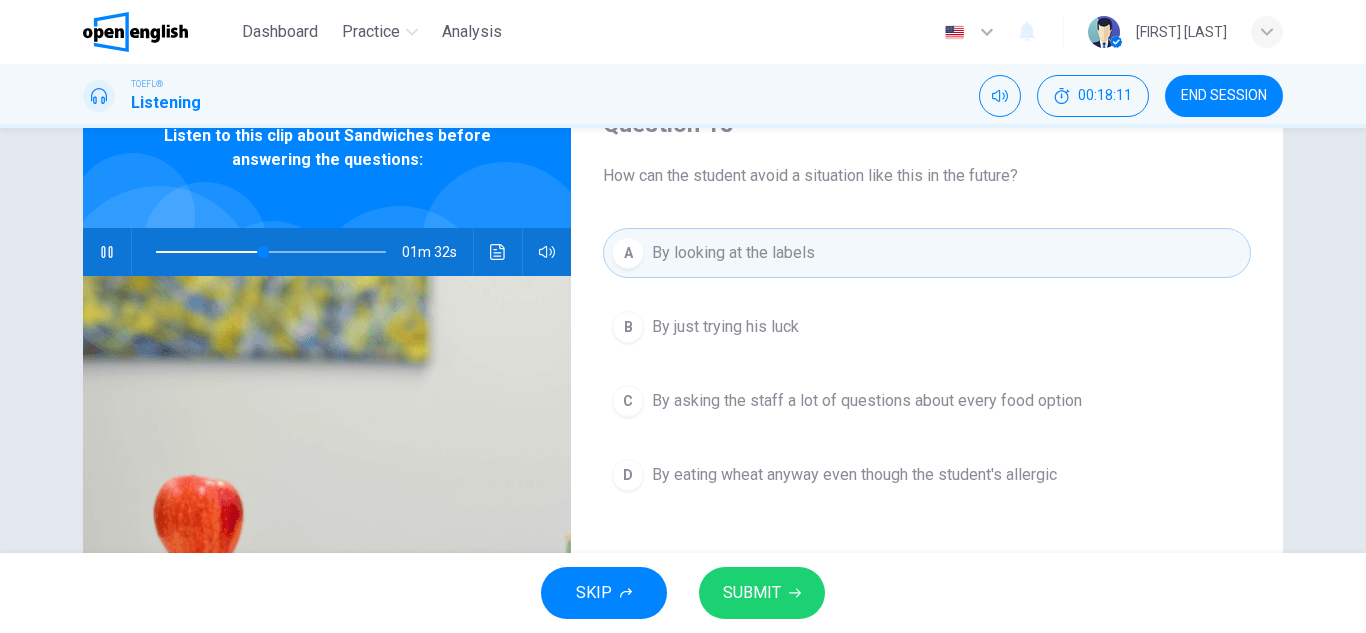 click on "SUBMIT" at bounding box center (762, 593) 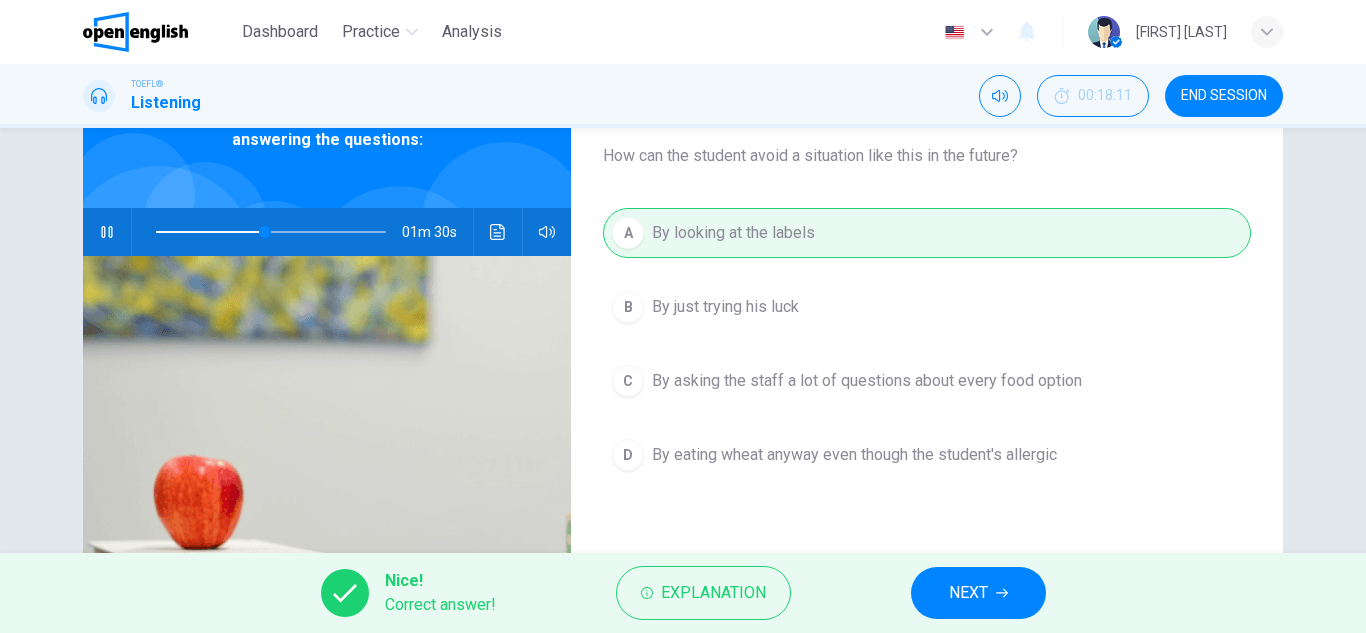 scroll, scrollTop: 133, scrollLeft: 0, axis: vertical 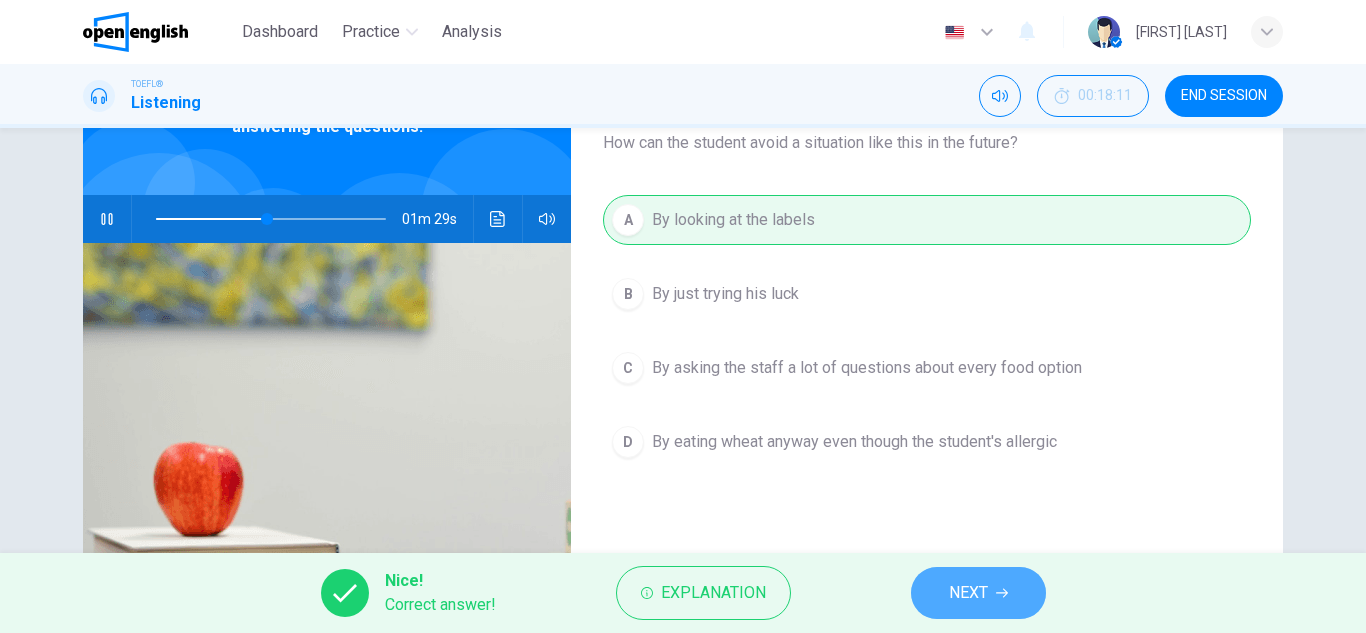 click on "NEXT" at bounding box center (978, 593) 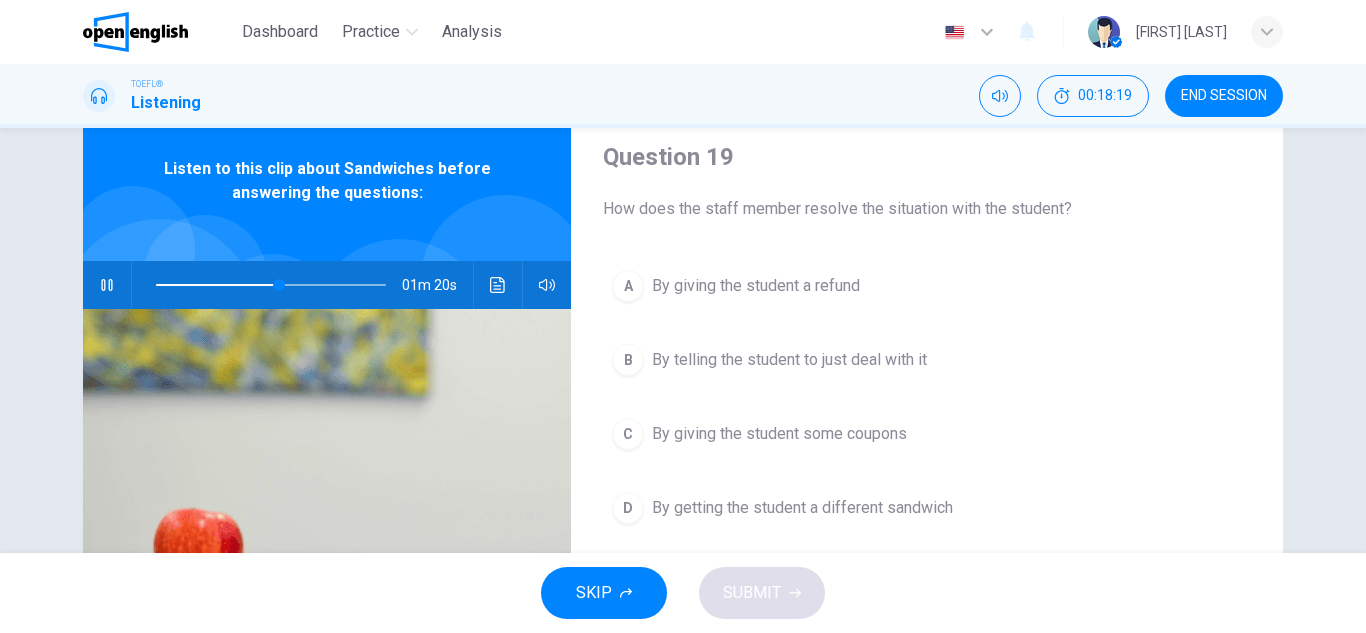 scroll, scrollTop: 100, scrollLeft: 0, axis: vertical 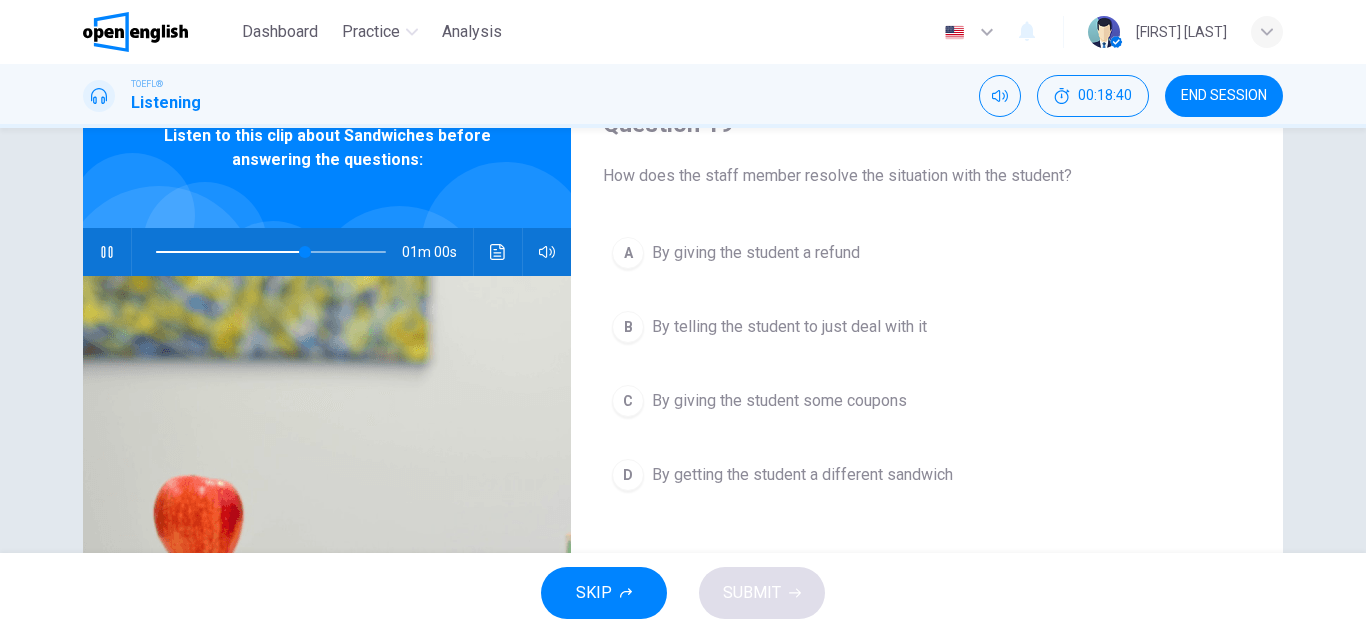 click on "C By giving the student some coupons" at bounding box center [927, 401] 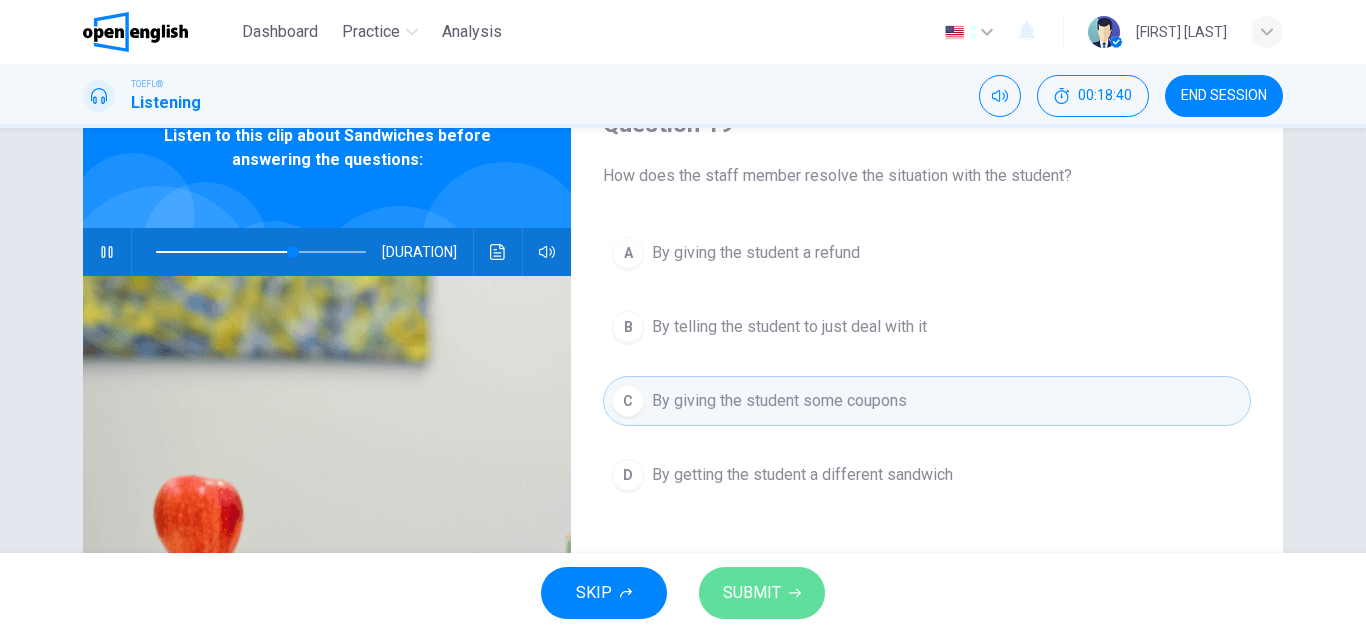 click at bounding box center (795, 593) 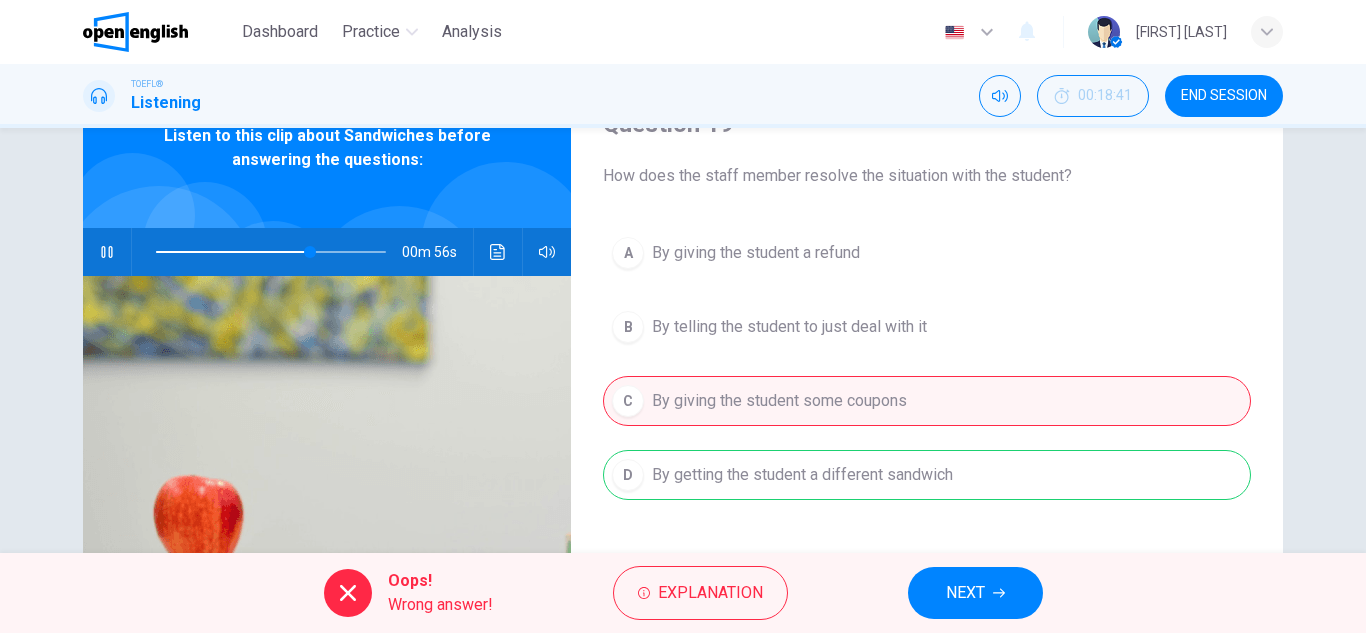 click on "NEXT" at bounding box center (975, 593) 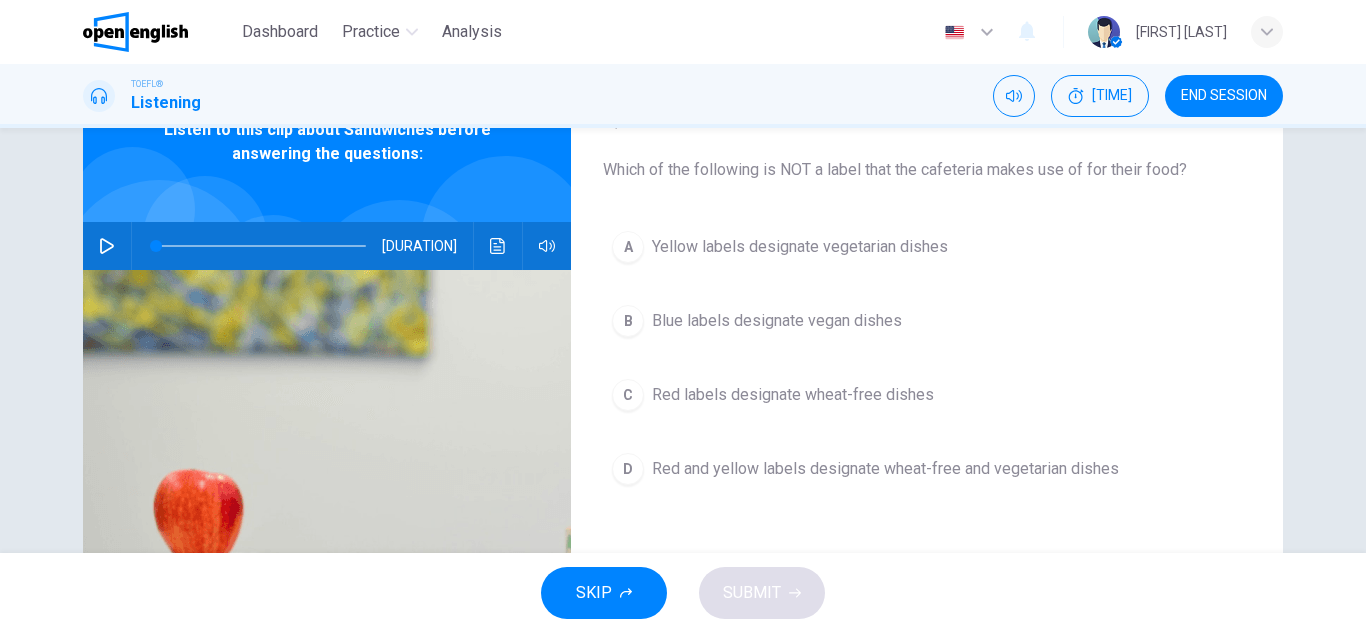 scroll, scrollTop: 100, scrollLeft: 0, axis: vertical 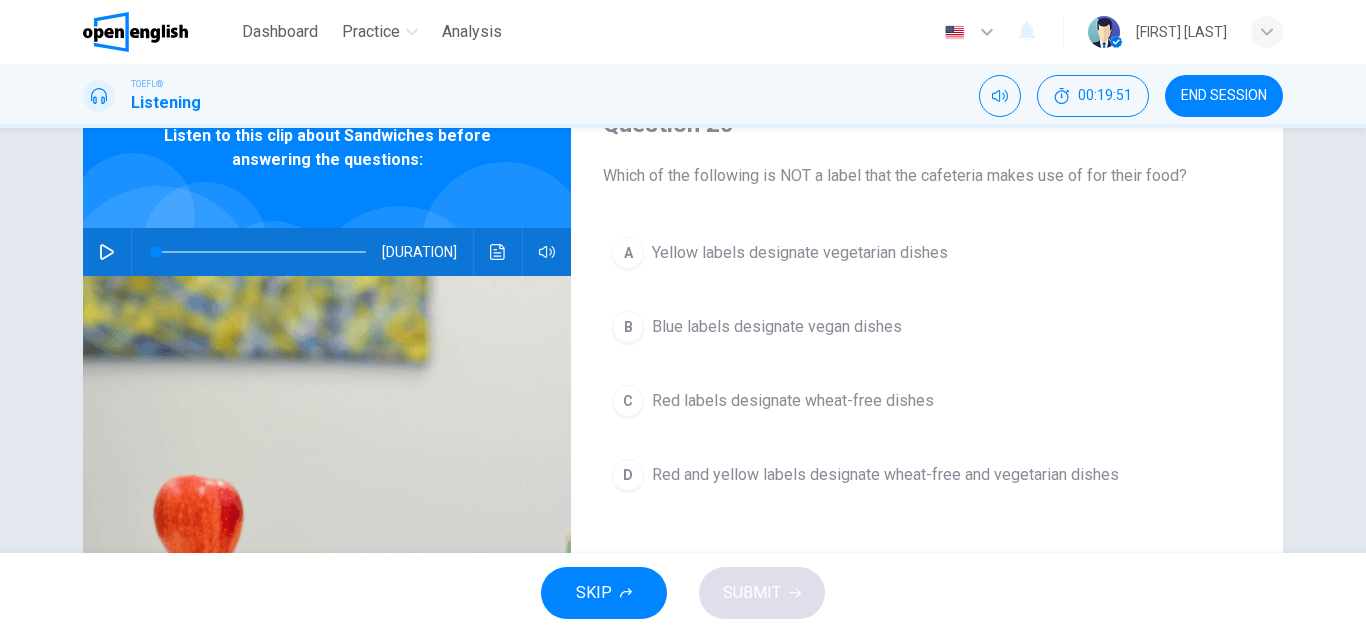 click on "B Blue labels designate vegan dishes" at bounding box center [927, 327] 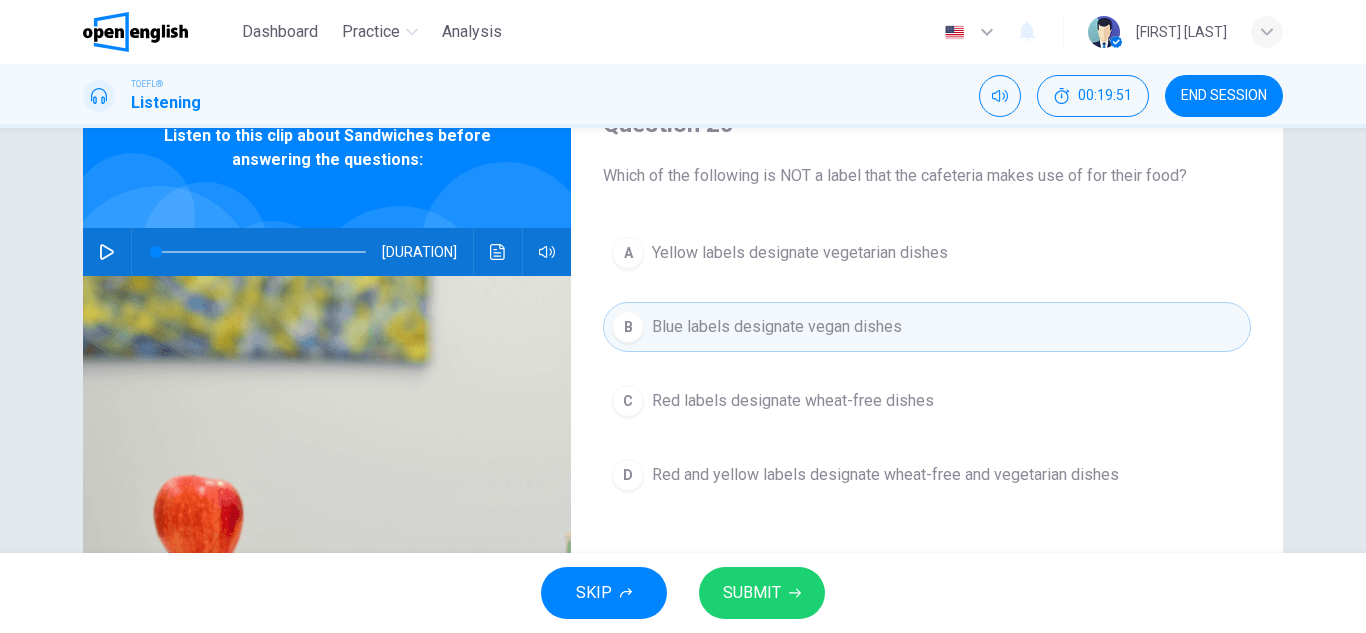click on "SUBMIT" at bounding box center [762, 593] 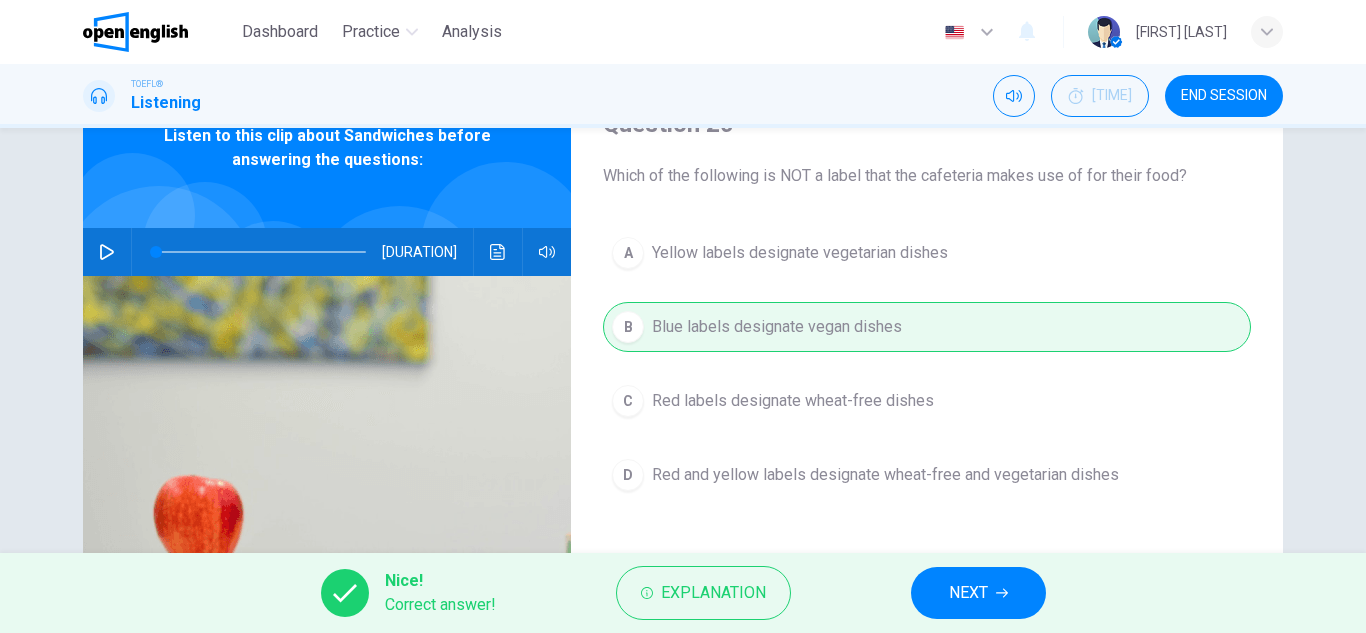 click on "NEXT" at bounding box center (968, 593) 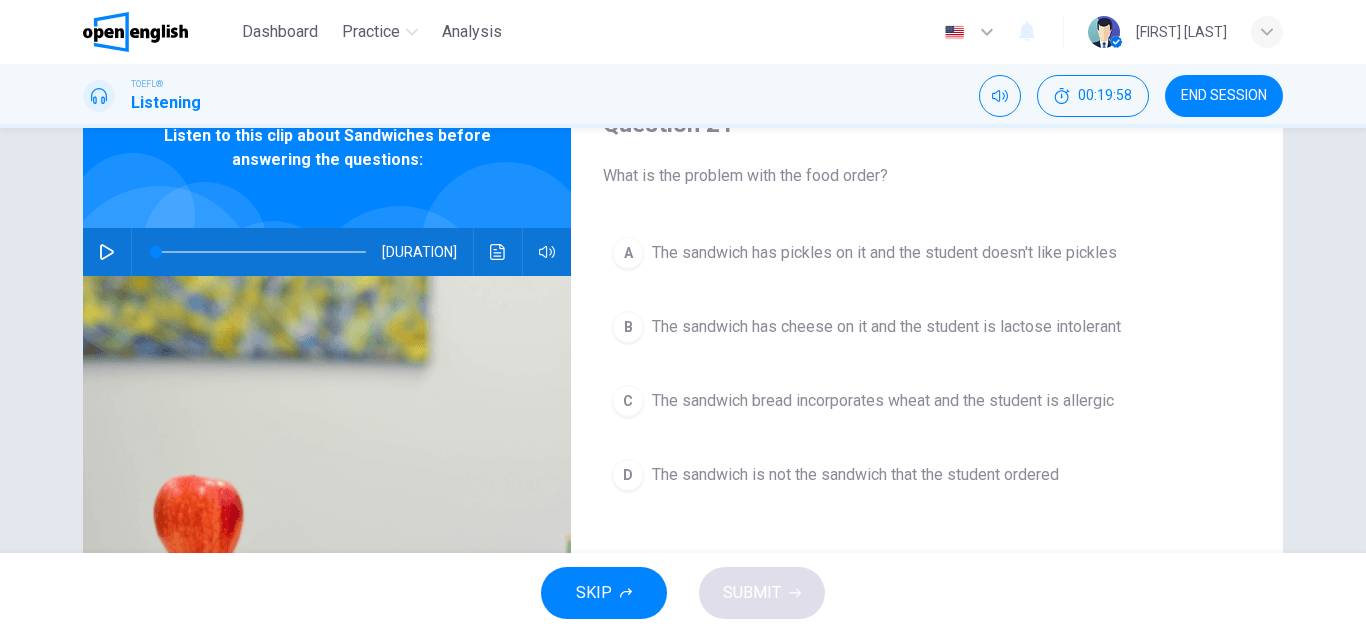 scroll, scrollTop: 133, scrollLeft: 0, axis: vertical 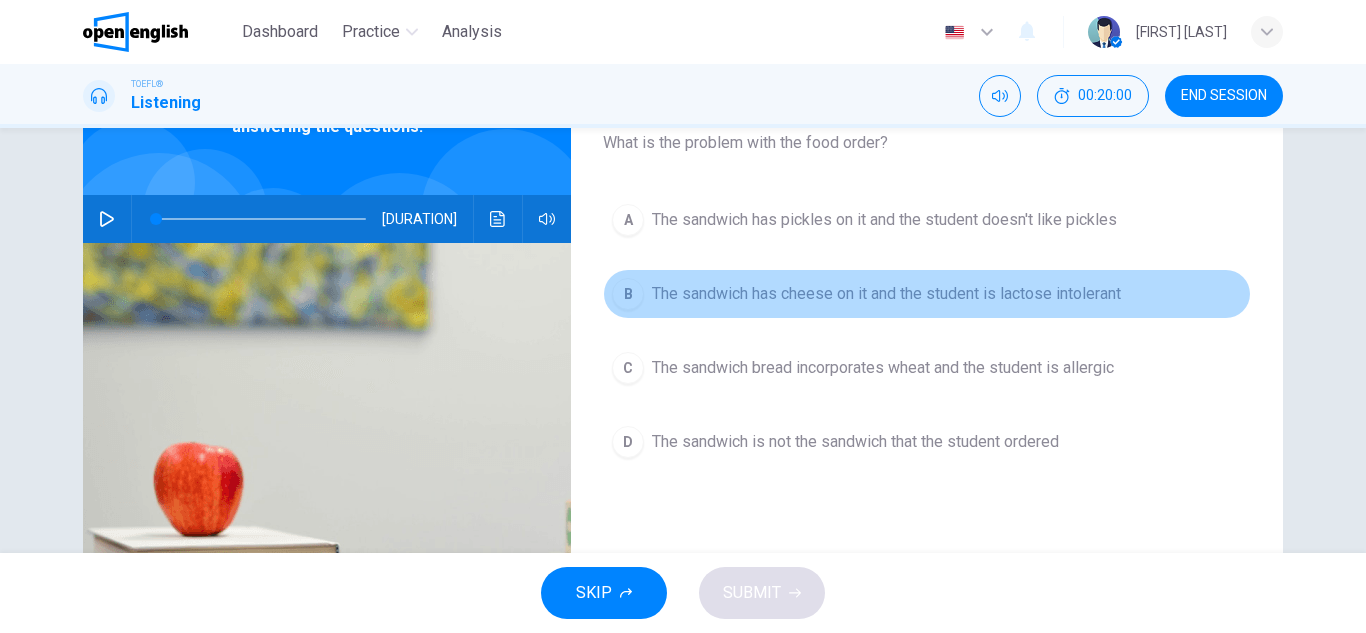 click on "The sandwich has cheese on it and the student is lactose intolerant" at bounding box center [884, 220] 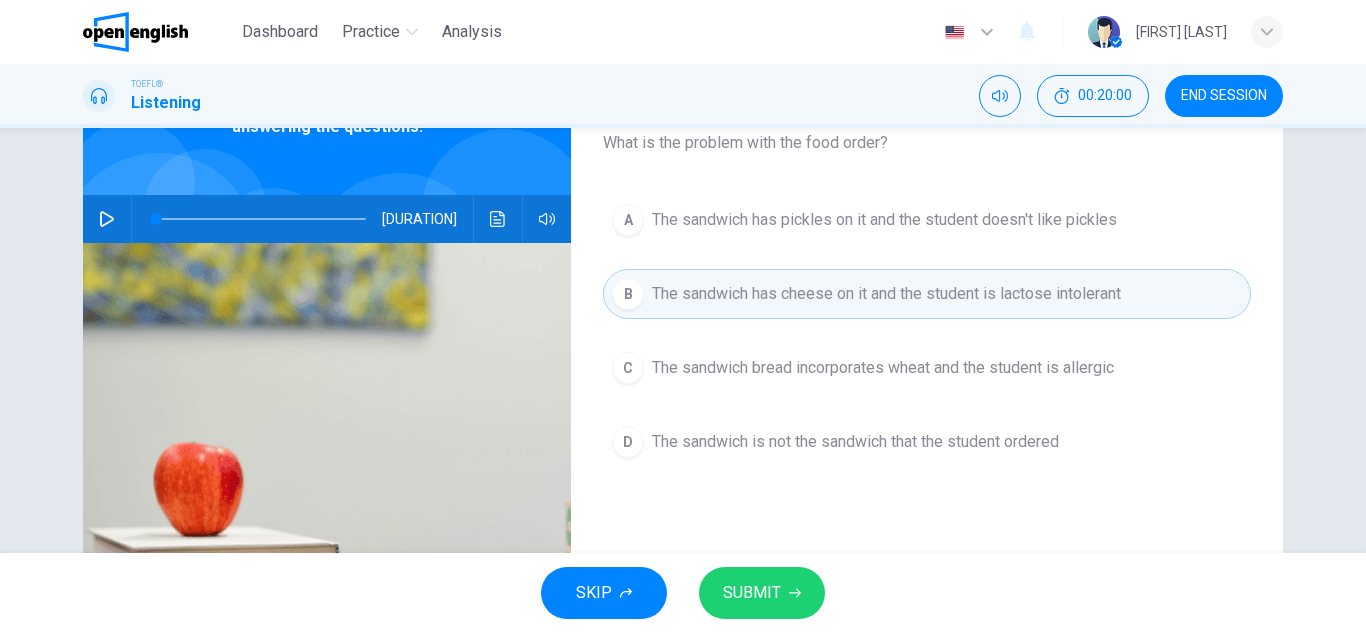 click on "The sandwich bread incorporates wheat and the student is allergic" at bounding box center (884, 220) 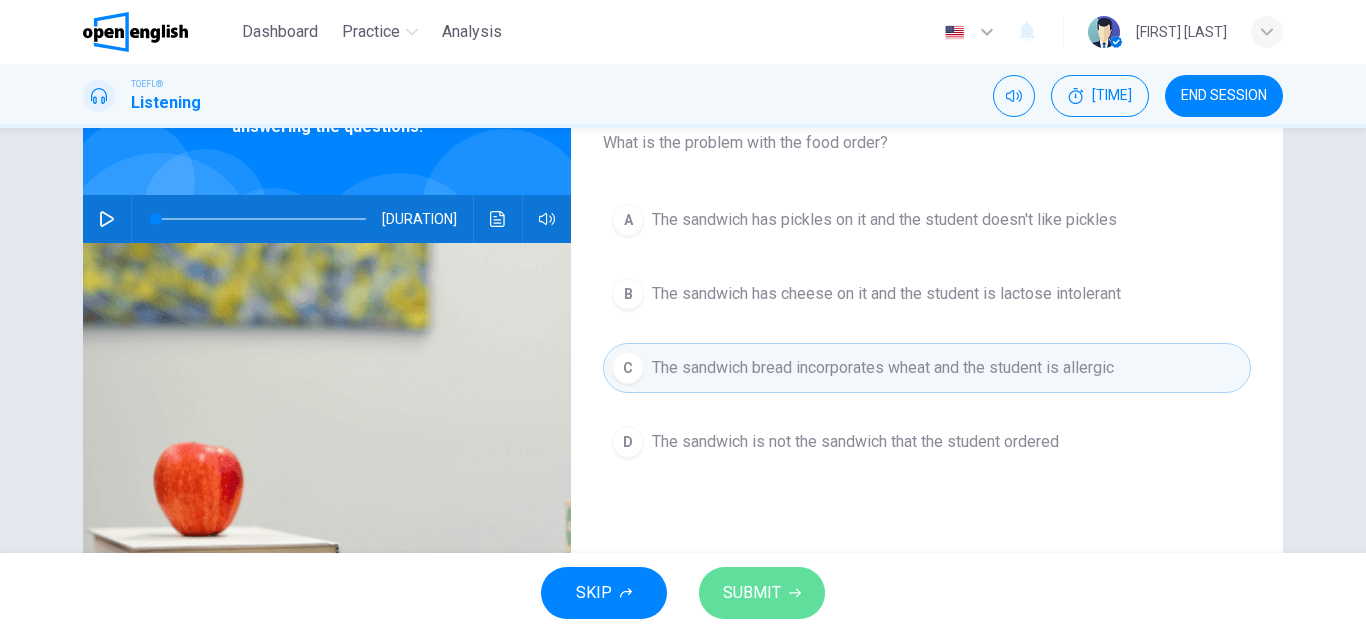 click on "SUBMIT" at bounding box center [762, 593] 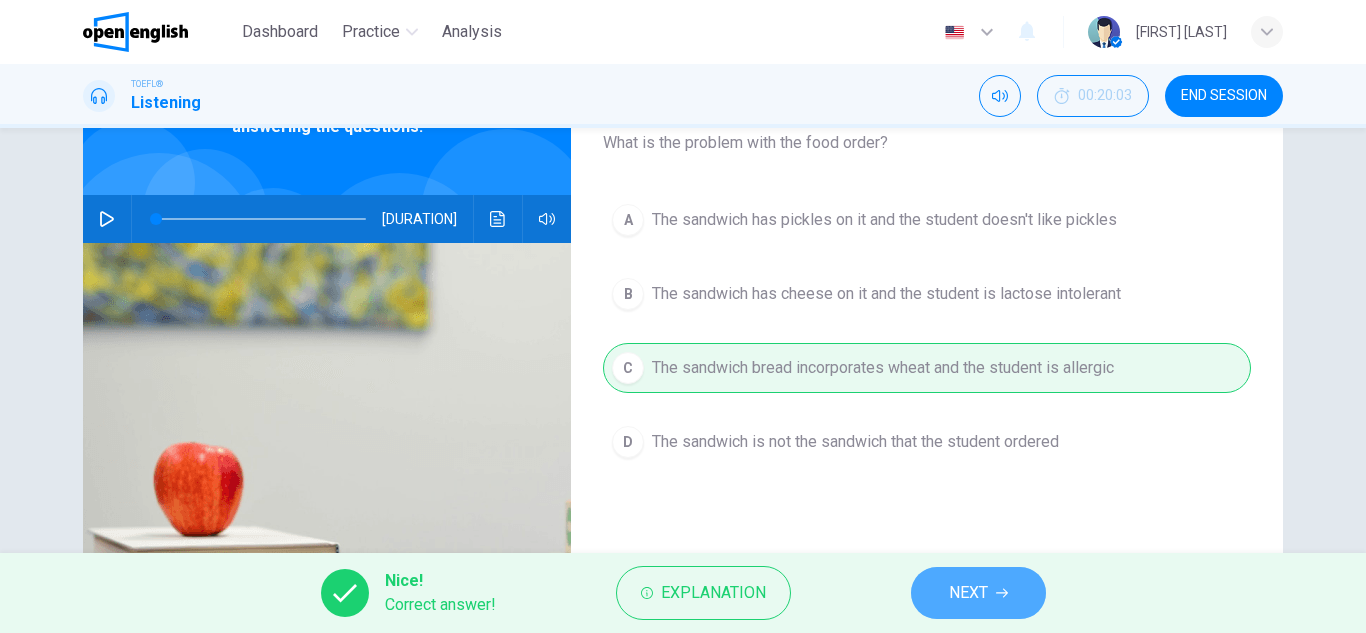 click on "NEXT" at bounding box center (978, 593) 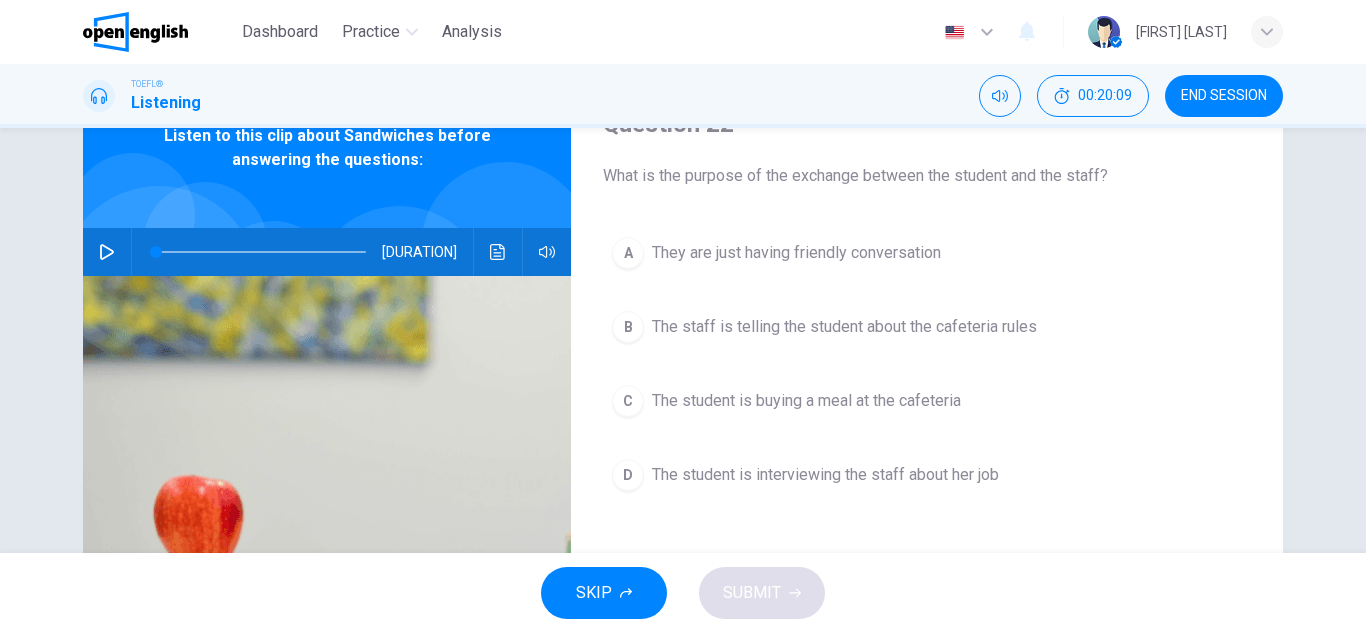 scroll, scrollTop: 133, scrollLeft: 0, axis: vertical 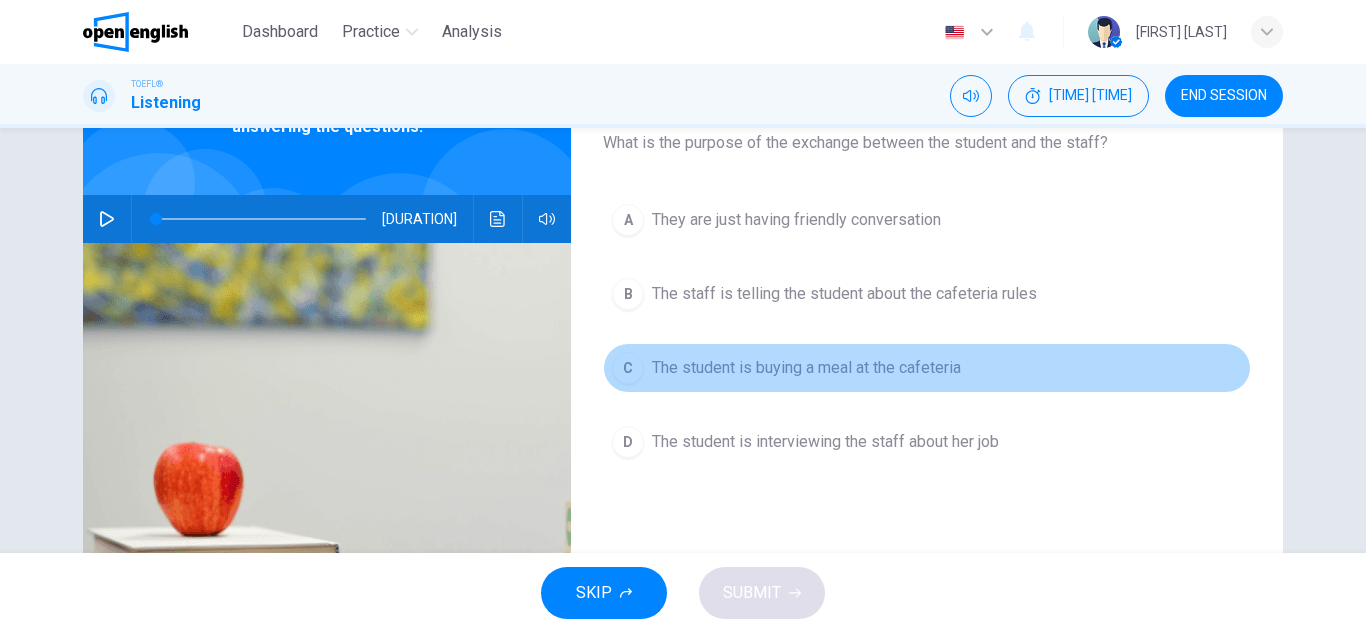 click on "The student is buying a meal at the cafeteria" at bounding box center (796, 220) 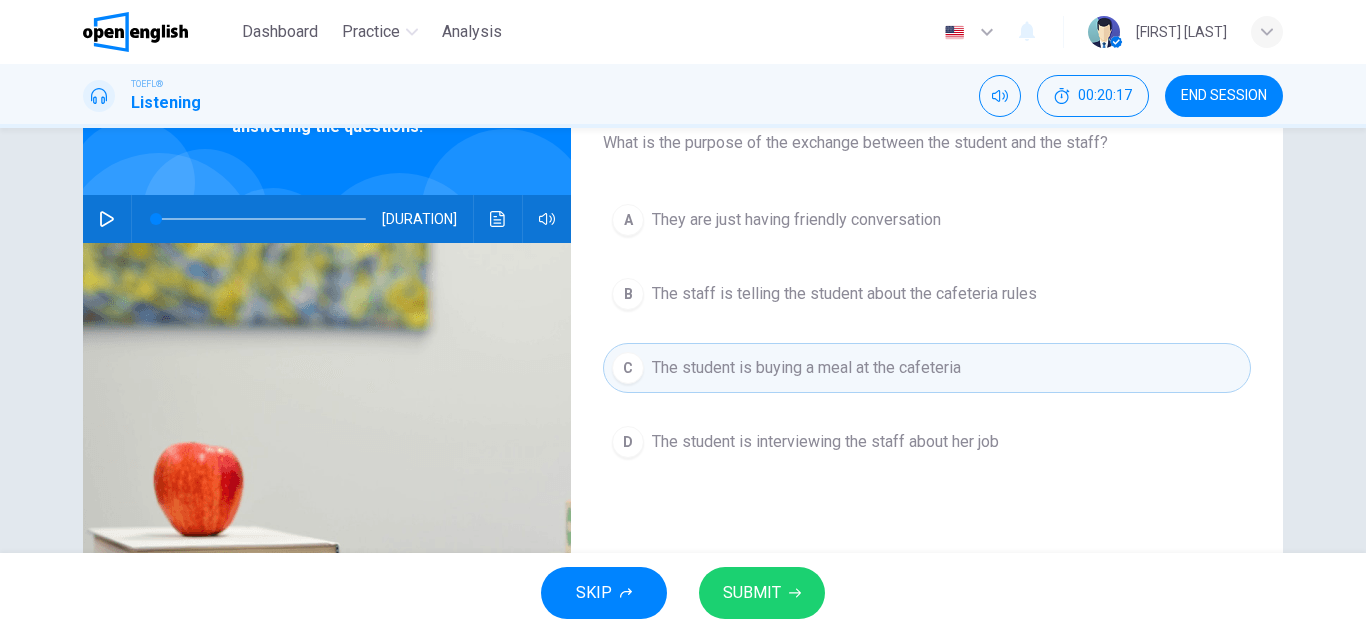 click on "SUBMIT" at bounding box center (752, 593) 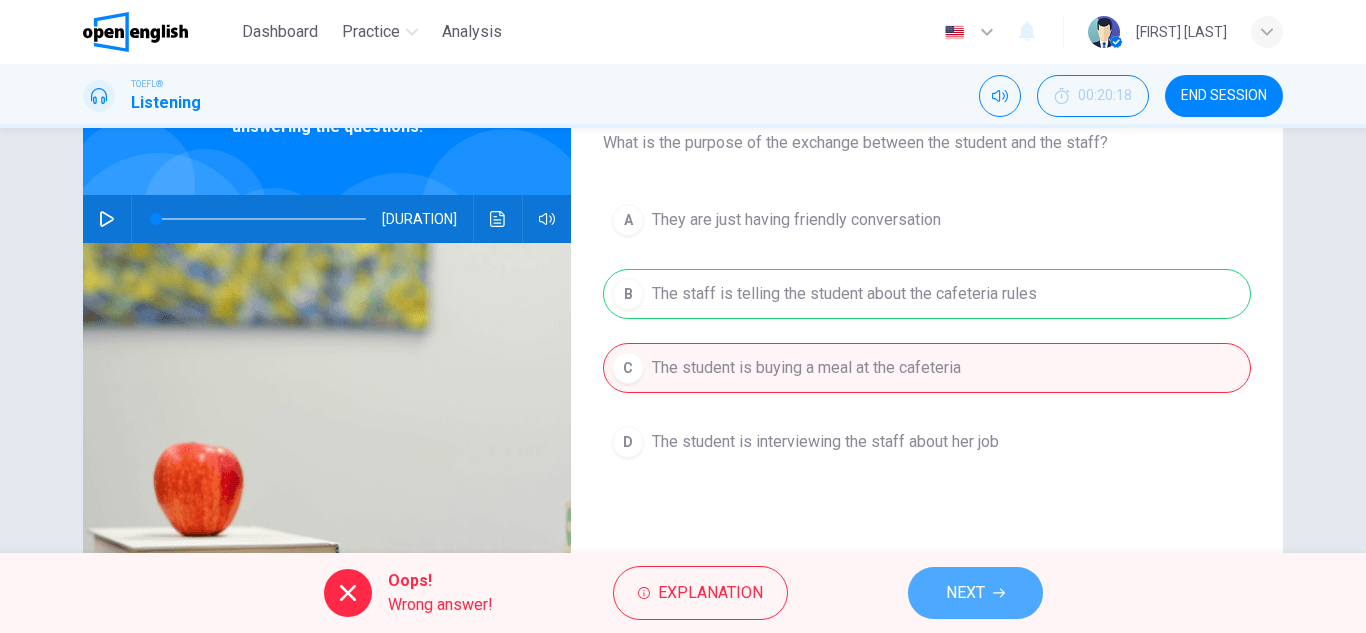 click on "NEXT" at bounding box center [975, 593] 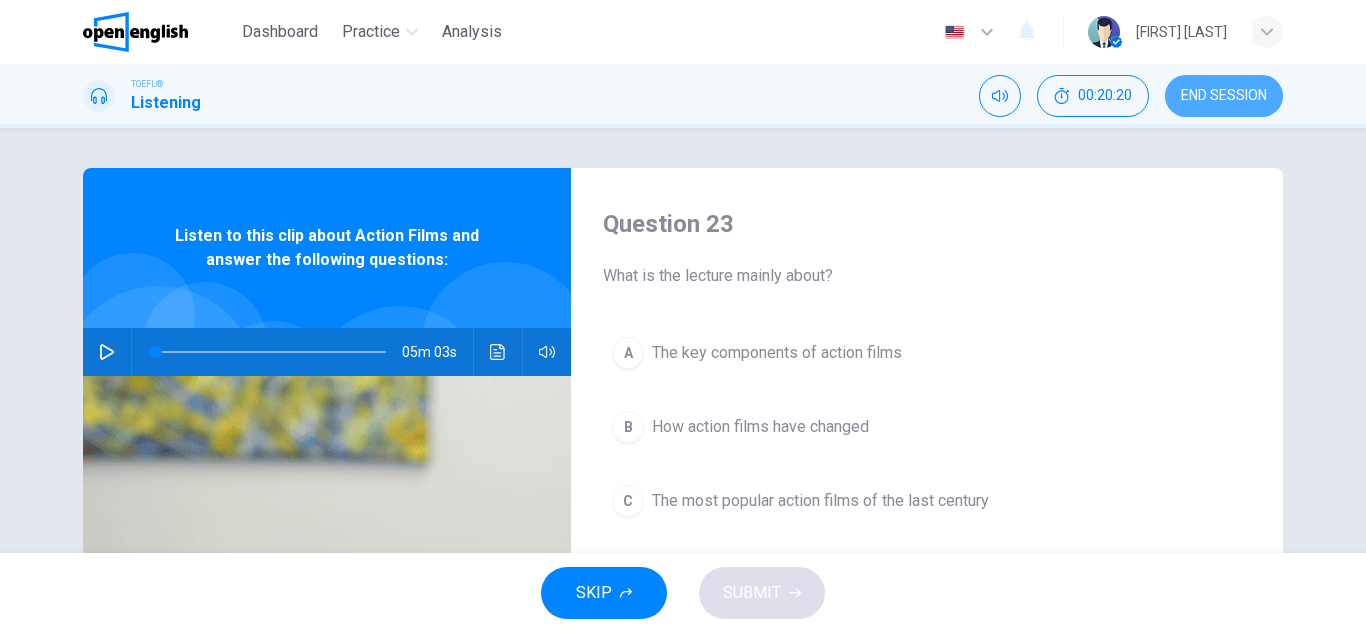 click on "END SESSION" at bounding box center (1224, 96) 